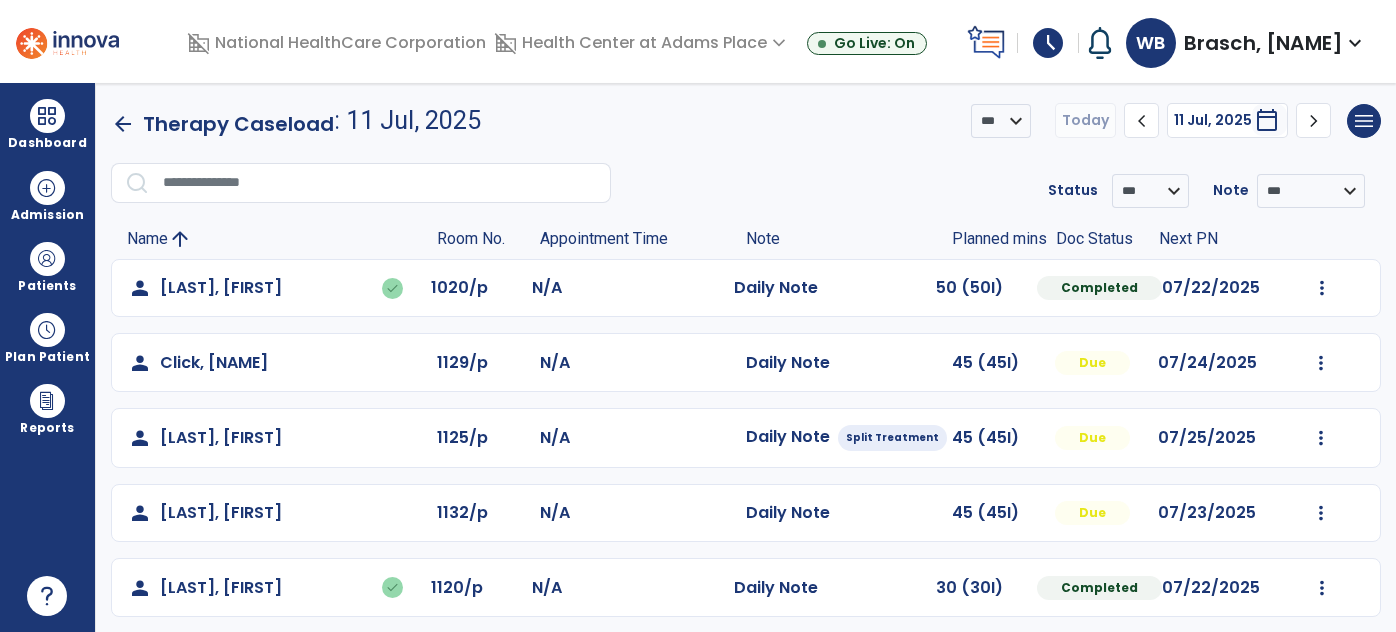scroll, scrollTop: 0, scrollLeft: 0, axis: both 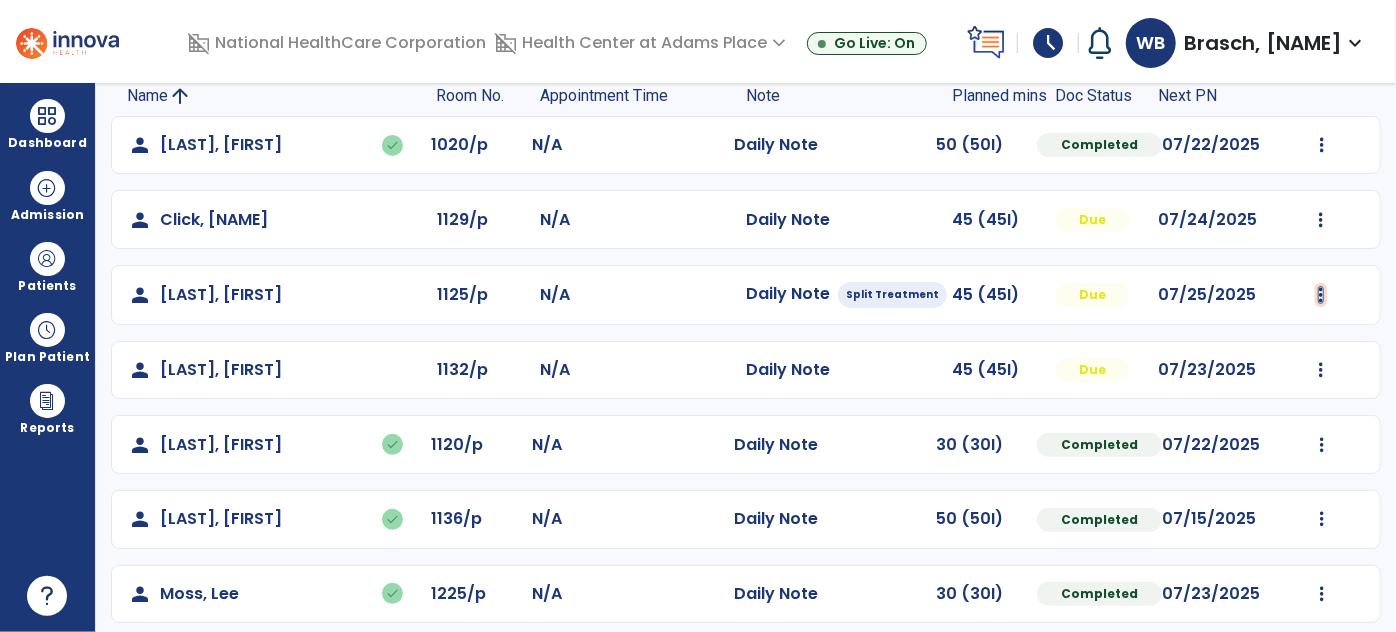 click at bounding box center [1322, 145] 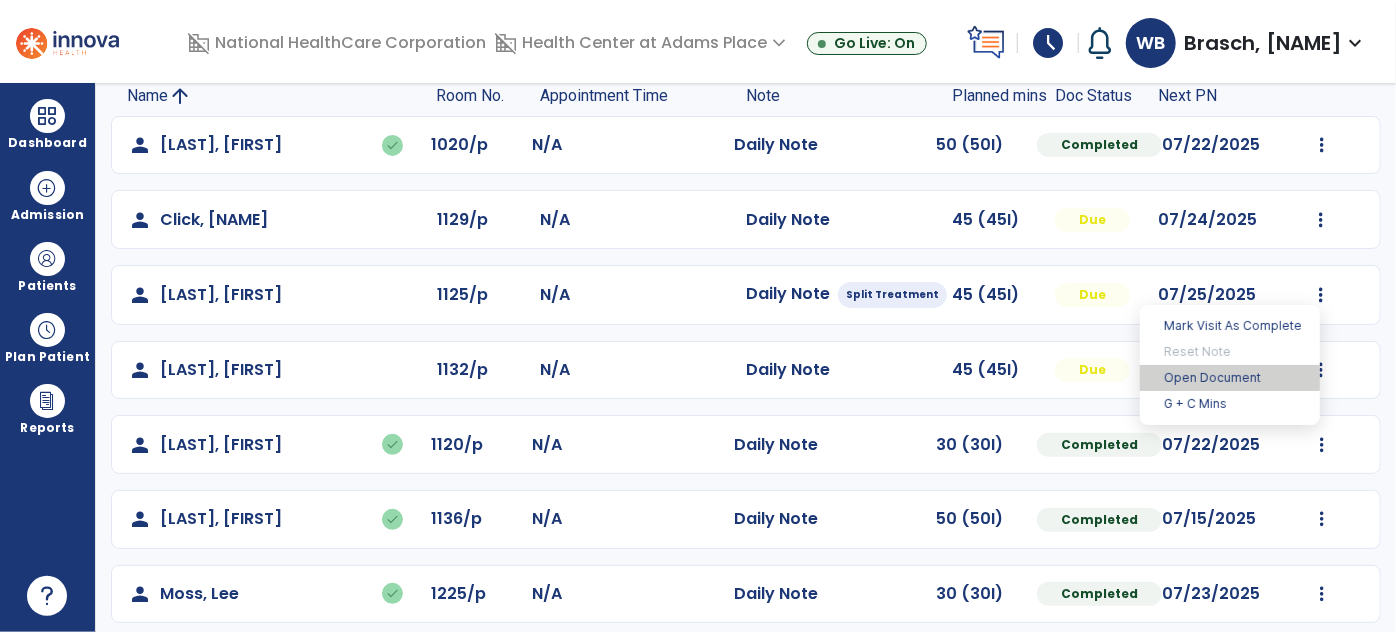 click on "Open Document" at bounding box center [1230, 378] 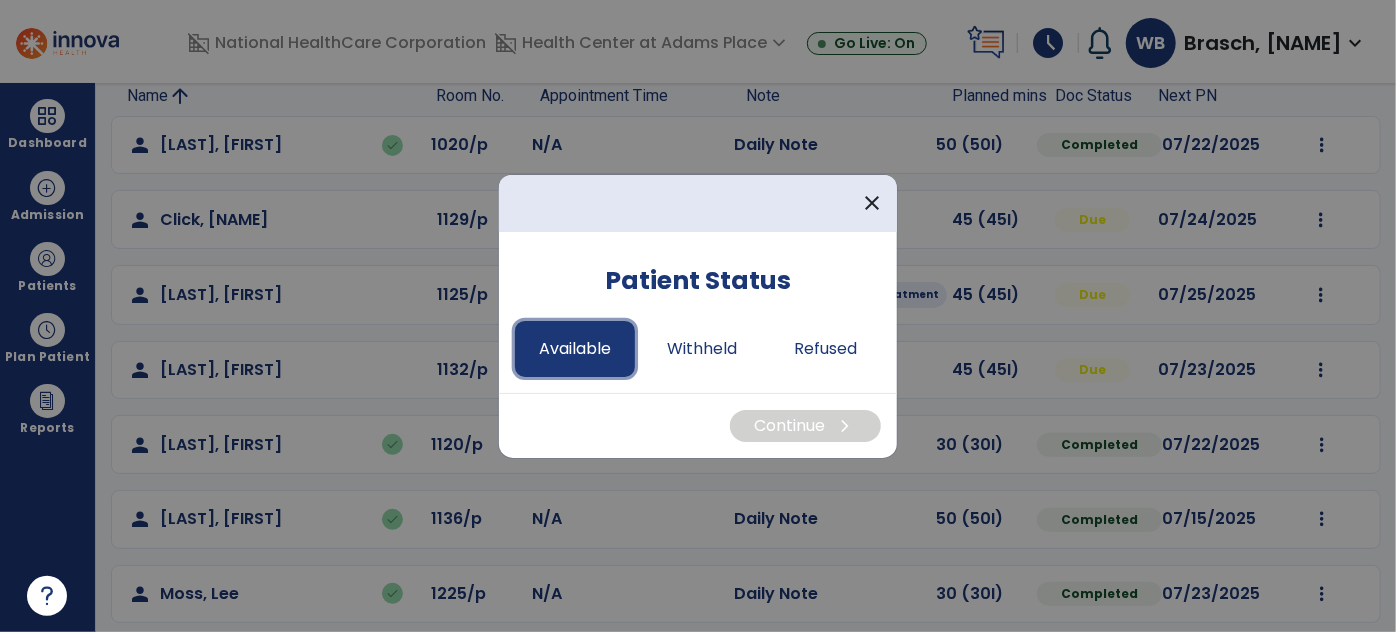 click on "Available" at bounding box center [575, 349] 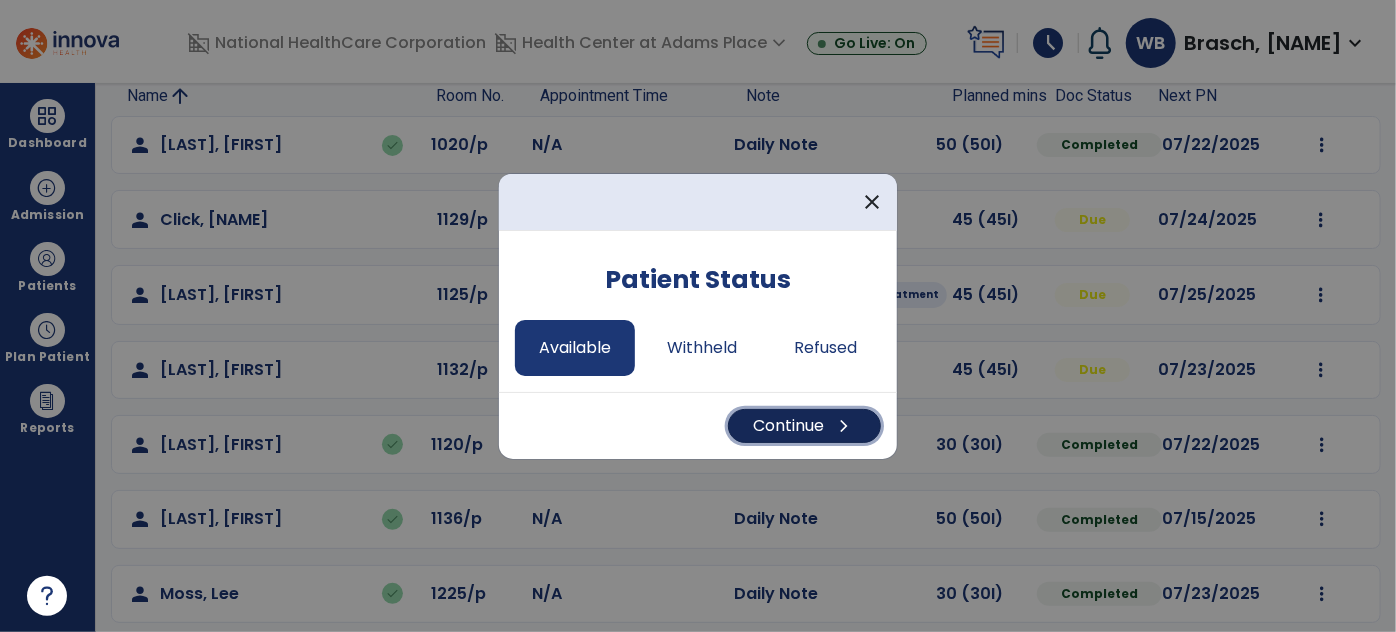 click on "Continue   chevron_right" at bounding box center [804, 426] 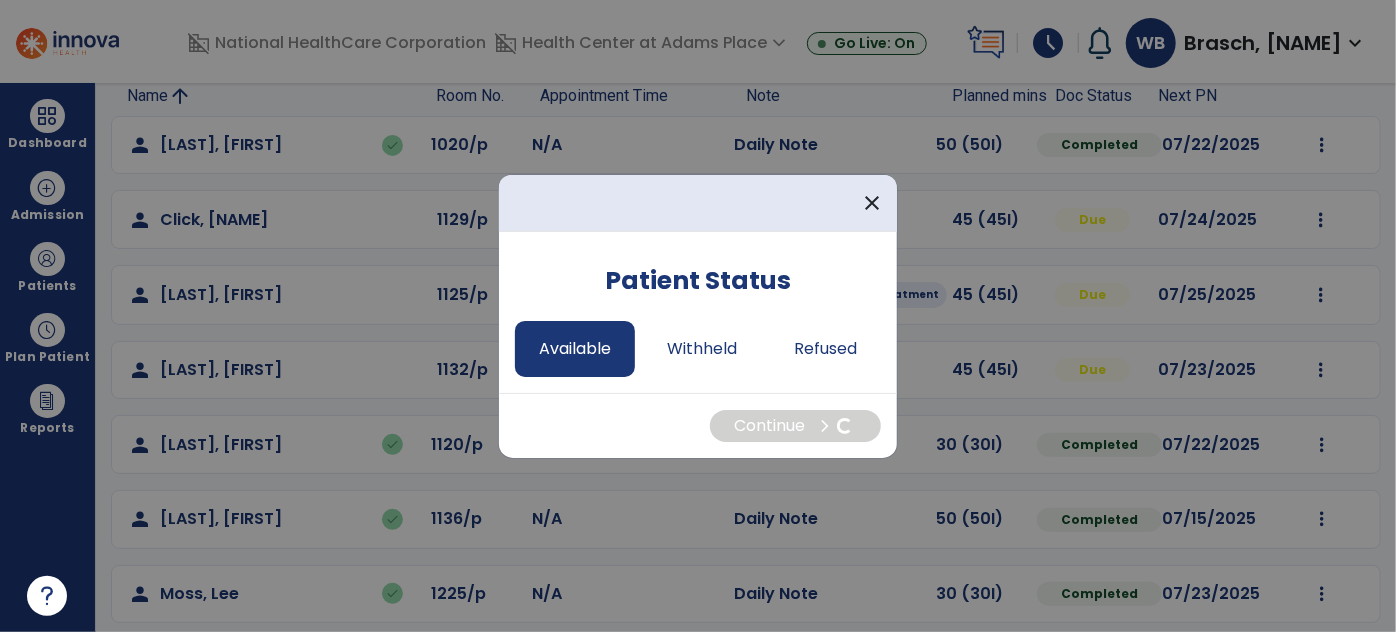 select on "*" 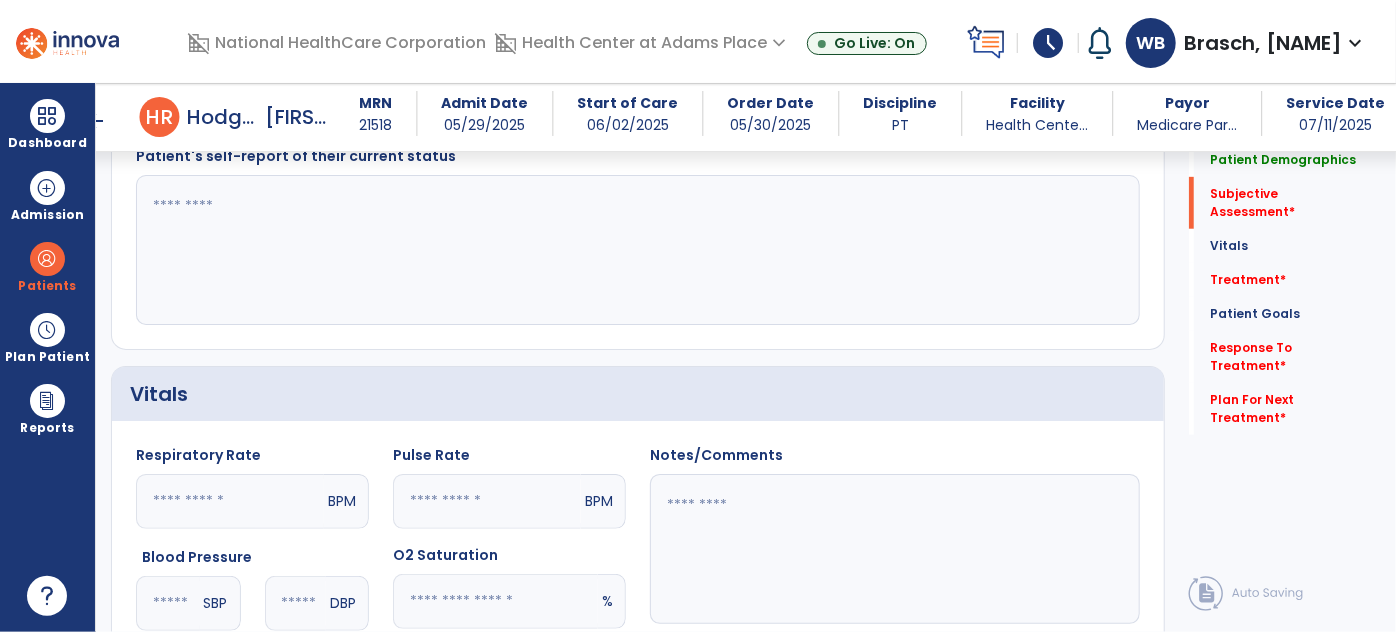 scroll, scrollTop: 549, scrollLeft: 0, axis: vertical 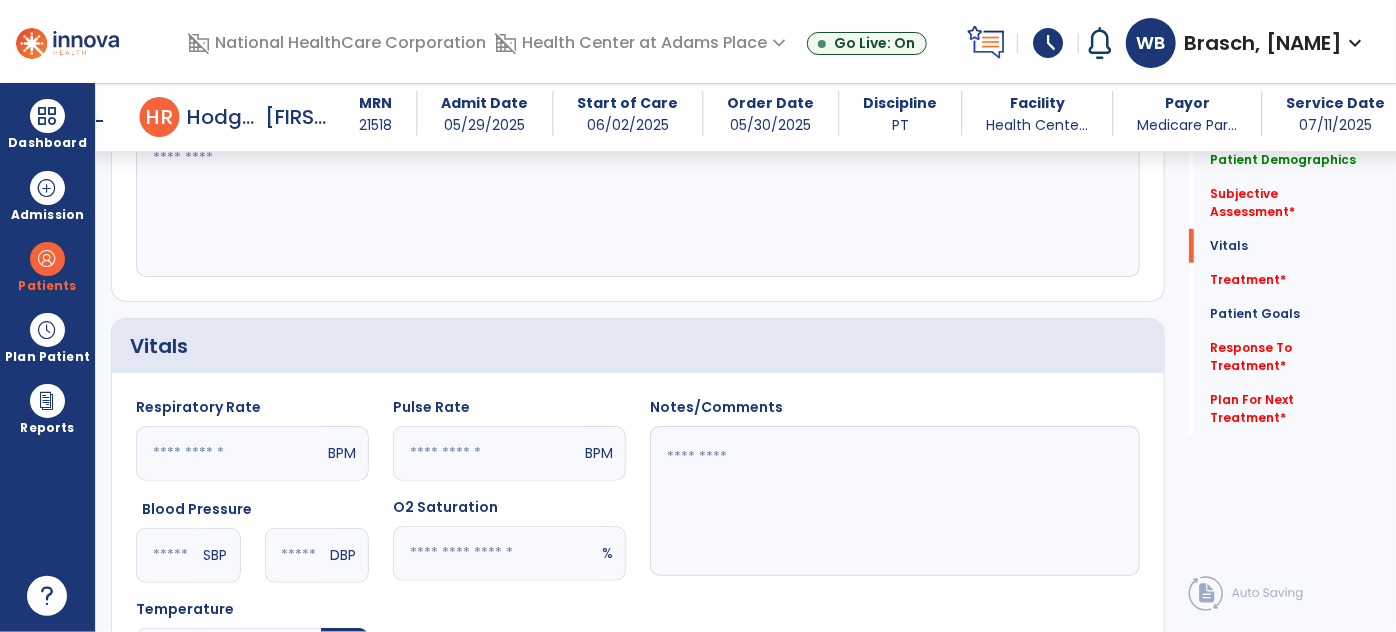 click 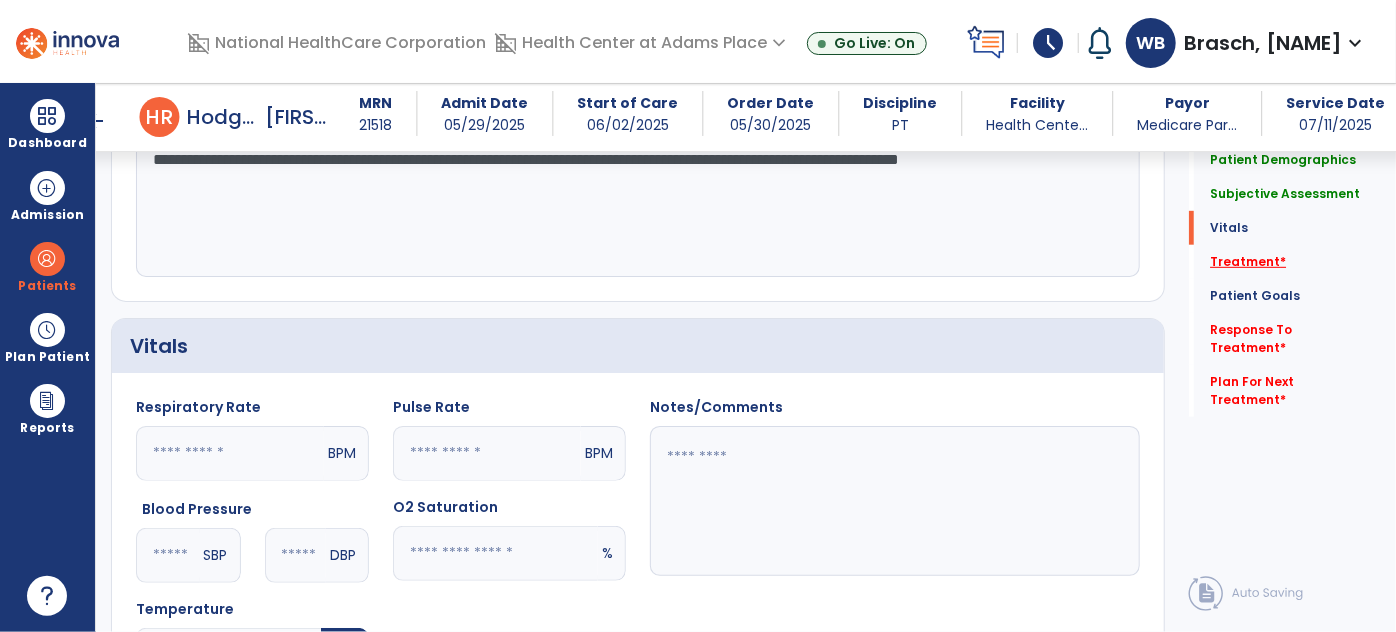 type on "**********" 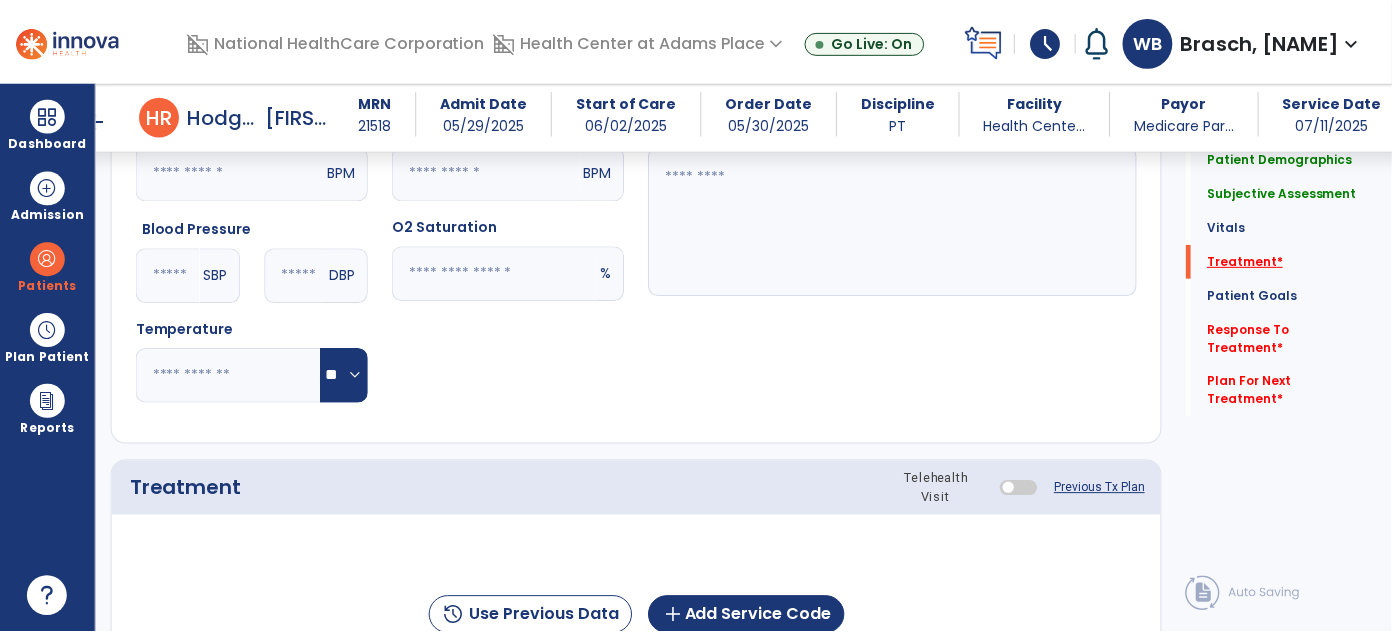 scroll, scrollTop: 1058, scrollLeft: 0, axis: vertical 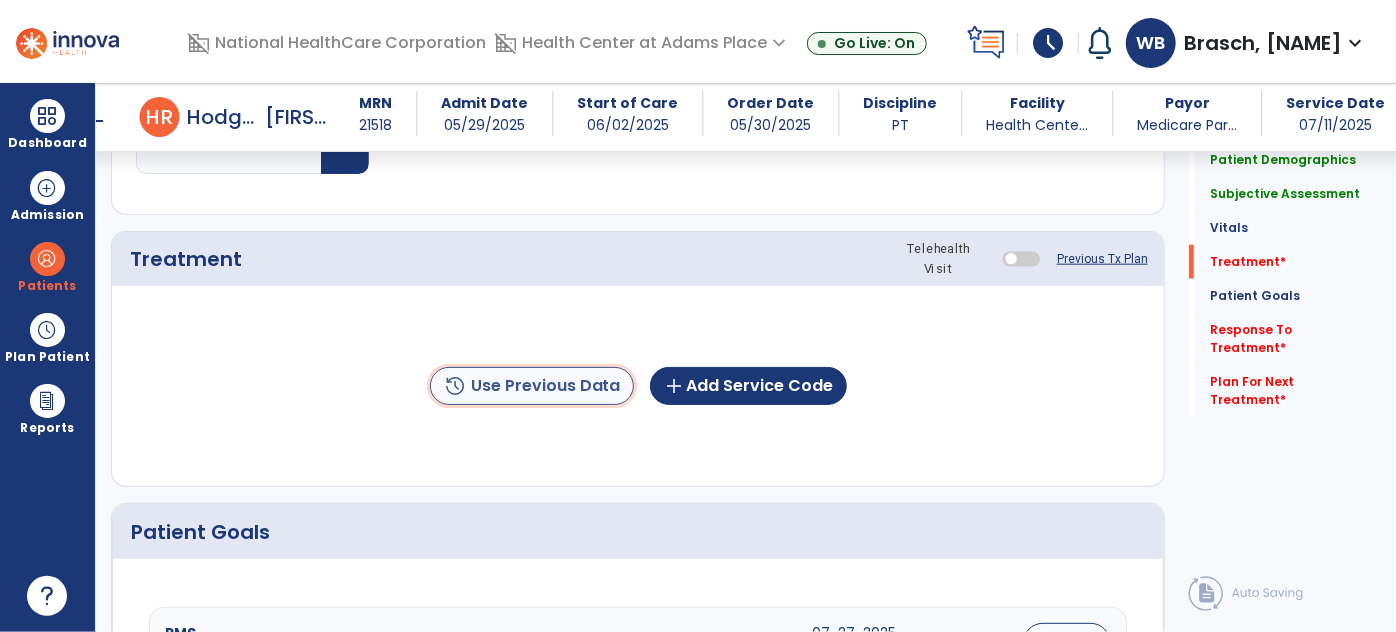 click on "history  Use Previous Data" 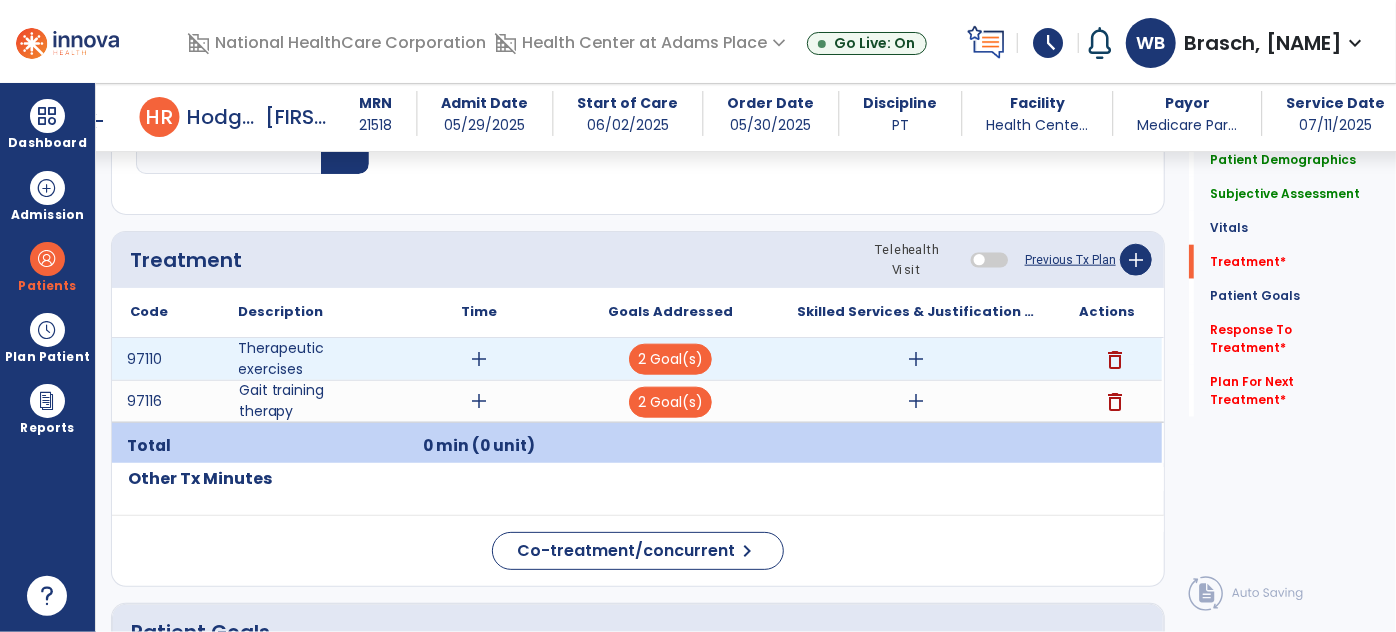 click on "add" at bounding box center [480, 359] 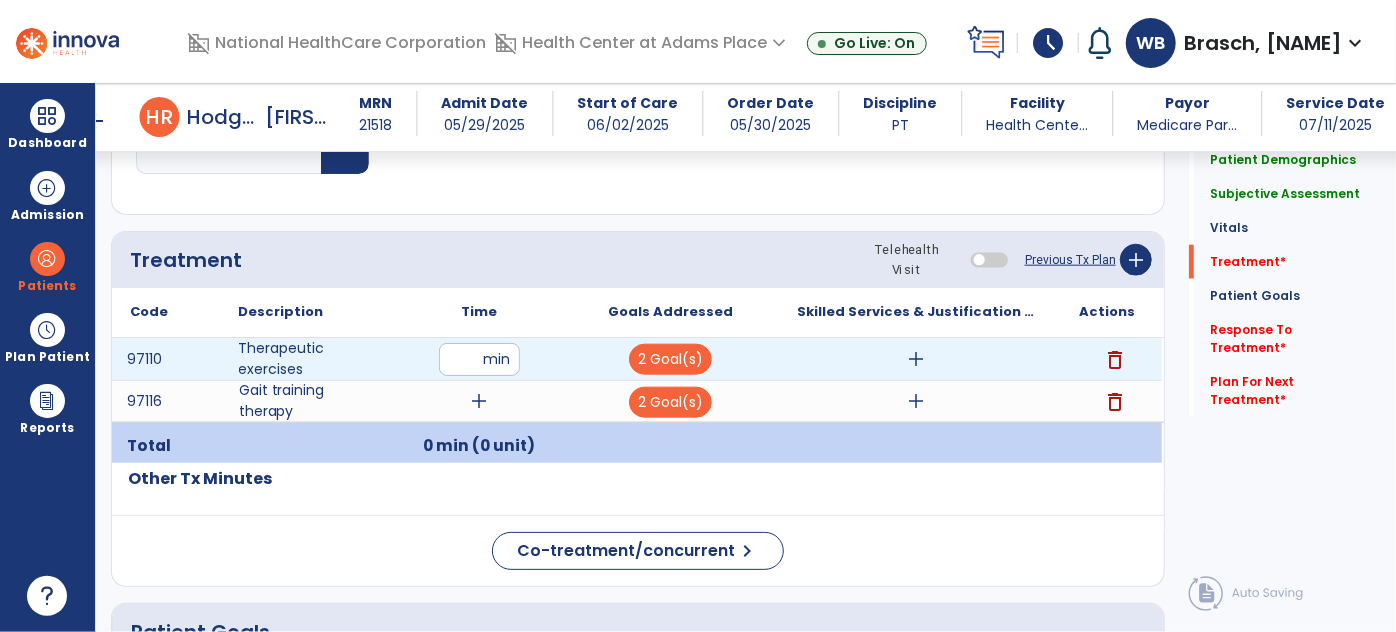 type on "*" 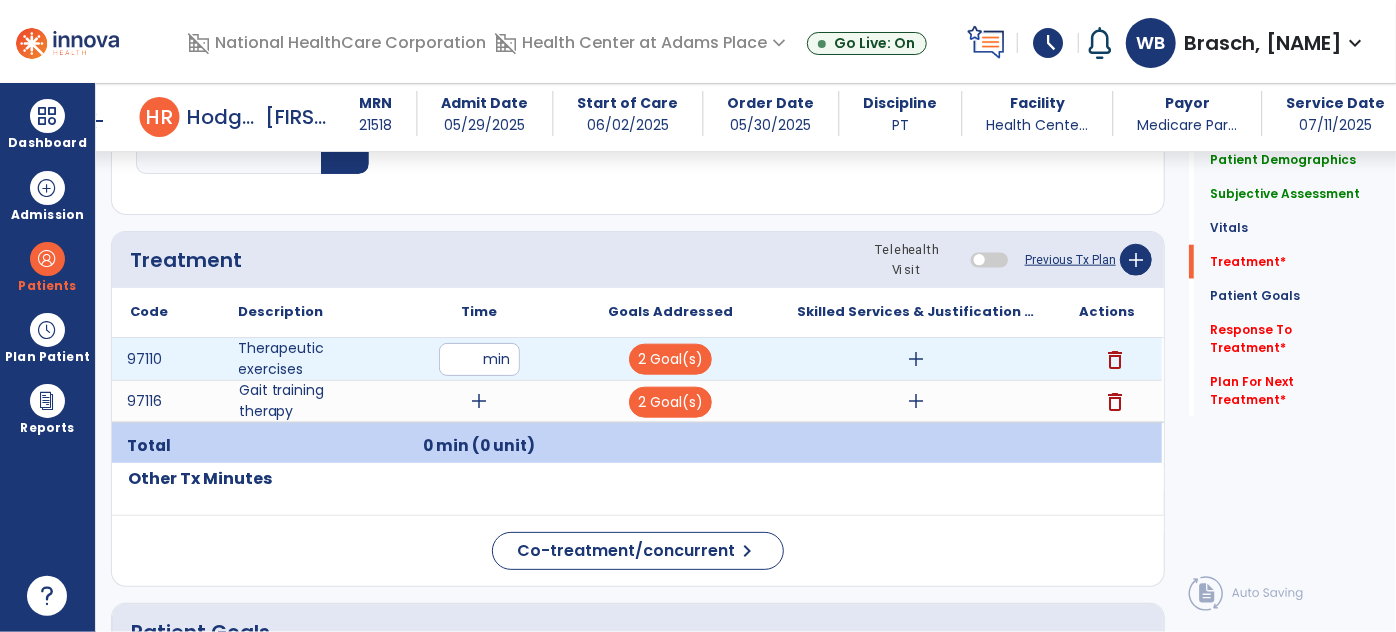 type on "**" 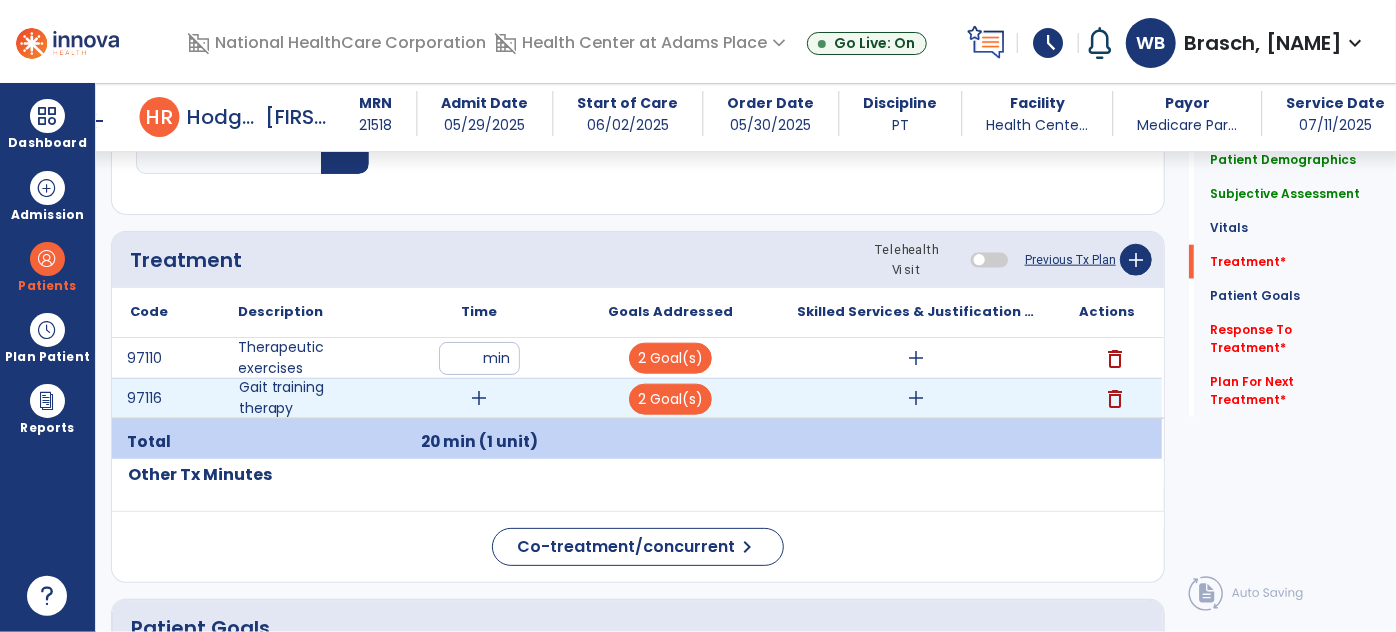 click on "add" at bounding box center (480, 398) 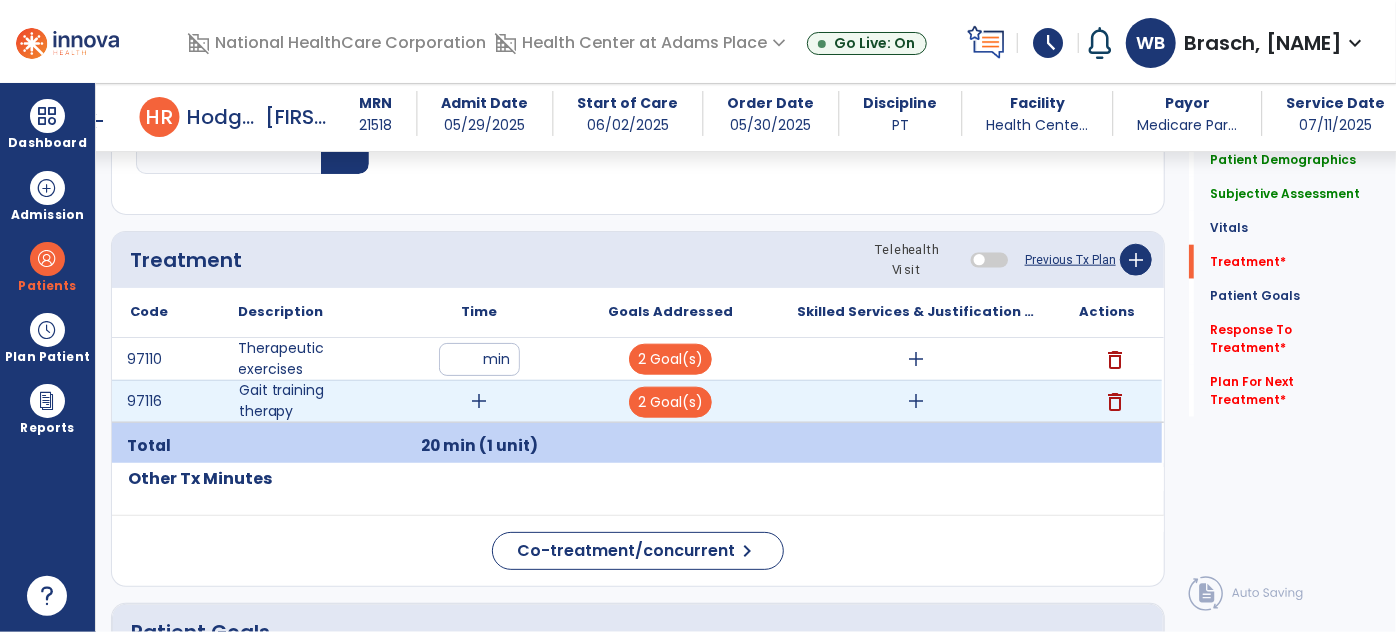 click on "add" at bounding box center [480, 401] 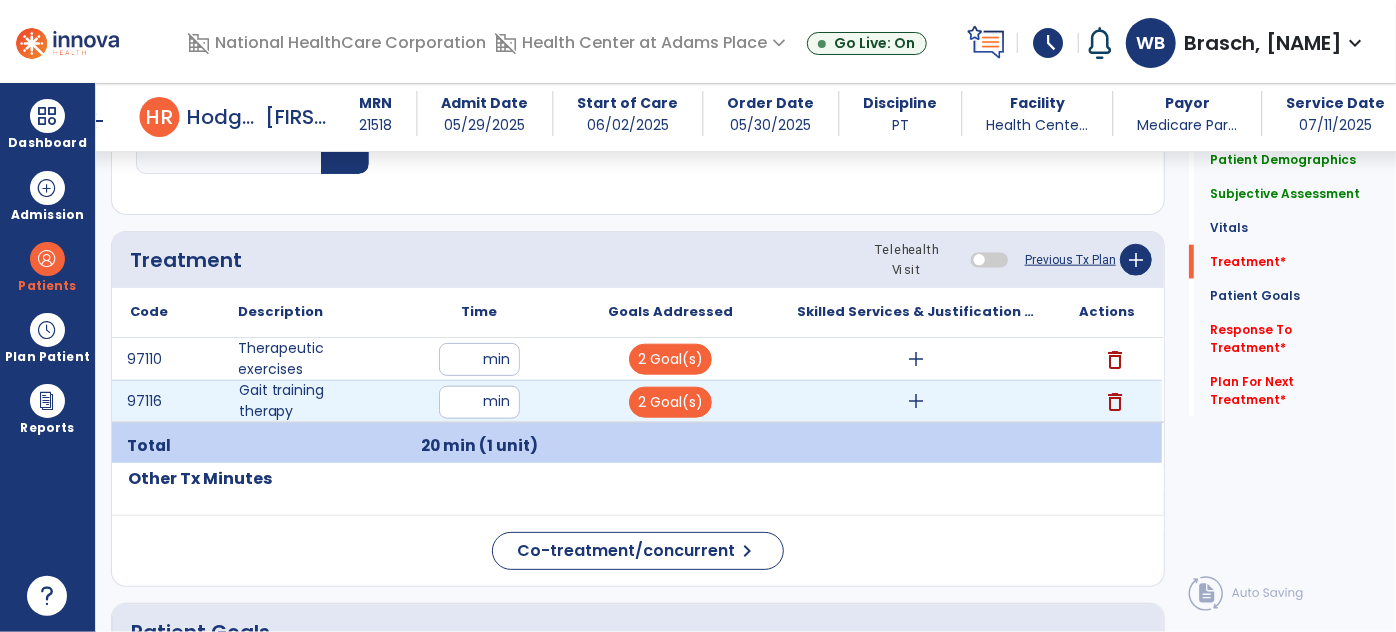click at bounding box center (479, 402) 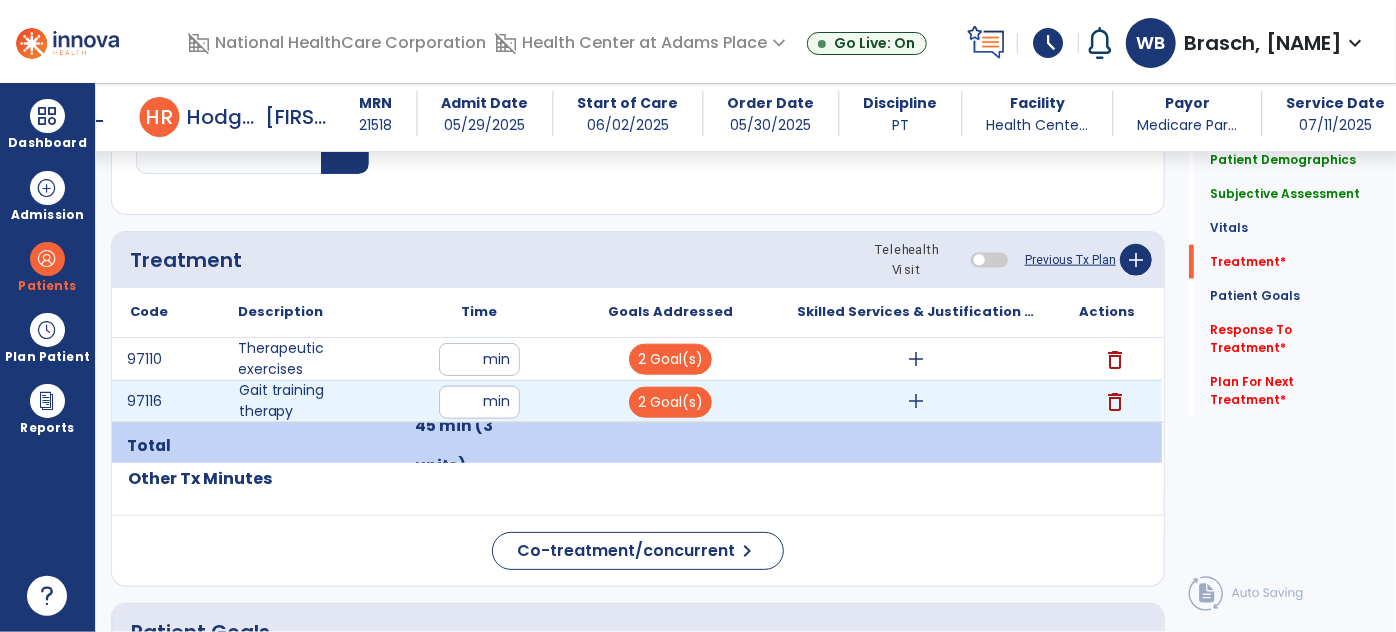 click on "add" at bounding box center [916, 401] 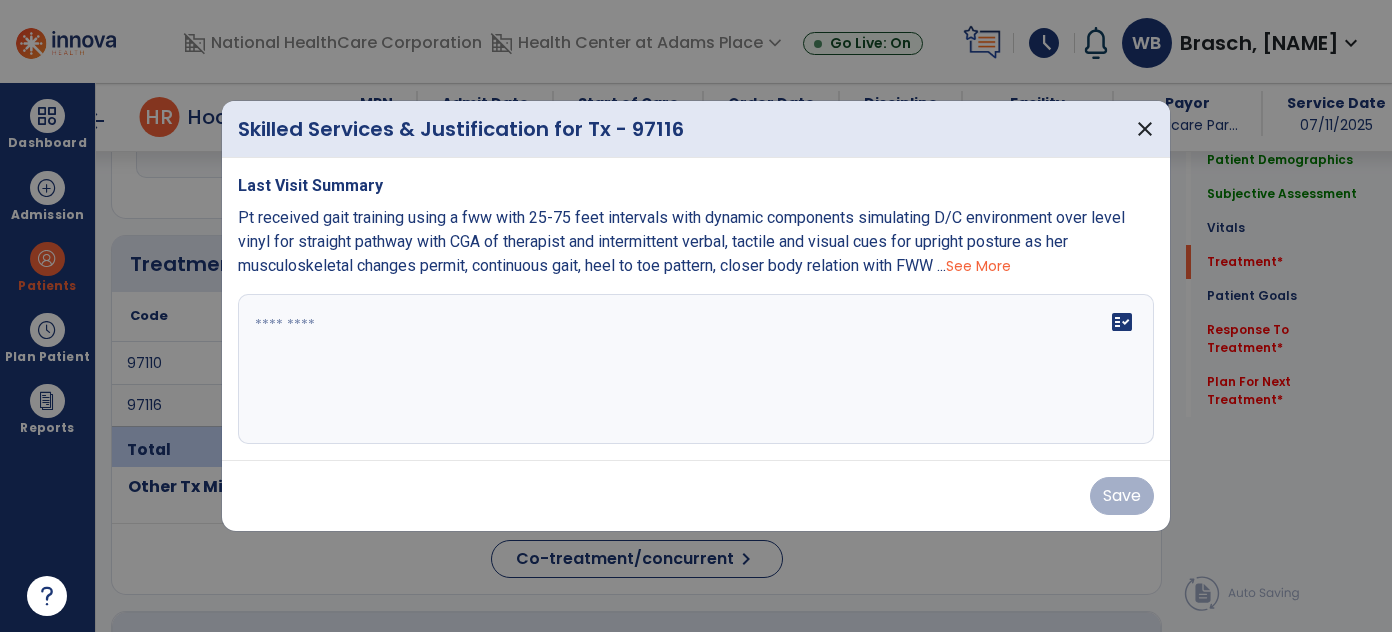 scroll, scrollTop: 1058, scrollLeft: 0, axis: vertical 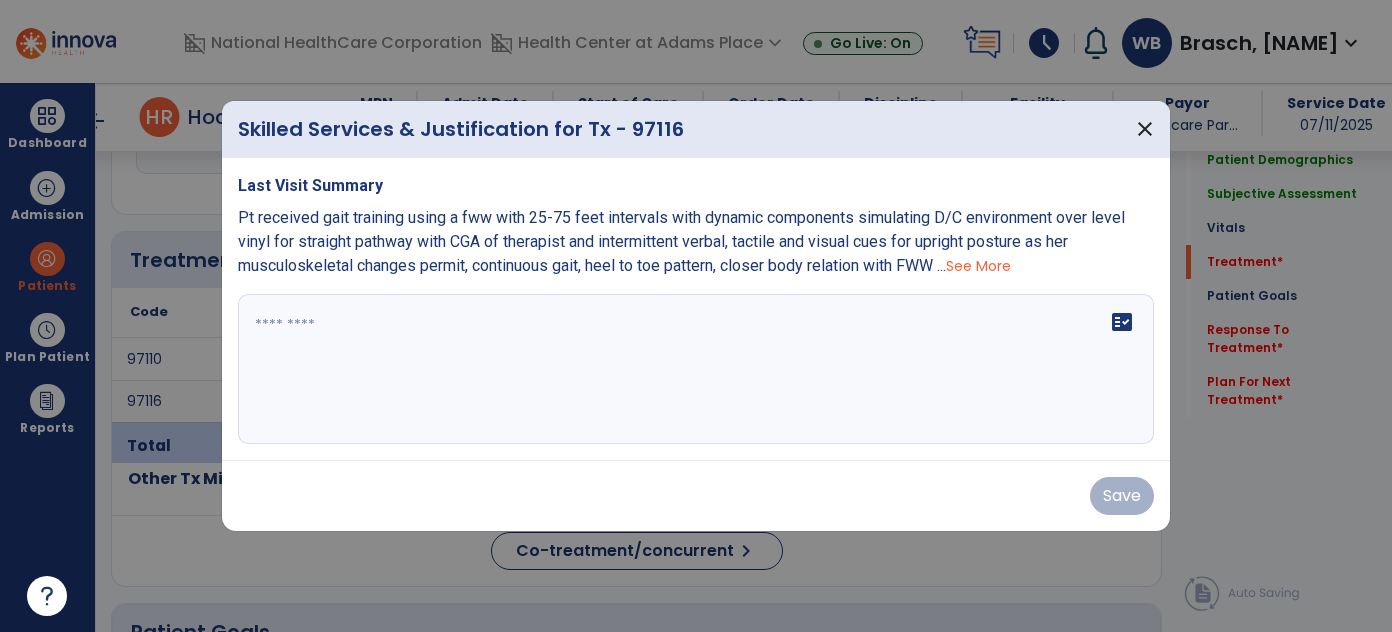 click on "See More" at bounding box center (978, 266) 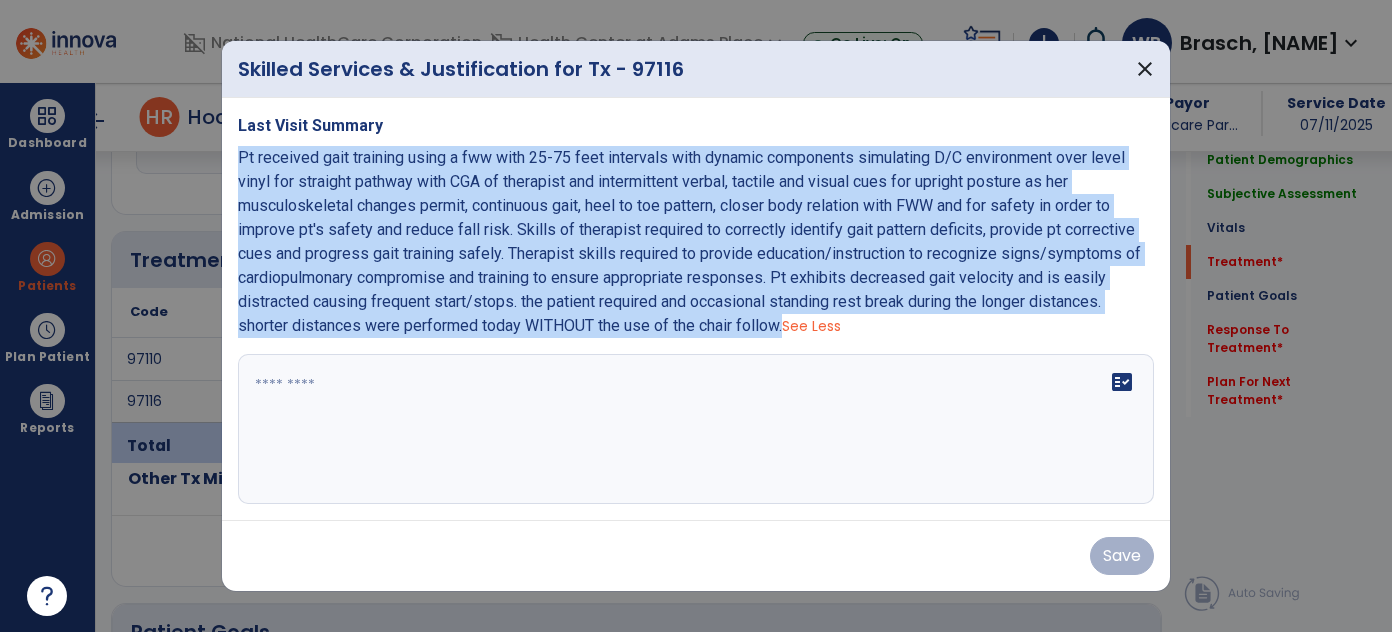 drag, startPoint x: 784, startPoint y: 330, endPoint x: 233, endPoint y: 154, distance: 578.42633 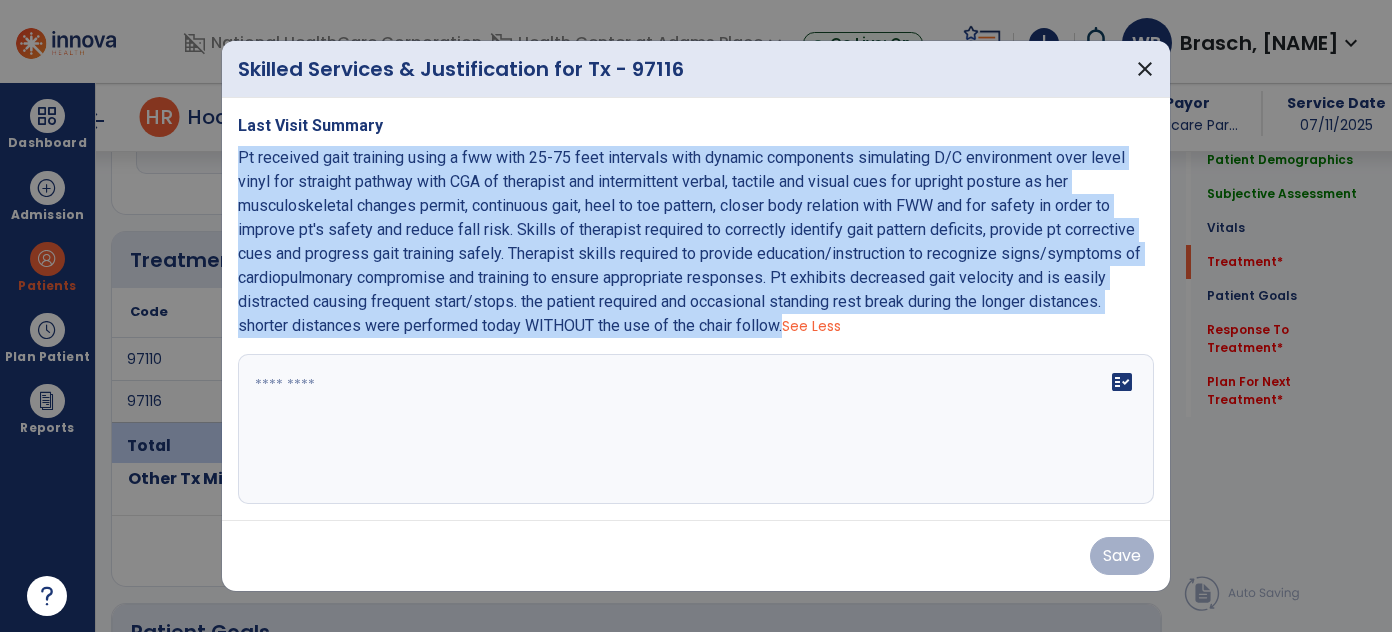 click on "Last Visit Summary Pt received gait training using a fww with 25-75 feet intervals with dynamic components simulating D/C environment over level vinyl for straight pathway with CGA of therapist and intermittent verbal, tactile and visual cues for upright posture as her musculoskeletal changes permit, continuous gait, heel to toe pattern, closer body relation with FWW and for safety in order to improve pt's safety and reduce fall risk. Skills of therapist required to correctly identify gait pattern deficits, provide pt corrective cues and progress gait training safely. Therapist skills required to provide education/instruction to recognize signs/symptoms of cardiopulmonary compromise and training to ensure appropriate responses. Pt exhibits decreased gait velocity and is easily distracted causing frequent start/stops. the patient required and occasional standing rest break during the longer distances. shorter distances were performed today WITHOUT the use of the chair follow. See Less fact_check" at bounding box center [696, 309] 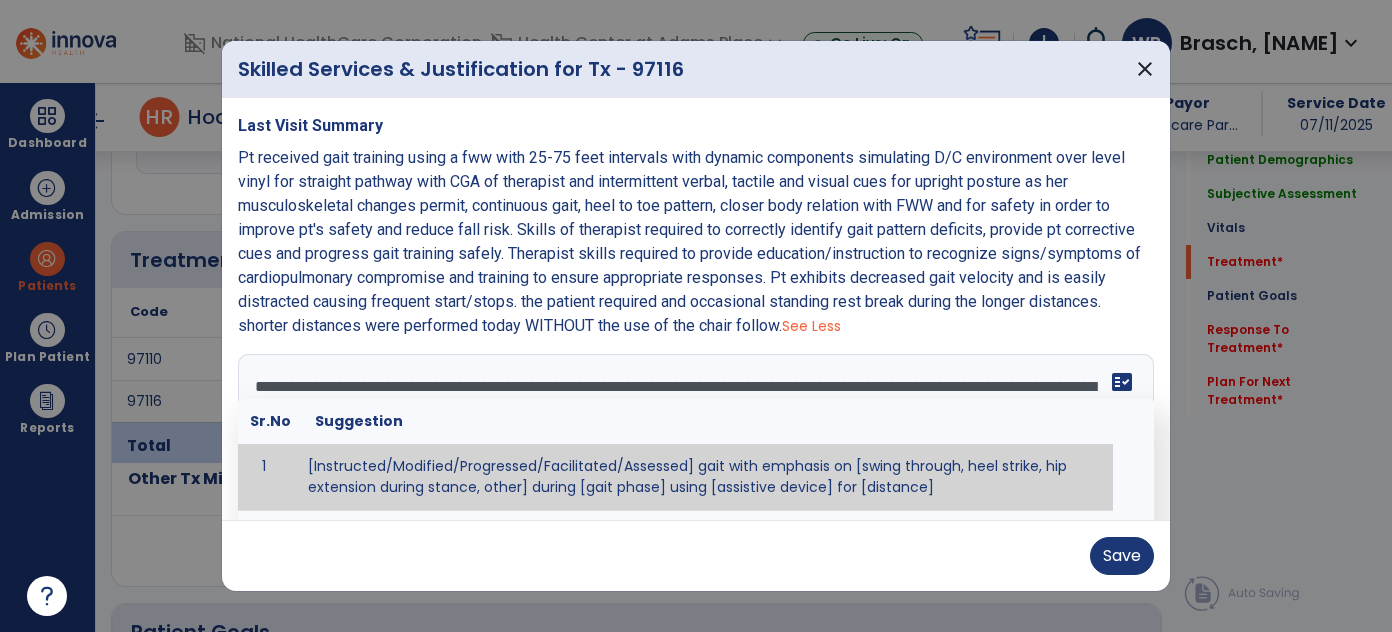 scroll, scrollTop: 111, scrollLeft: 0, axis: vertical 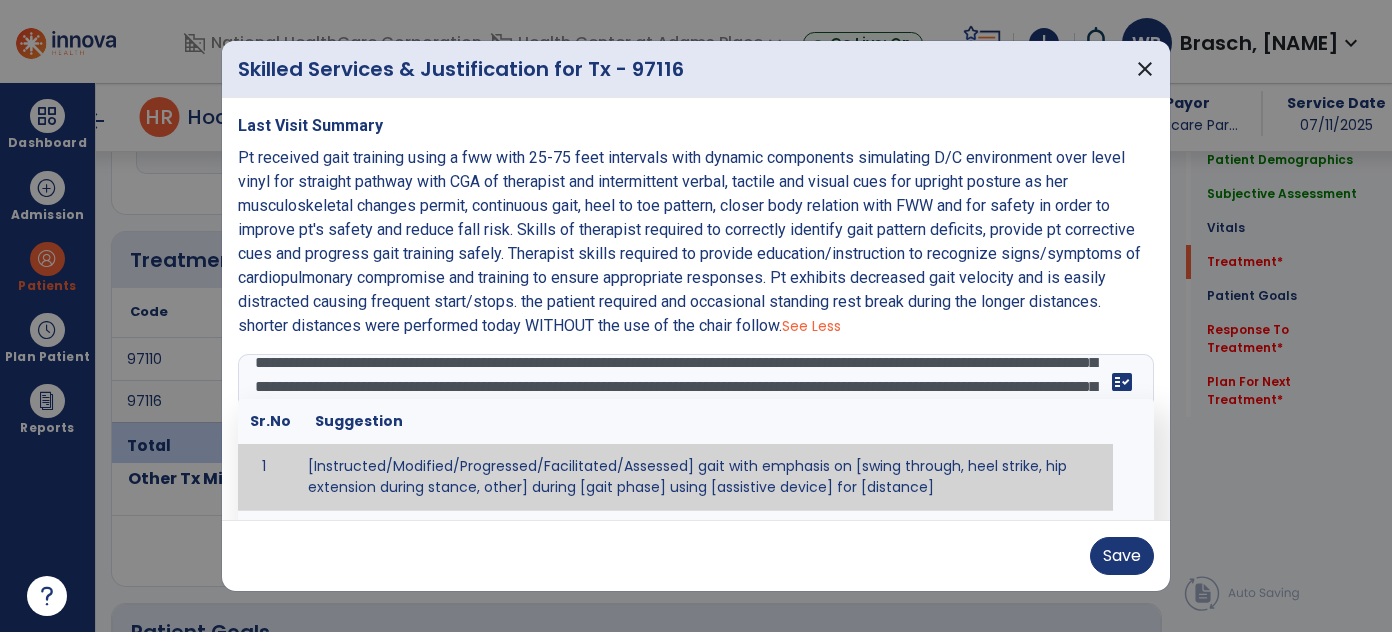 click on "**********" at bounding box center [694, 429] 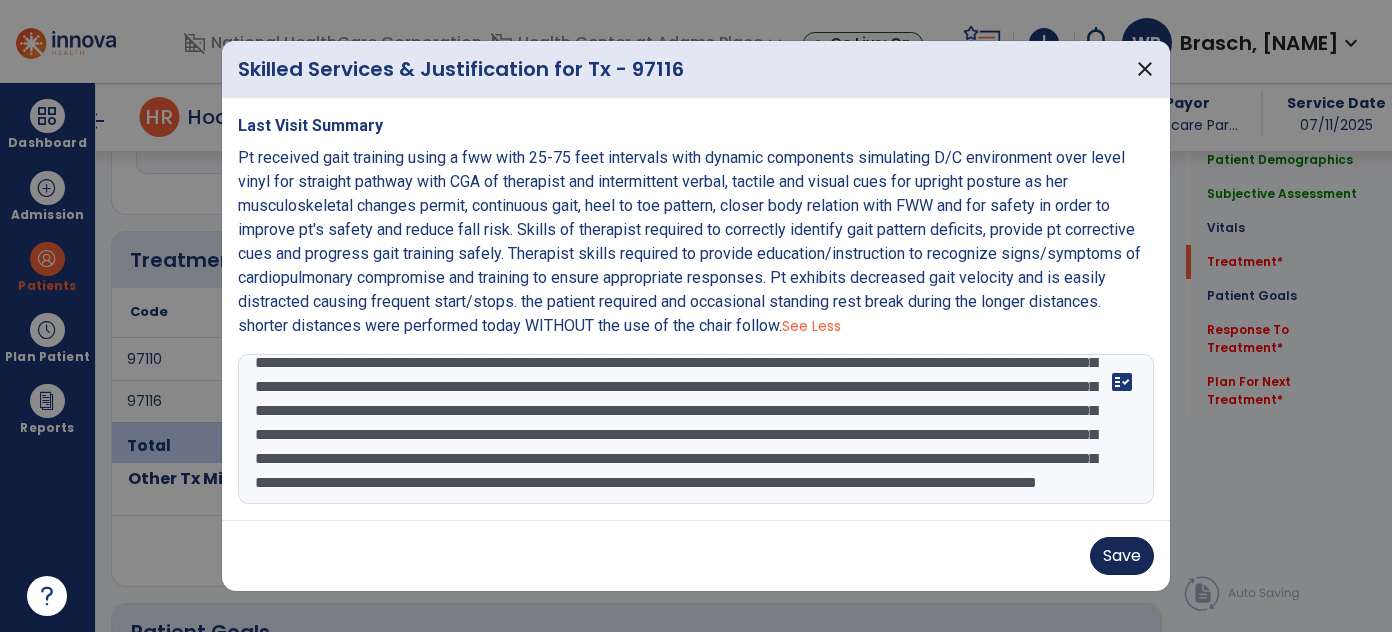 type on "**********" 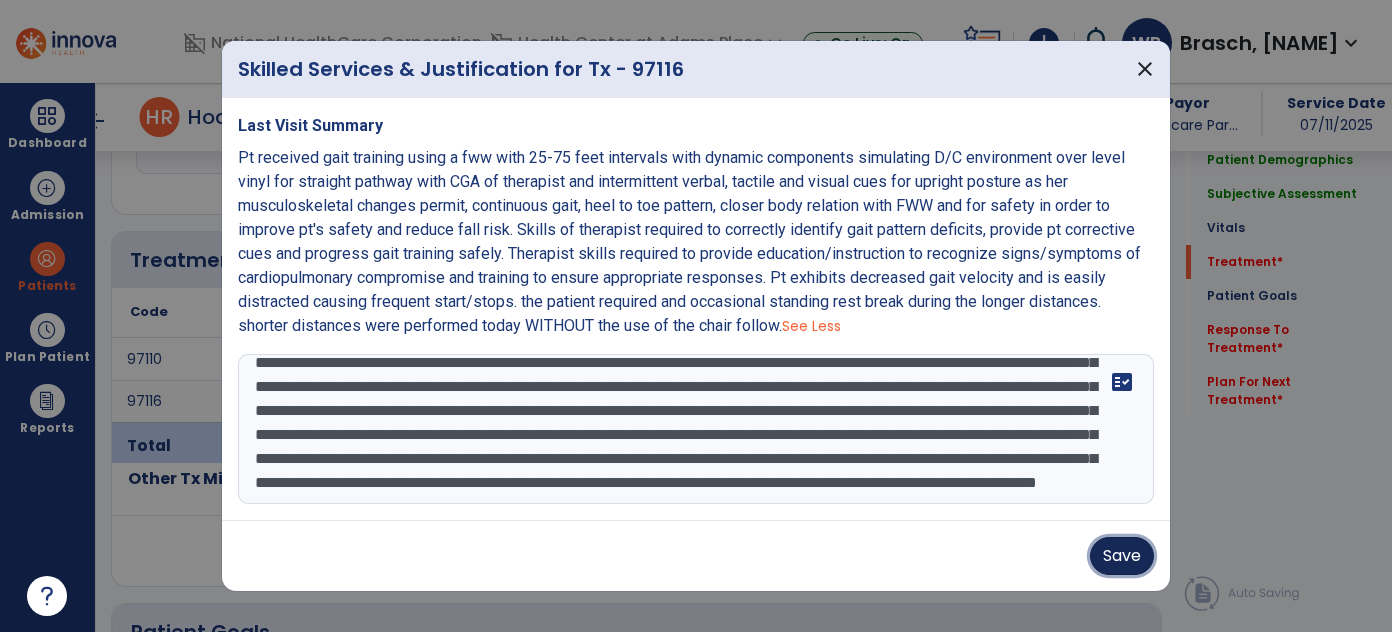click on "Save" at bounding box center [1122, 556] 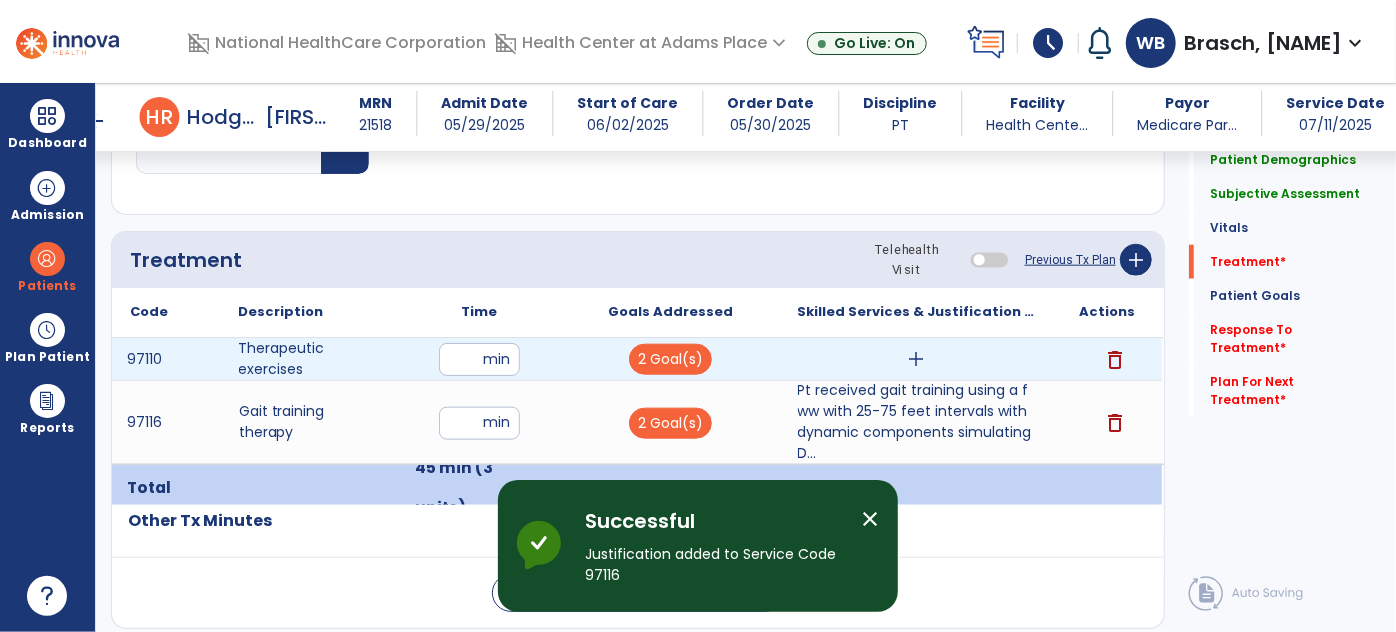 click on "add" at bounding box center (916, 359) 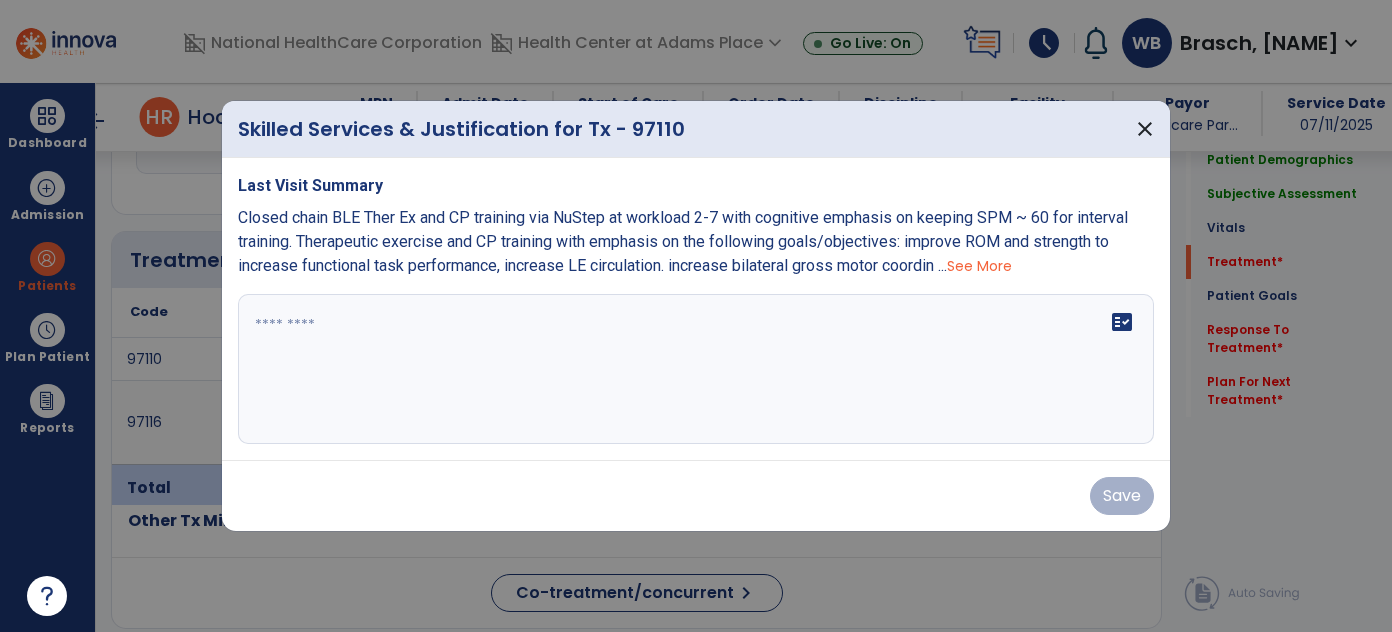 scroll, scrollTop: 1058, scrollLeft: 0, axis: vertical 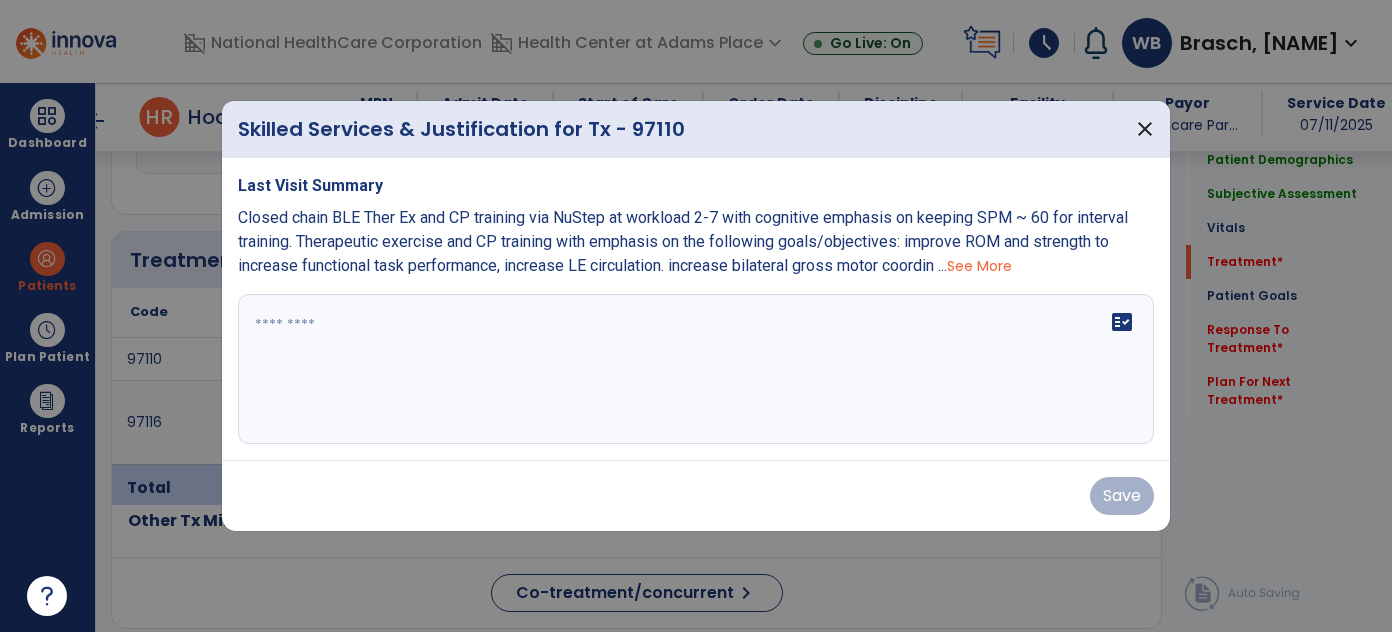click on "fact_check" at bounding box center (696, 369) 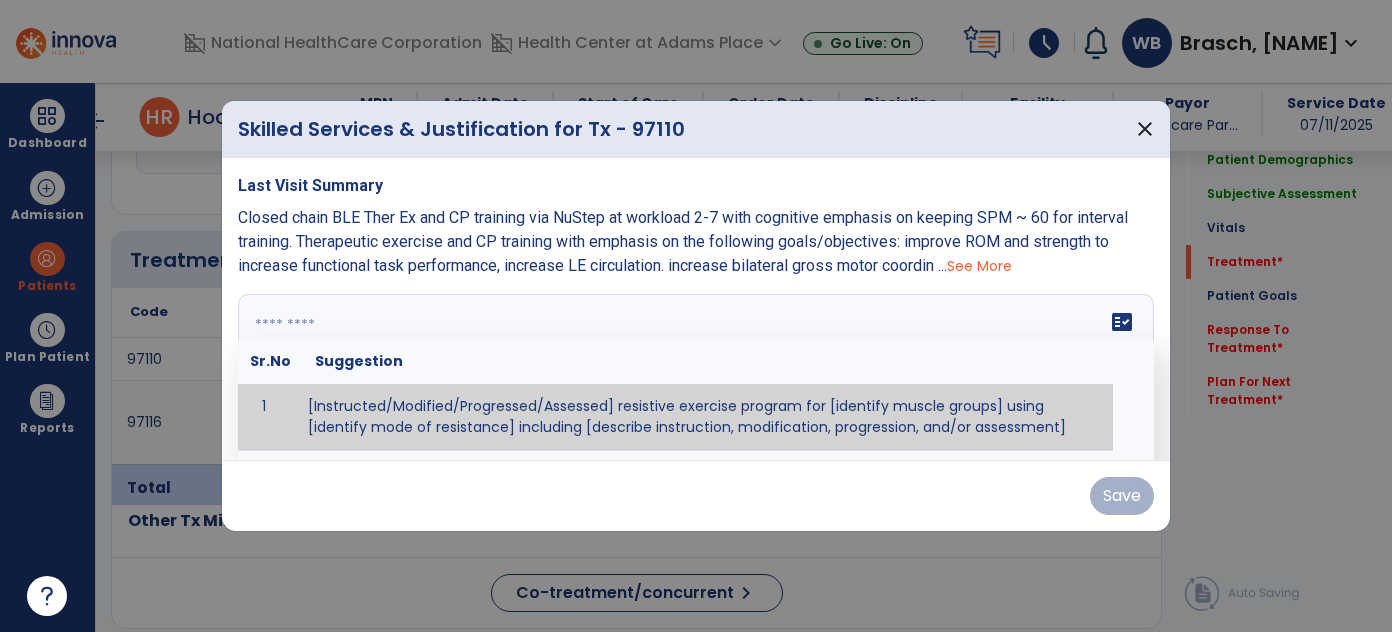 click on "See More" at bounding box center (979, 266) 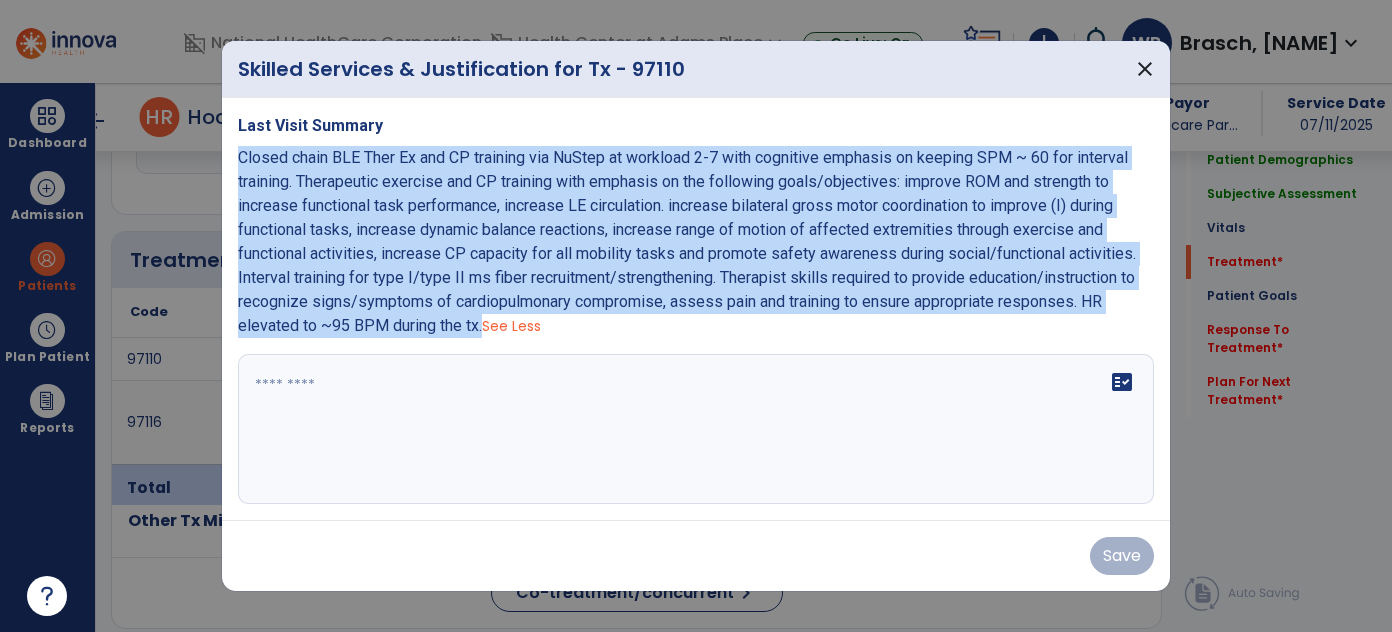 drag, startPoint x: 236, startPoint y: 161, endPoint x: 485, endPoint y: 327, distance: 299.26074 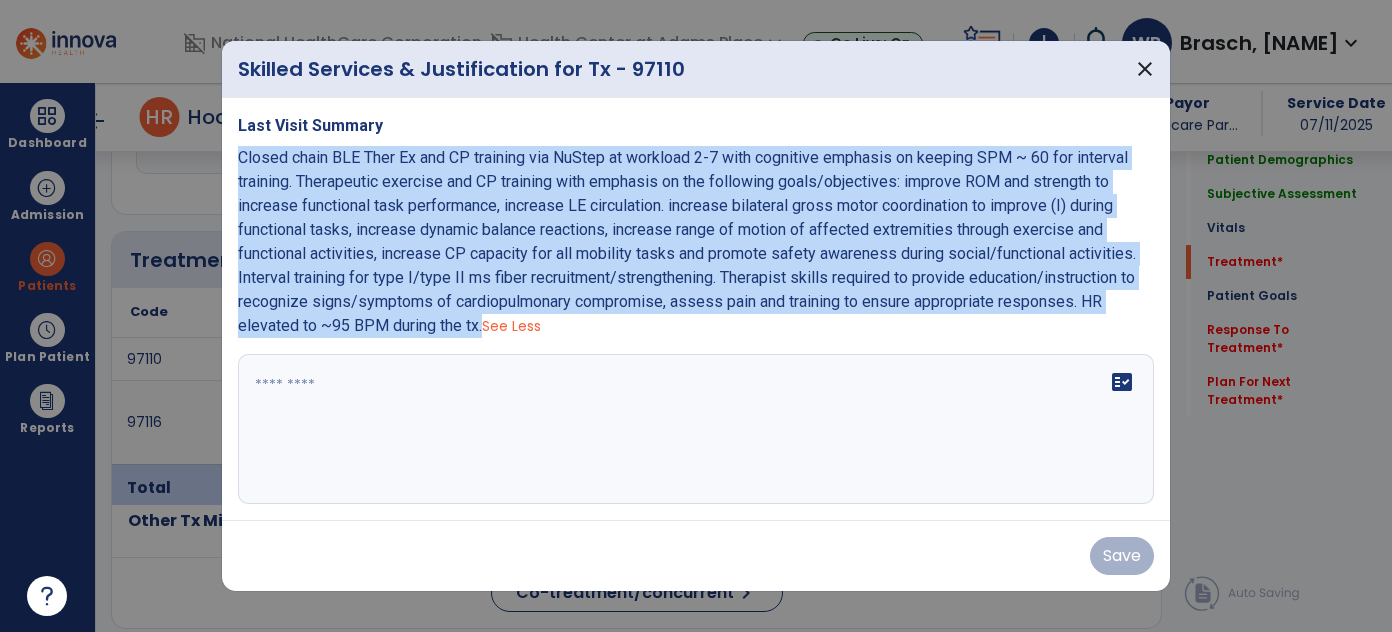 click on "Last Visit Summary Closed chain BLE Ther Ex and CP training via NuStep at workload 2-7 with cognitive emphasis on keeping SPM ~ 60 for interval training. Therapeutic exercise and CP training with emphasis on the following goals/objectives: improve ROM and strength to increase functional task performance, increase LE circulation. increase bilateral gross motor coordination to improve (I) during functional tasks, increase dynamic balance reactions, increase range of motion of affected extremities through exercise and functional activities, increase CP capacity for all mobility tasks and promote safety awareness during social/functional activities. Interval training for type I/type II ms fiber recruitment/strengthening. Therapist skills required to provide education/instruction to recognize signs/symptoms of cardiopulmonary compromise, assess pain and training to ensure appropriate responses. HR elevated to ~95 BPM during the tx.  See Less   fact_check" at bounding box center [696, 309] 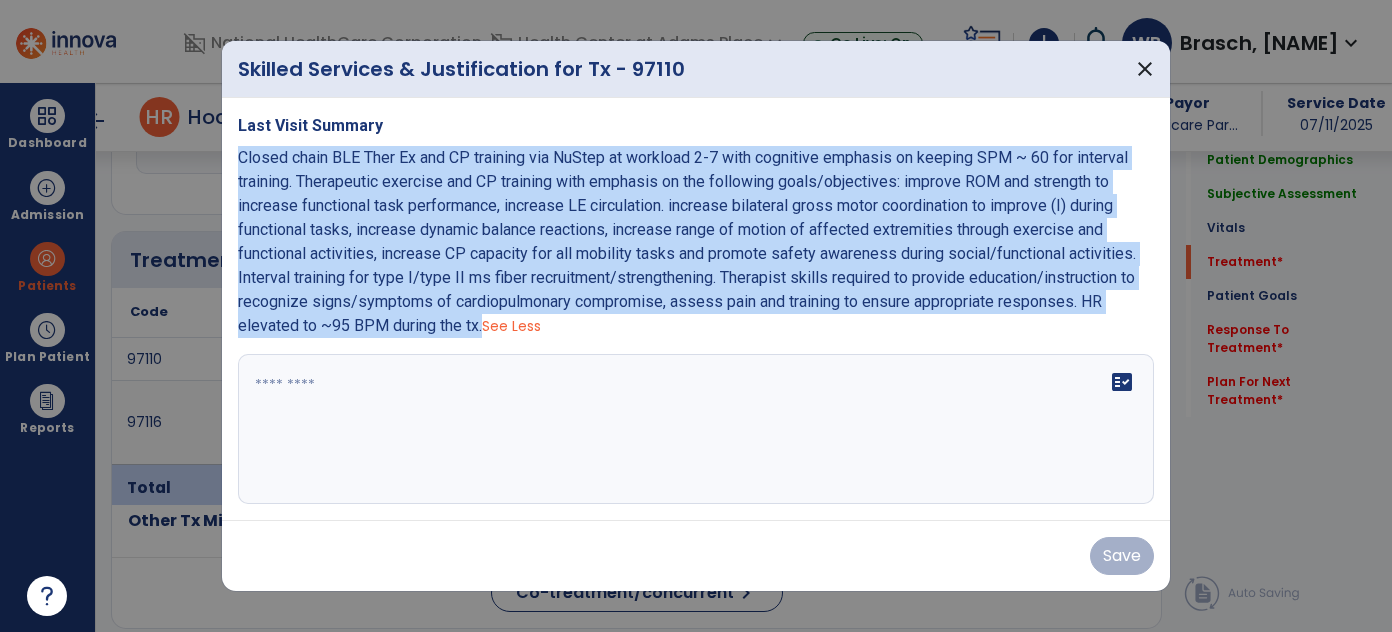 copy on "Closed chain BLE Ther Ex and CP training via NuStep at workload 2-7 with cognitive emphasis on keeping SPM ~ 60 for interval training. Therapeutic exercise and CP training with emphasis on the following goals/objectives: improve ROM and strength to increase functional task performance, increase LE circulation. increase bilateral gross motor coordination to improve (I) during functional tasks, increase dynamic balance reactions, increase range of motion of affected extremities through exercise and functional activities, increase CP capacity for all mobility tasks and promote safety awareness during social/functional activities. Interval training for type I/type II ms fiber recruitment/strengthening. Therapist skills required to provide education/instruction to recognize signs/symptoms of cardiopulmonary compromise, assess pain and training to ensure appropriate responses. HR elevated to ~95 BPM during the tx." 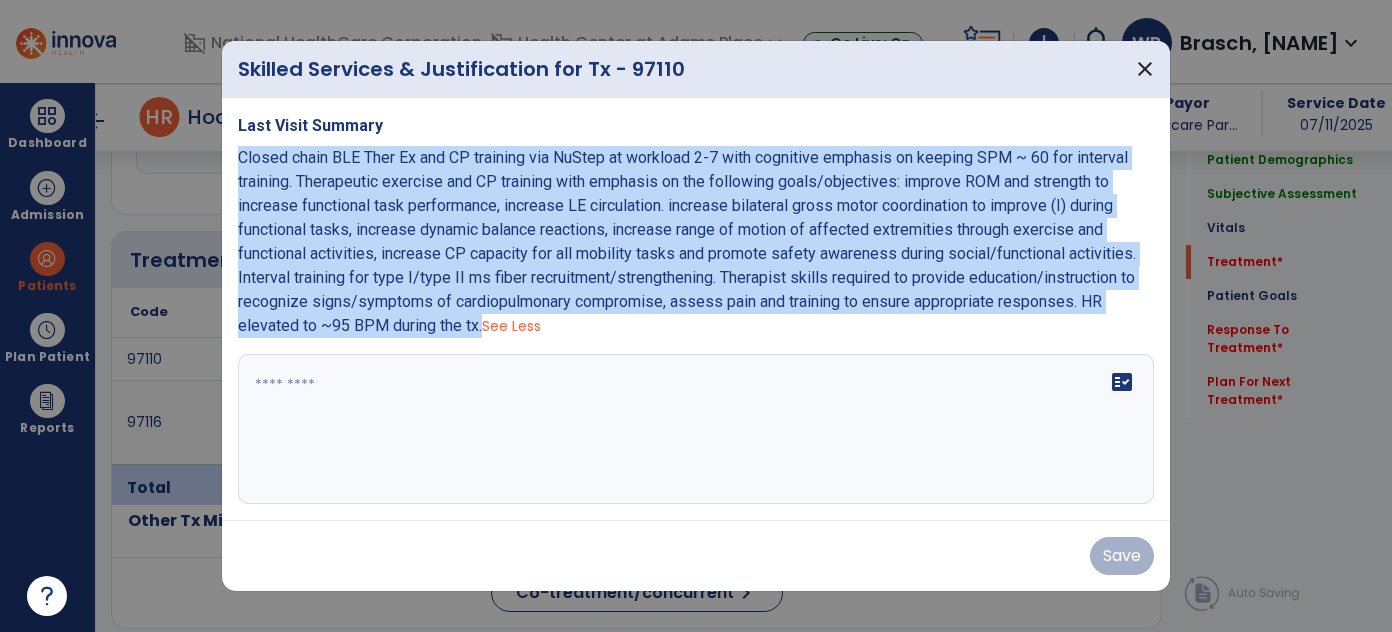 paste on "**********" 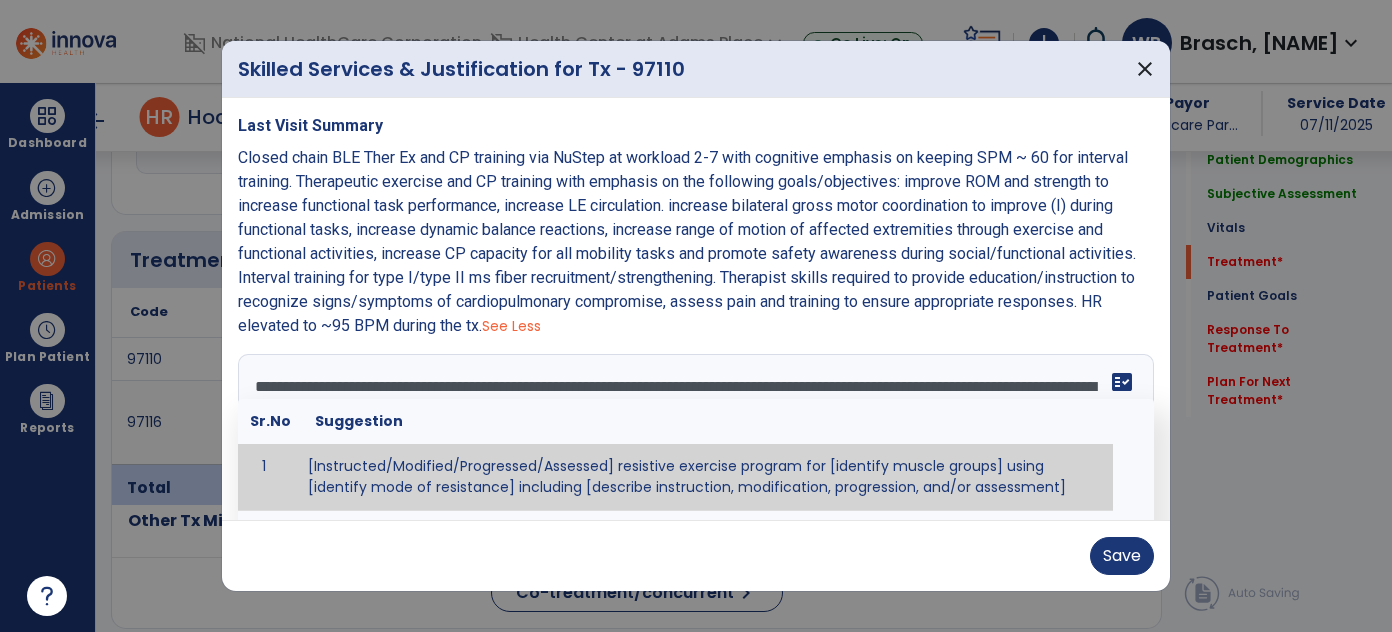scroll, scrollTop: 111, scrollLeft: 0, axis: vertical 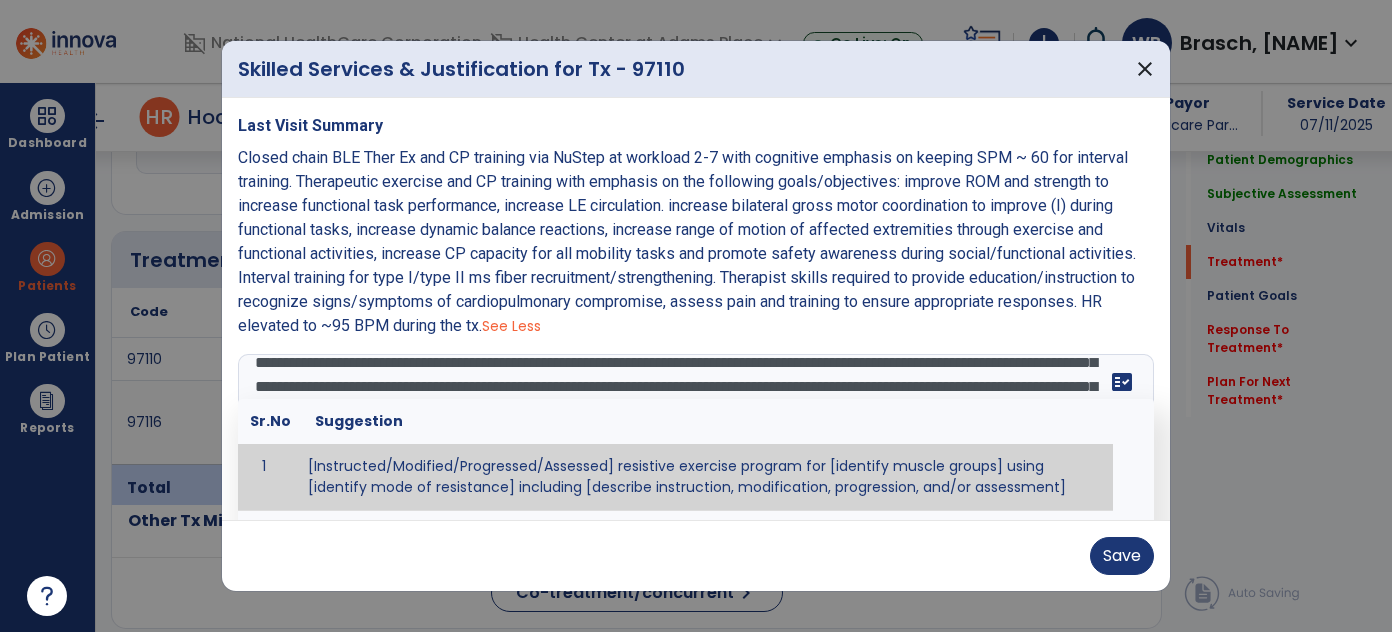 click on "**********" at bounding box center [694, 429] 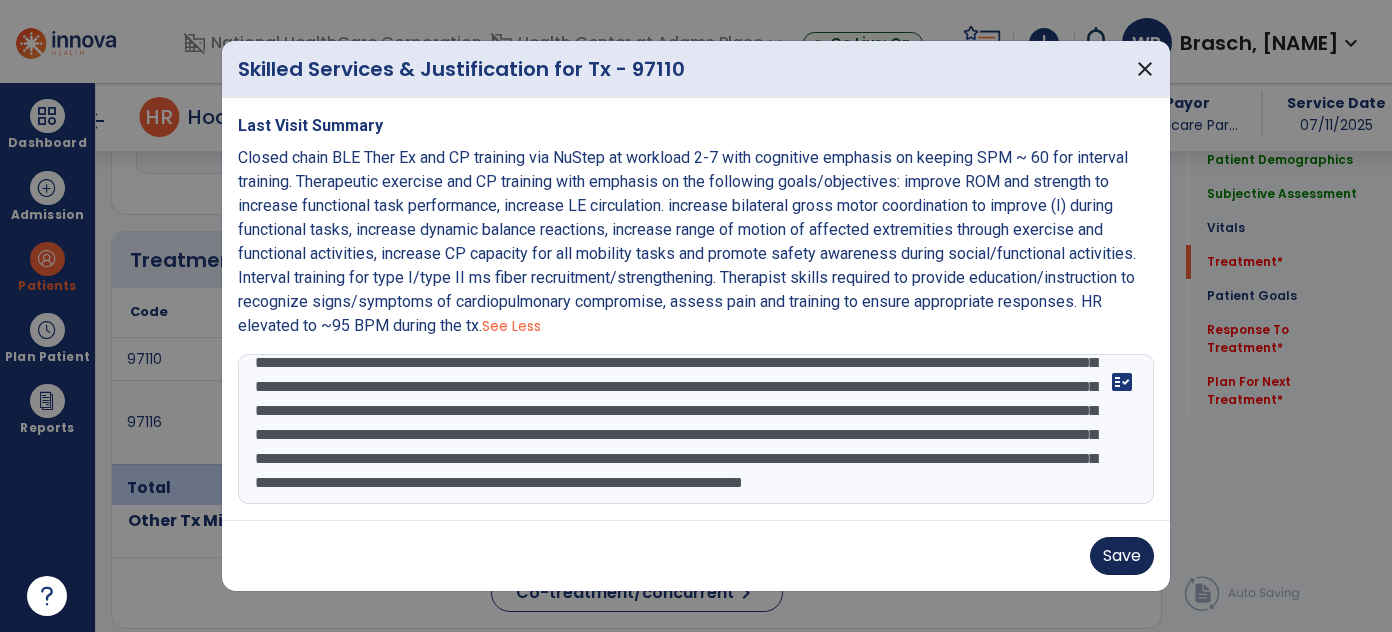 type on "**********" 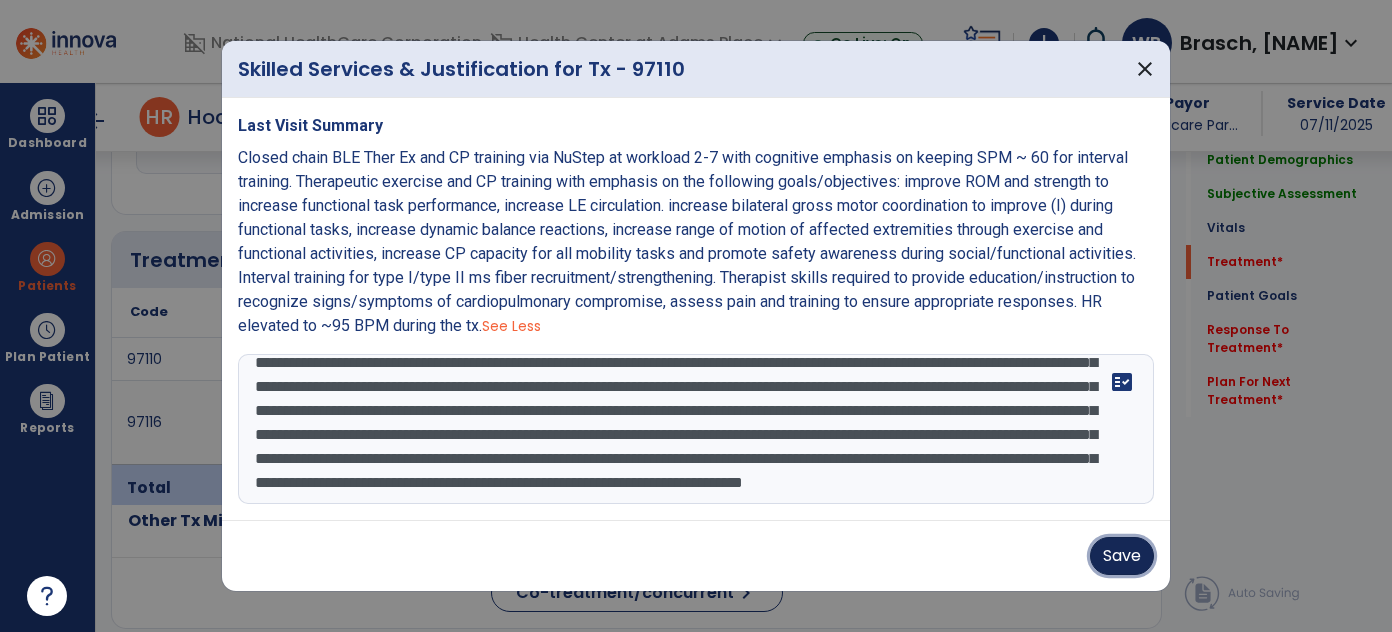 click on "Save" at bounding box center [1122, 556] 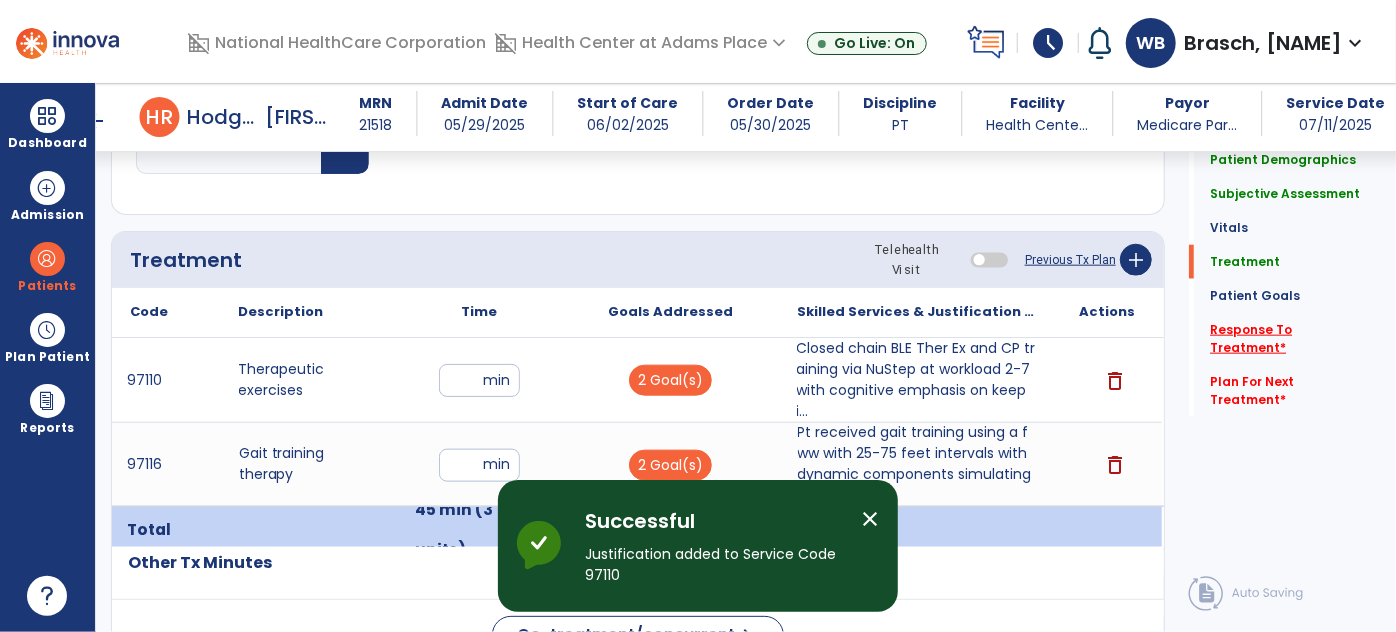 click on "Response To Treatment   *" 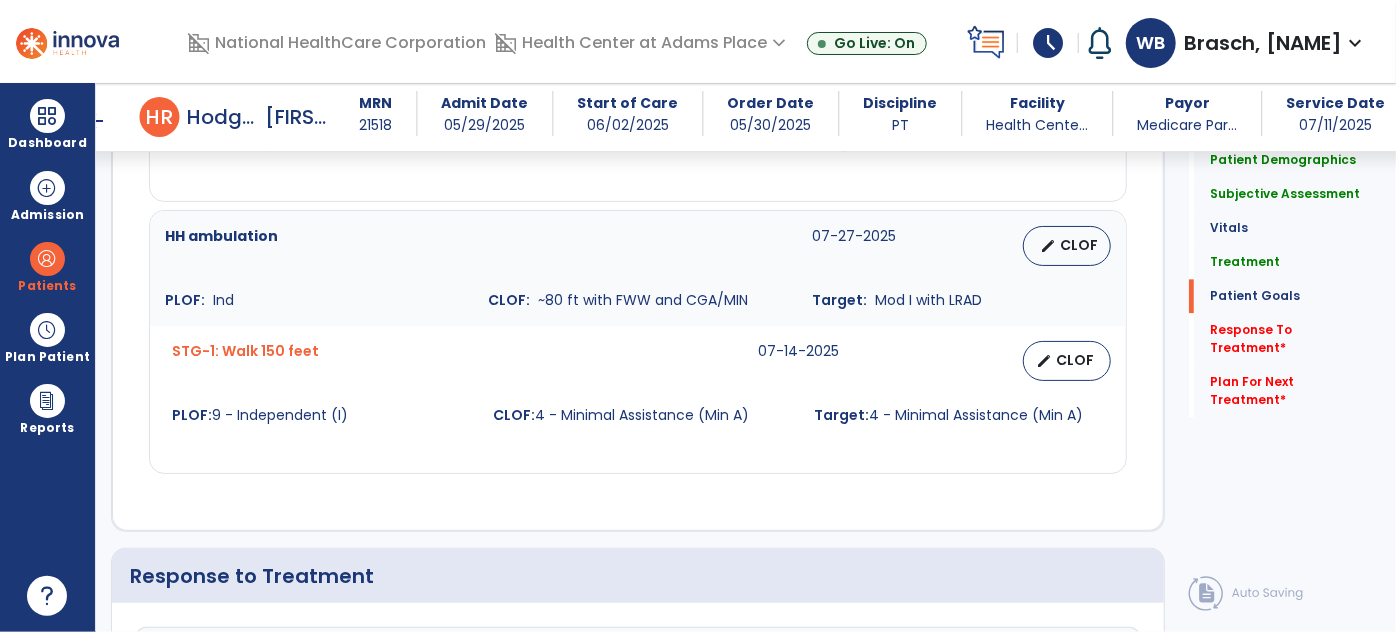 scroll, scrollTop: 2615, scrollLeft: 0, axis: vertical 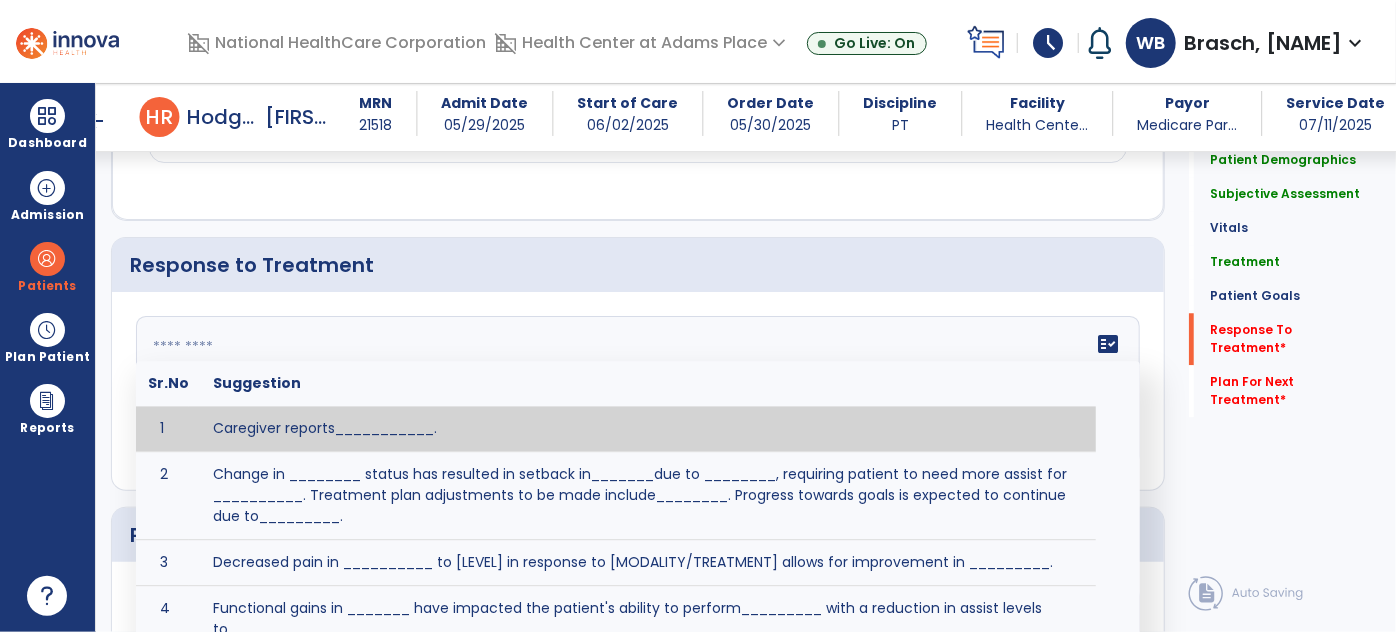 click 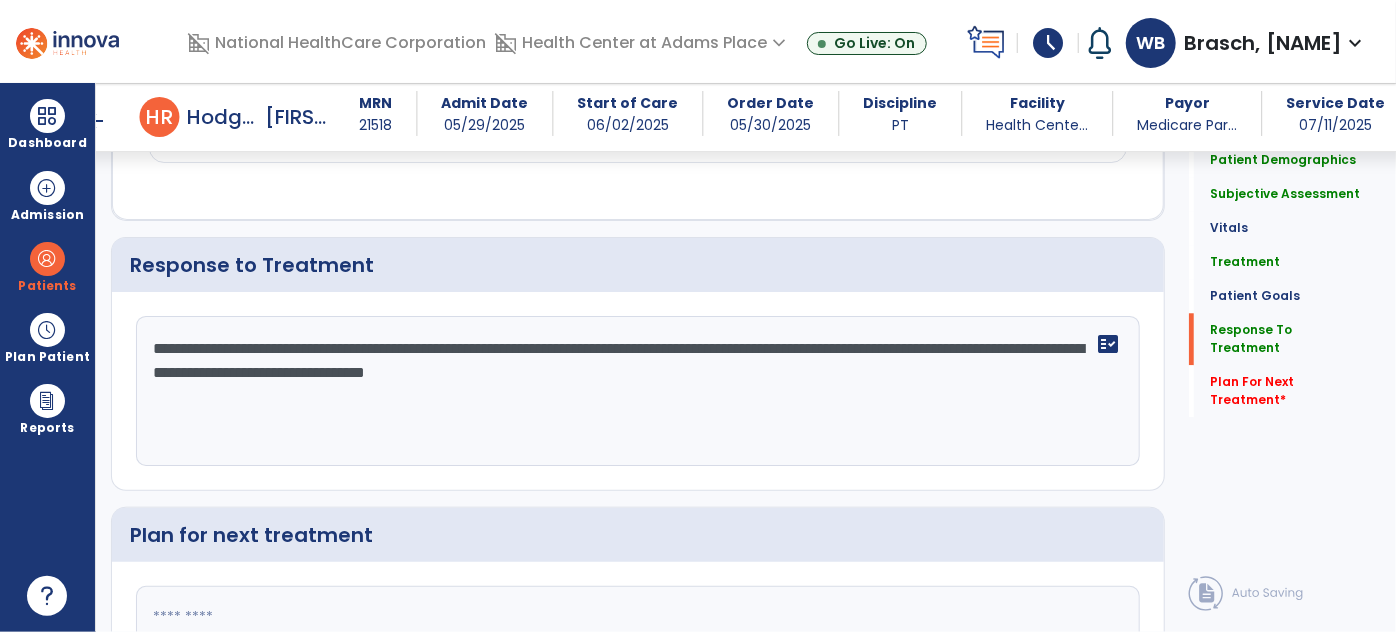 scroll, scrollTop: 2615, scrollLeft: 0, axis: vertical 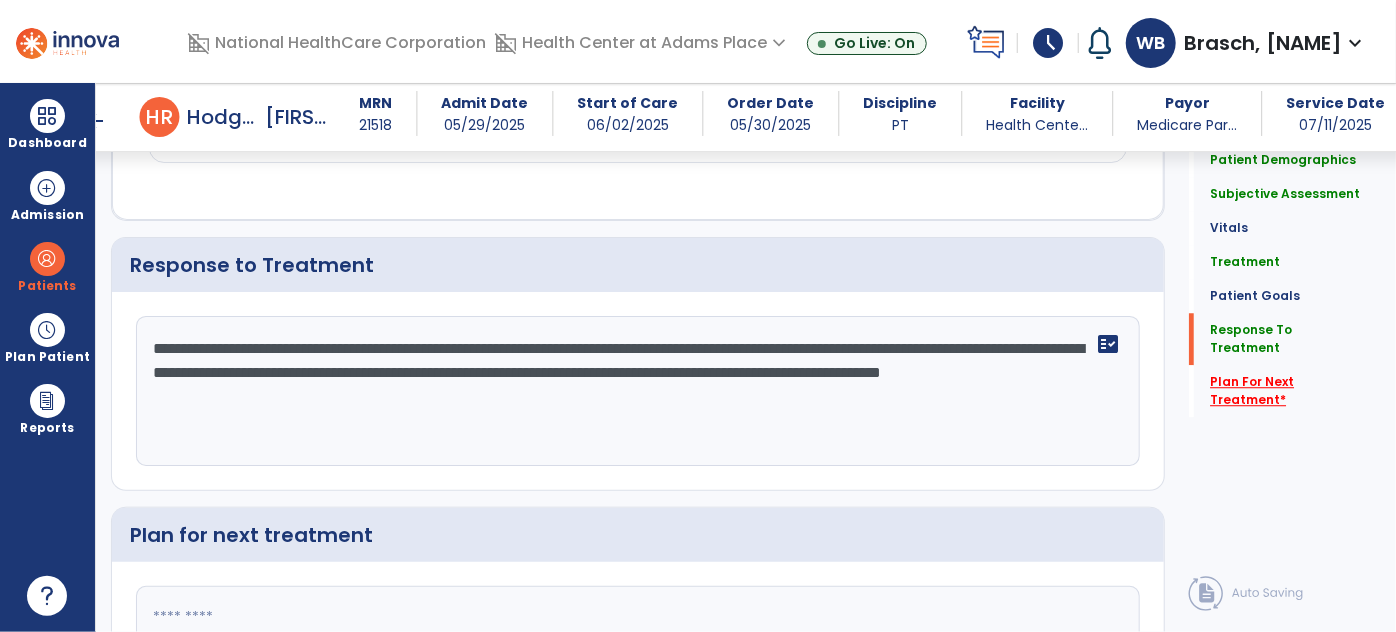 type on "**********" 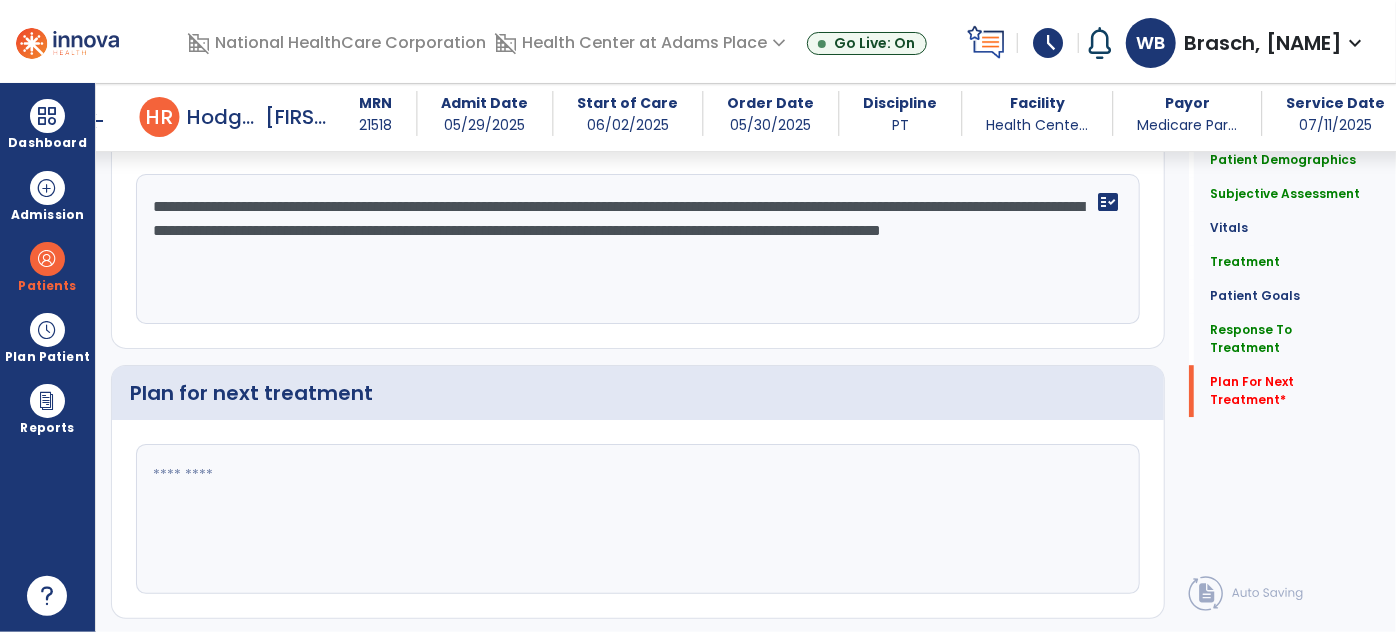 scroll, scrollTop: 2801, scrollLeft: 0, axis: vertical 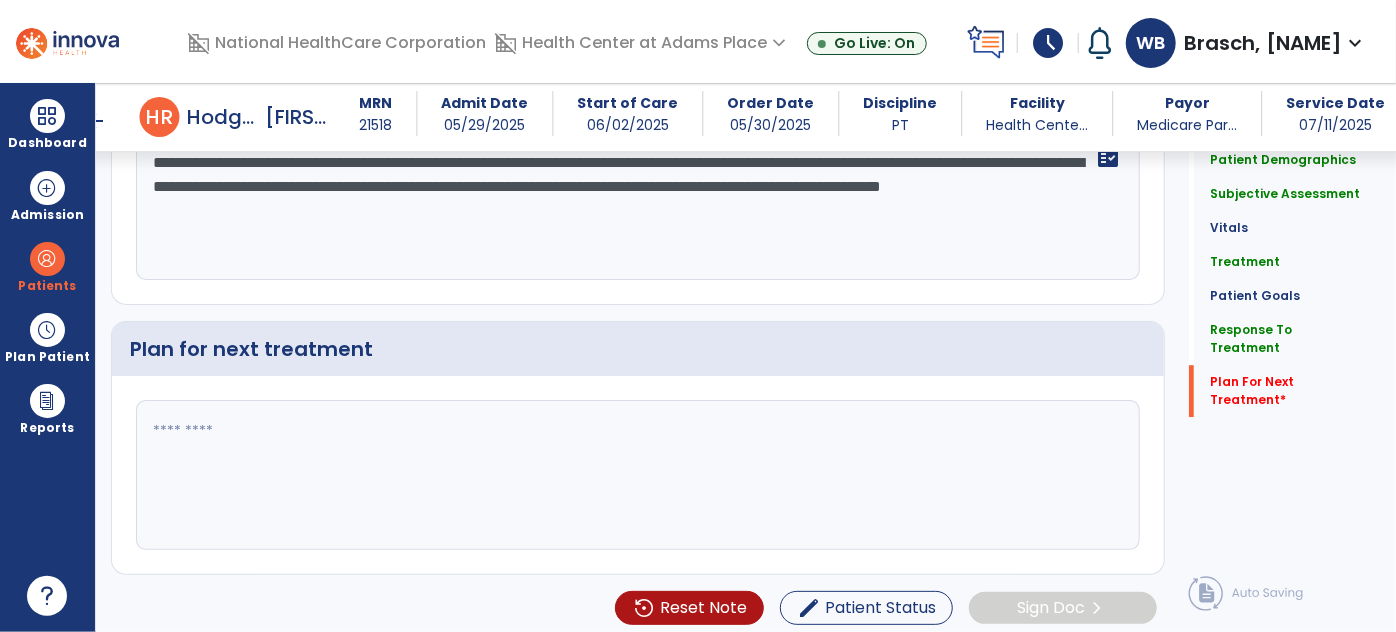 click 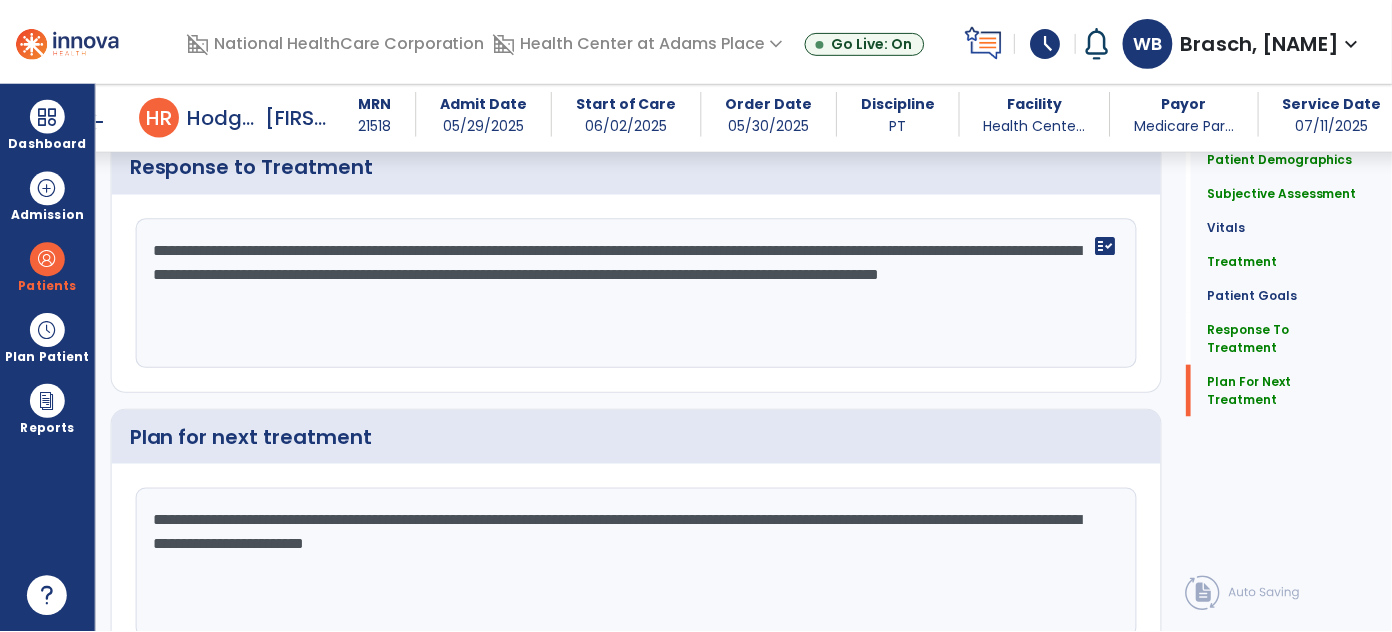 scroll, scrollTop: 2801, scrollLeft: 0, axis: vertical 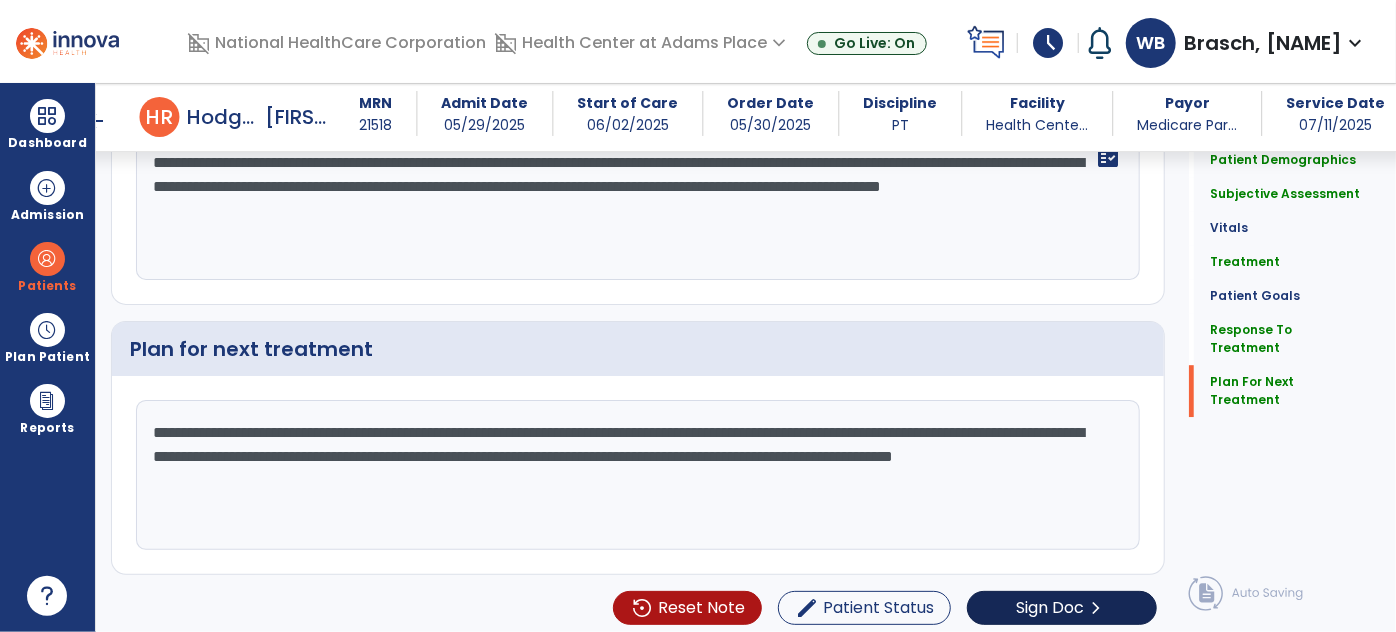 type on "**********" 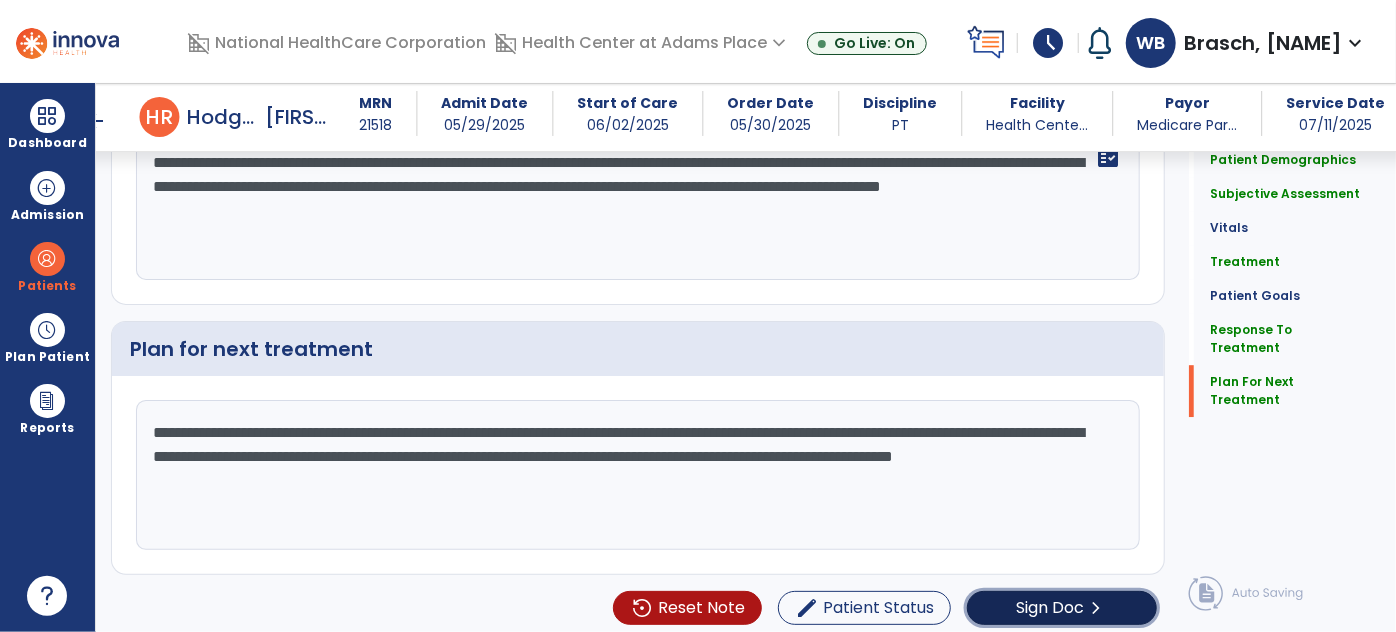 click on "Sign Doc" 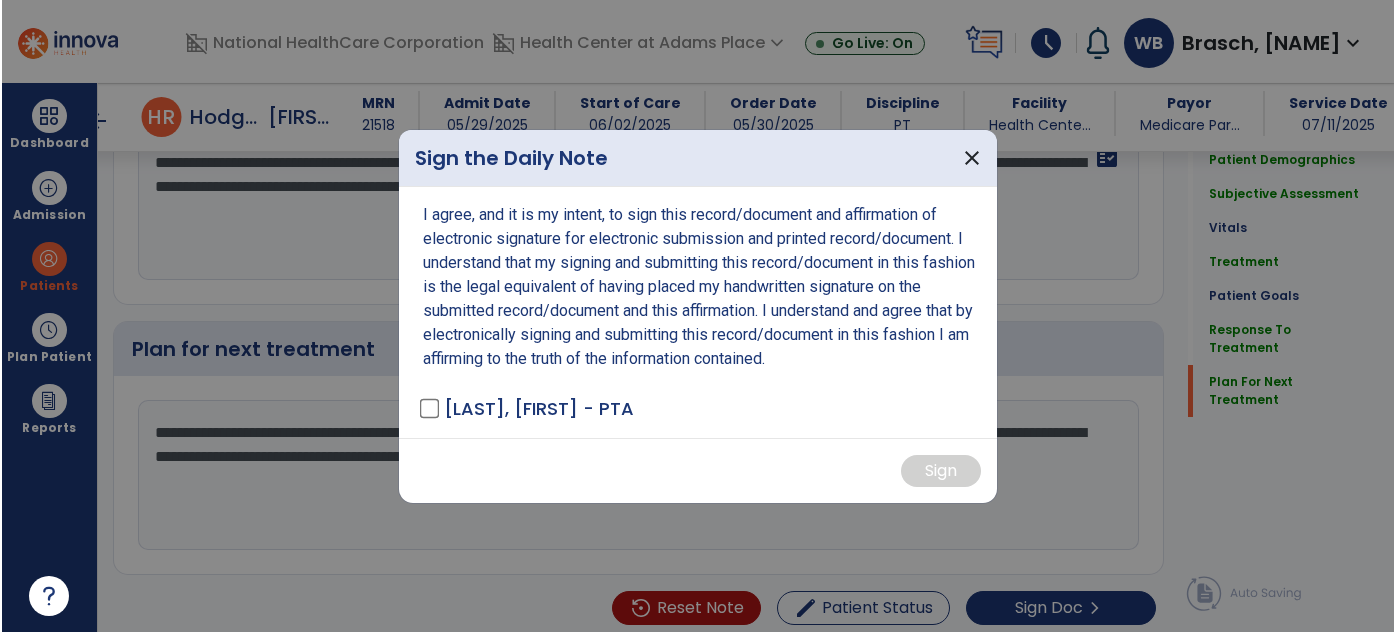 scroll, scrollTop: 2801, scrollLeft: 0, axis: vertical 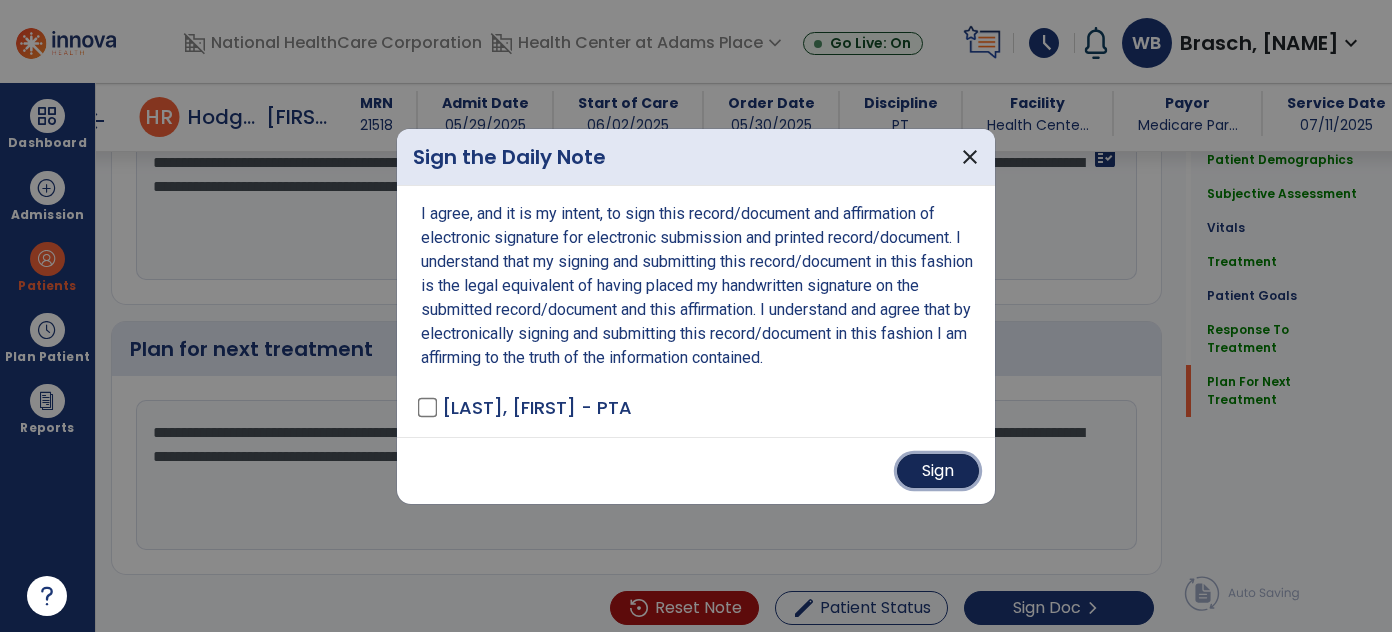 click on "Sign" at bounding box center (938, 471) 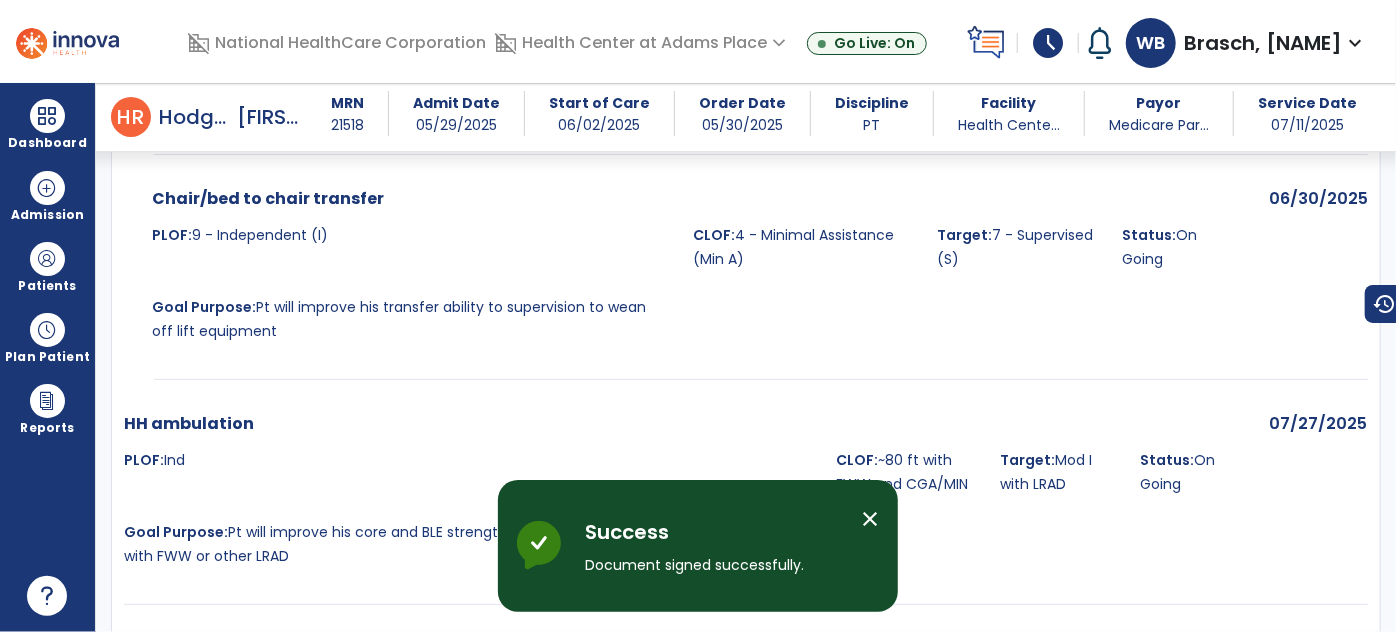 scroll, scrollTop: 5144, scrollLeft: 0, axis: vertical 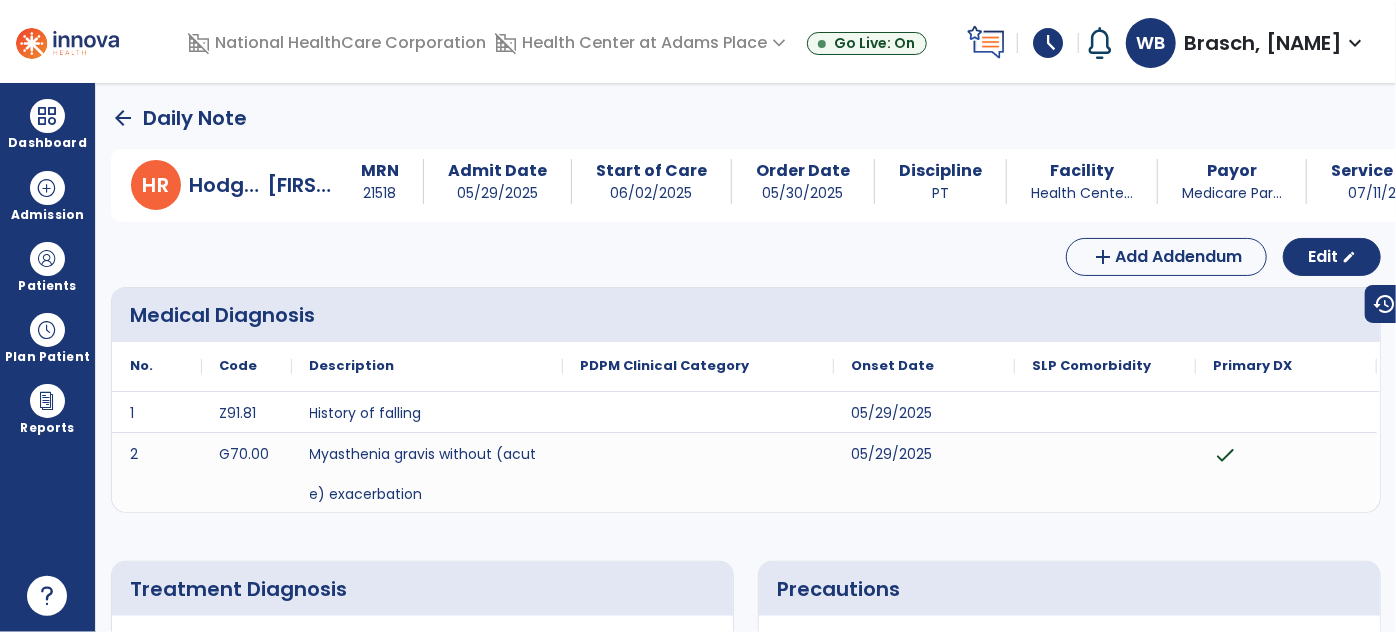 click on "arrow_back" 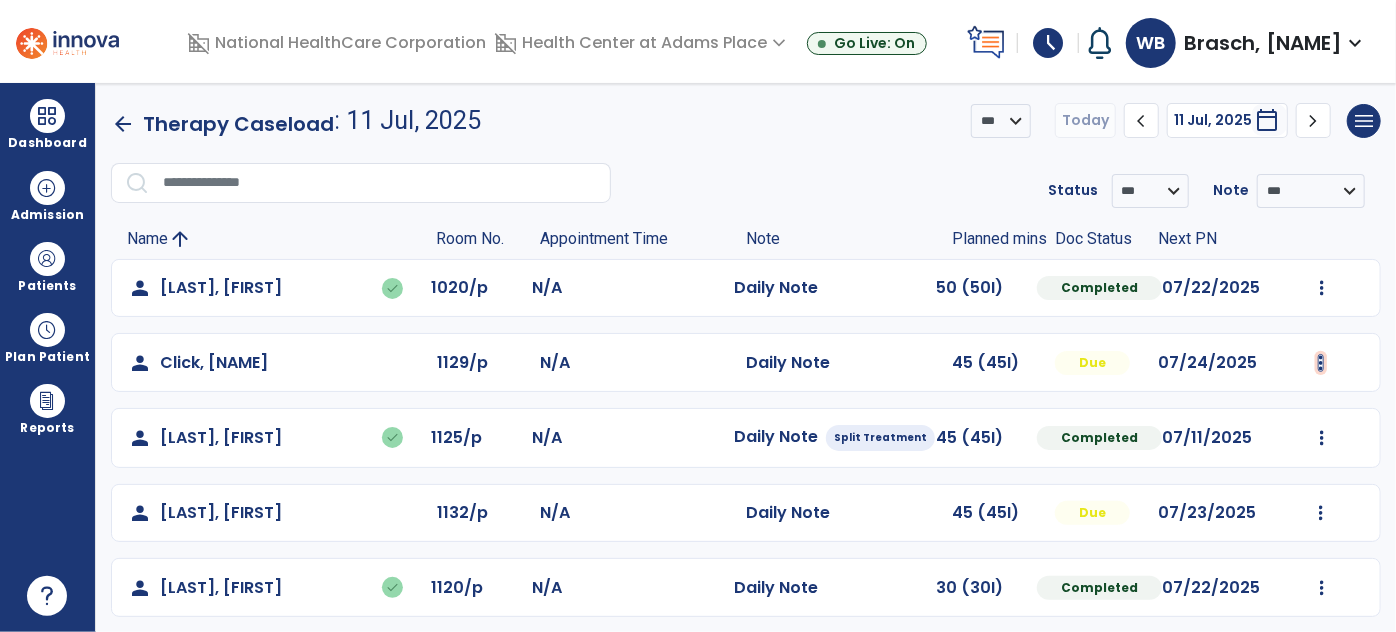 click at bounding box center (1322, 288) 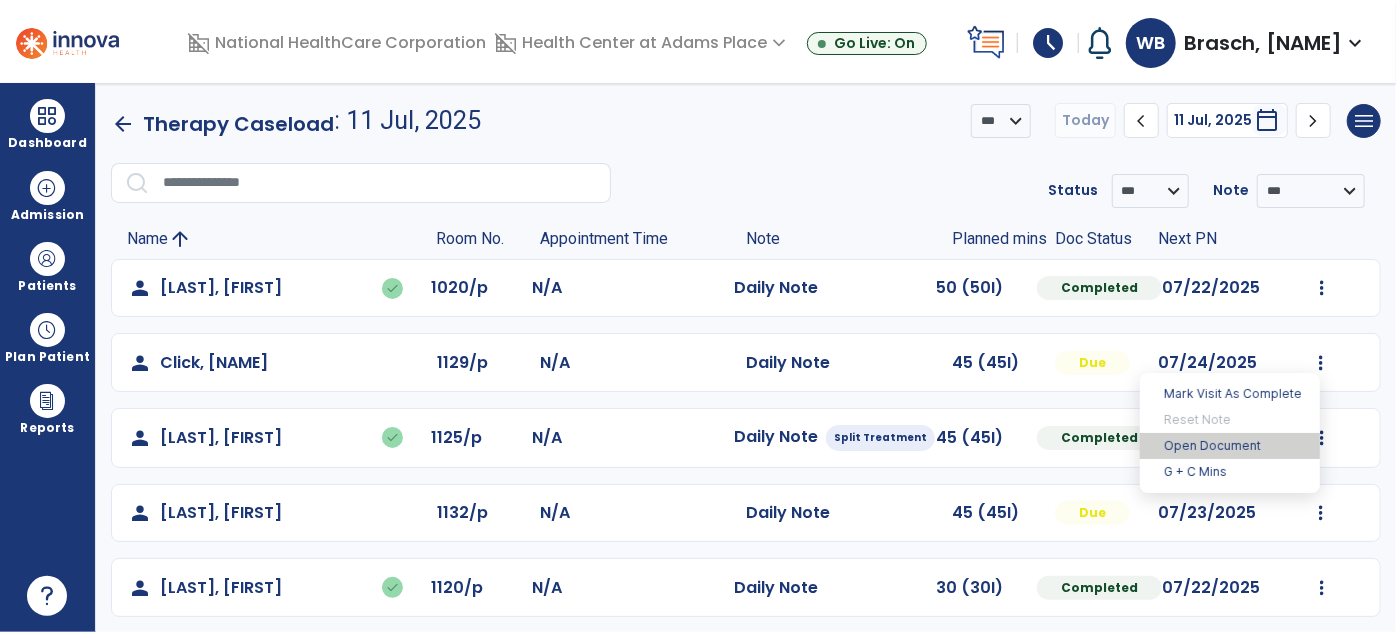 click on "Open Document" at bounding box center (1230, 446) 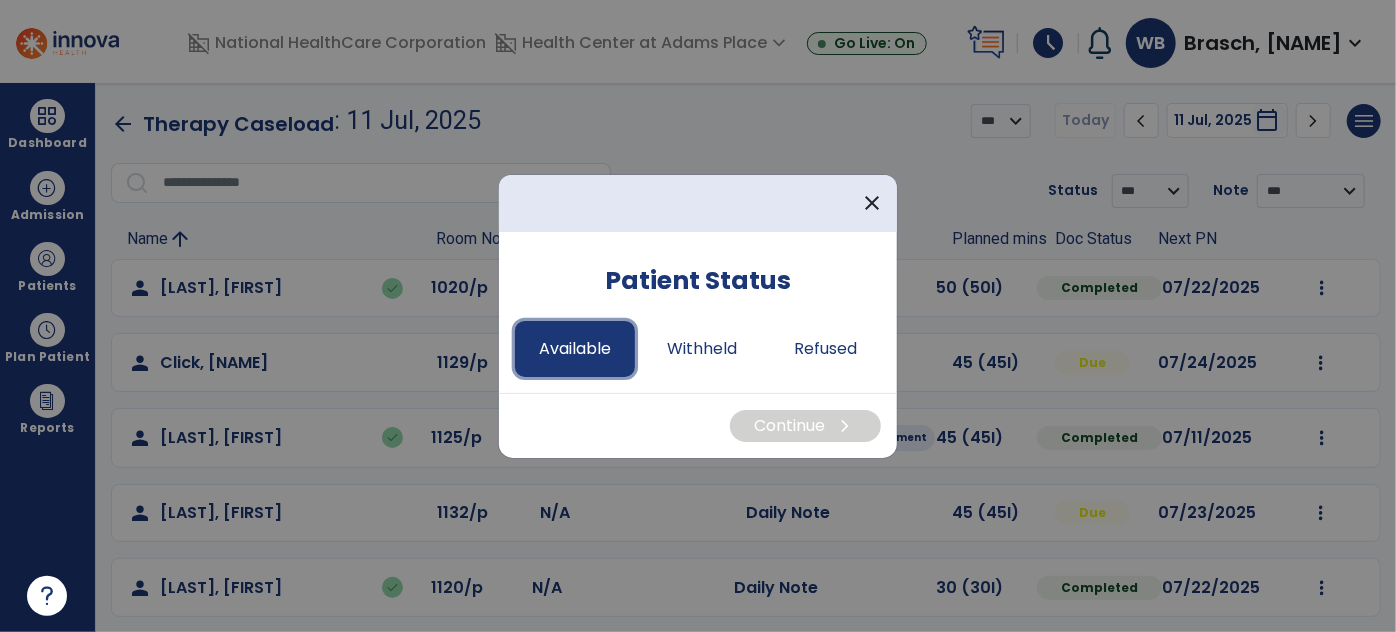 click on "Available" at bounding box center (575, 349) 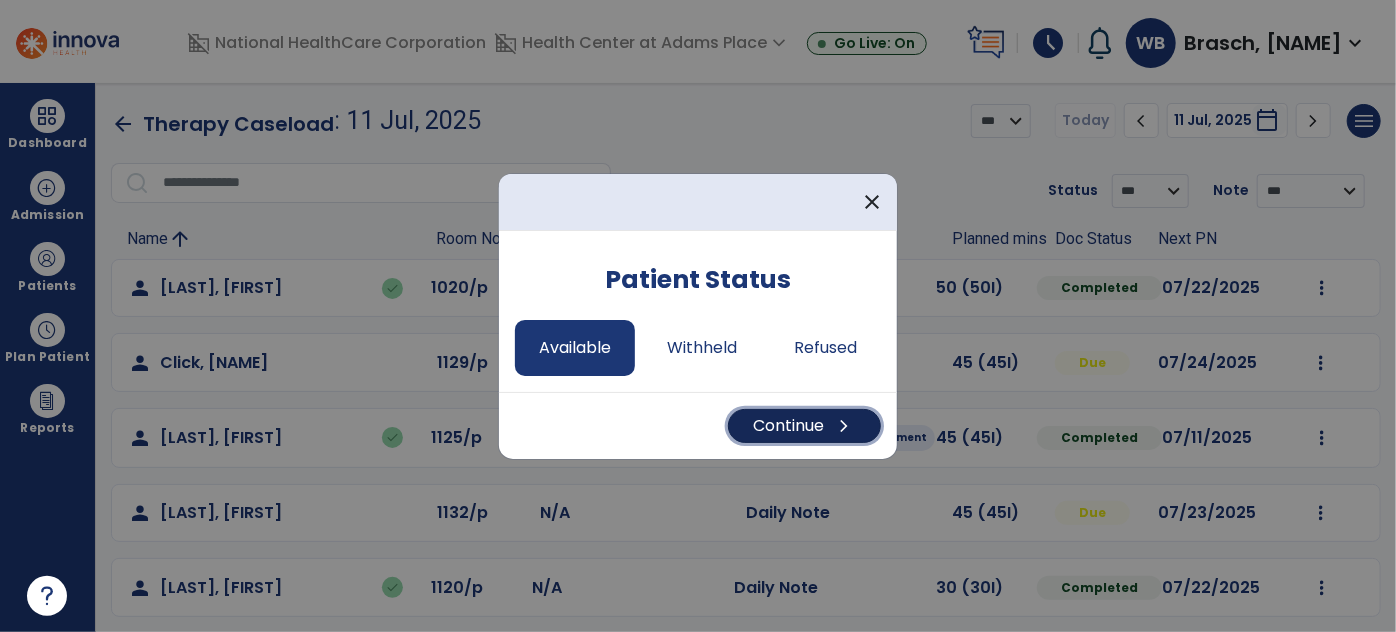 click on "Continue   chevron_right" at bounding box center [804, 426] 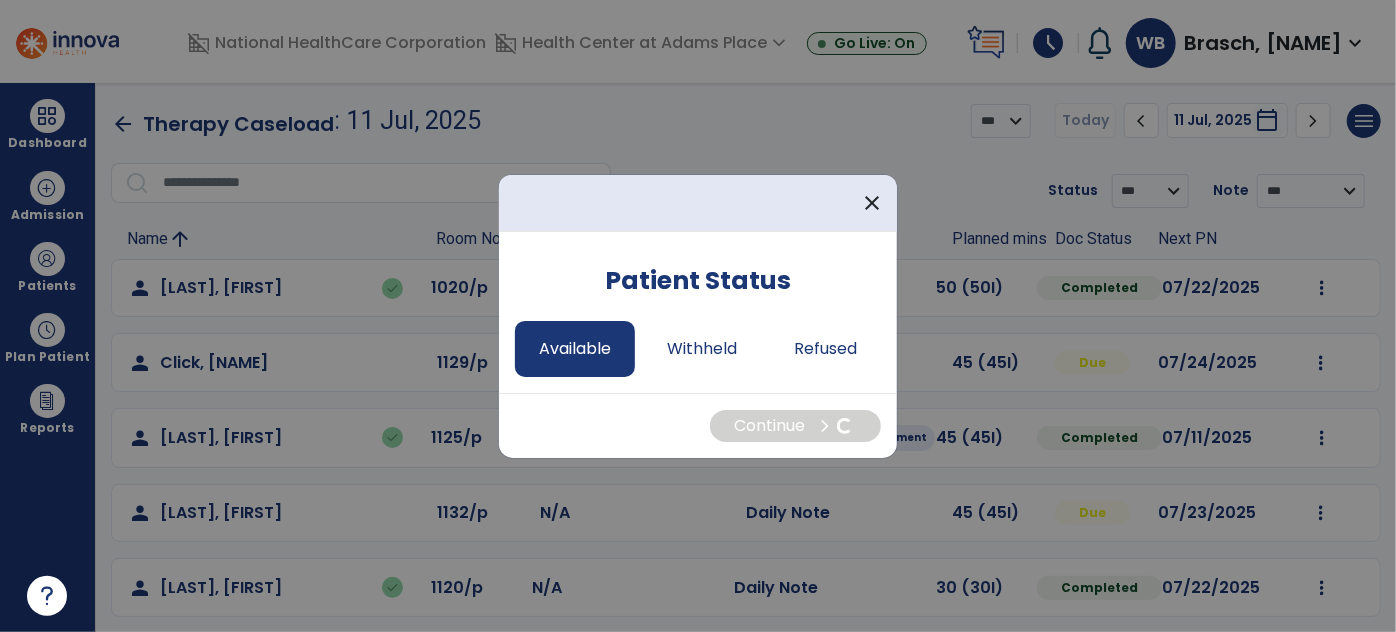 select on "*" 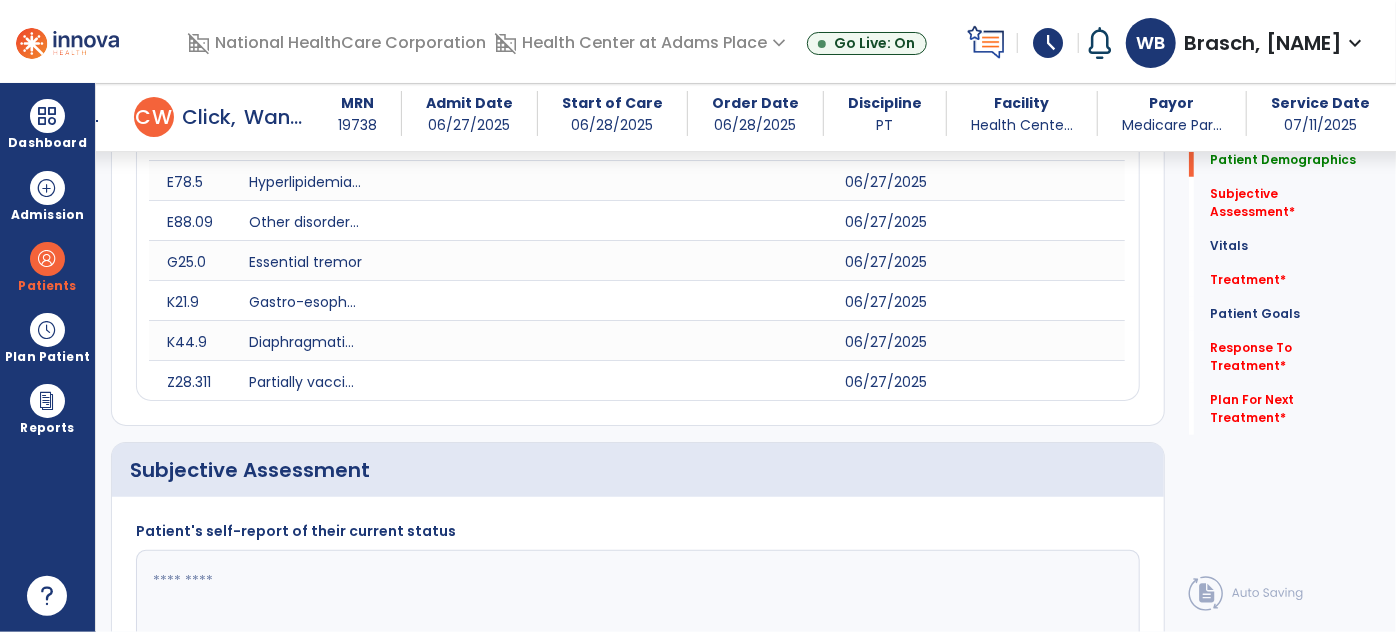 scroll, scrollTop: 549, scrollLeft: 0, axis: vertical 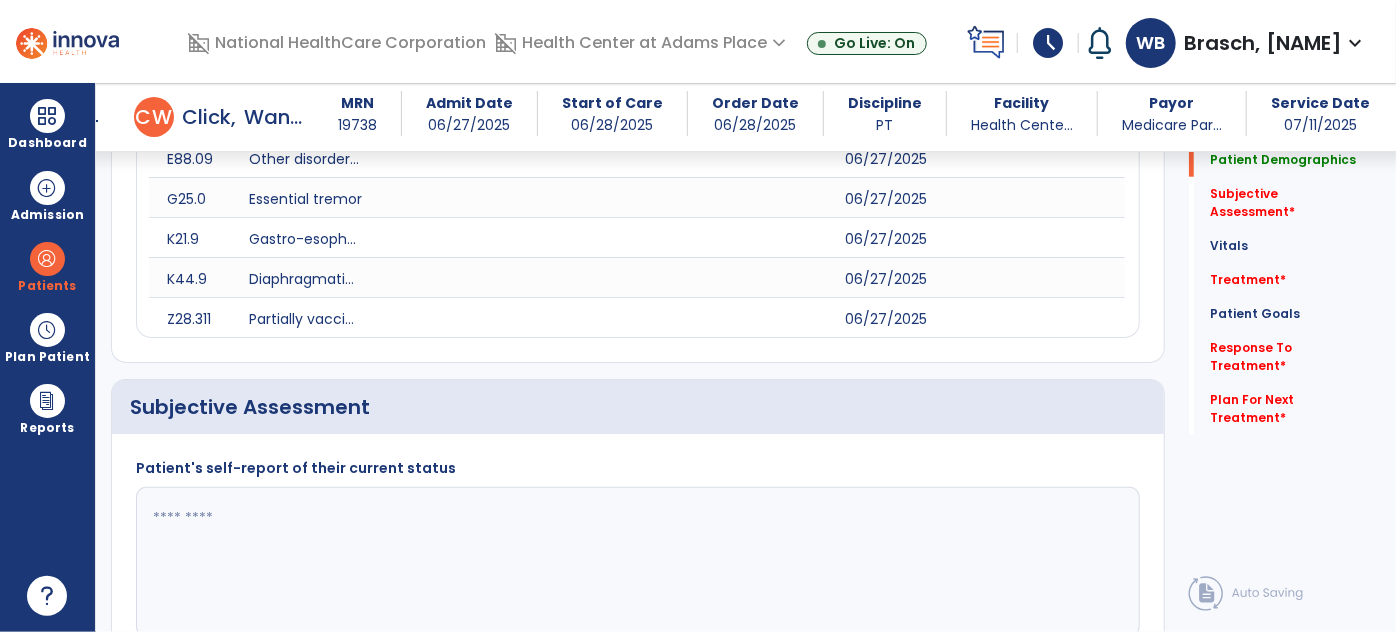 click 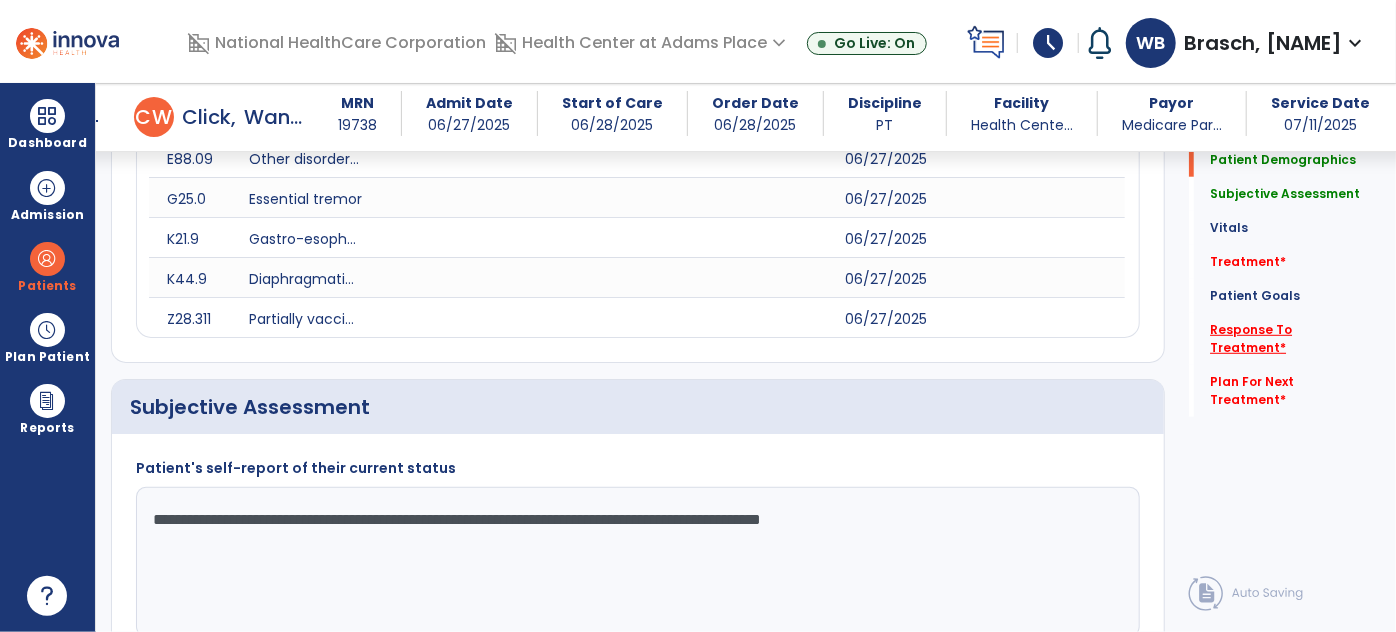 type on "**********" 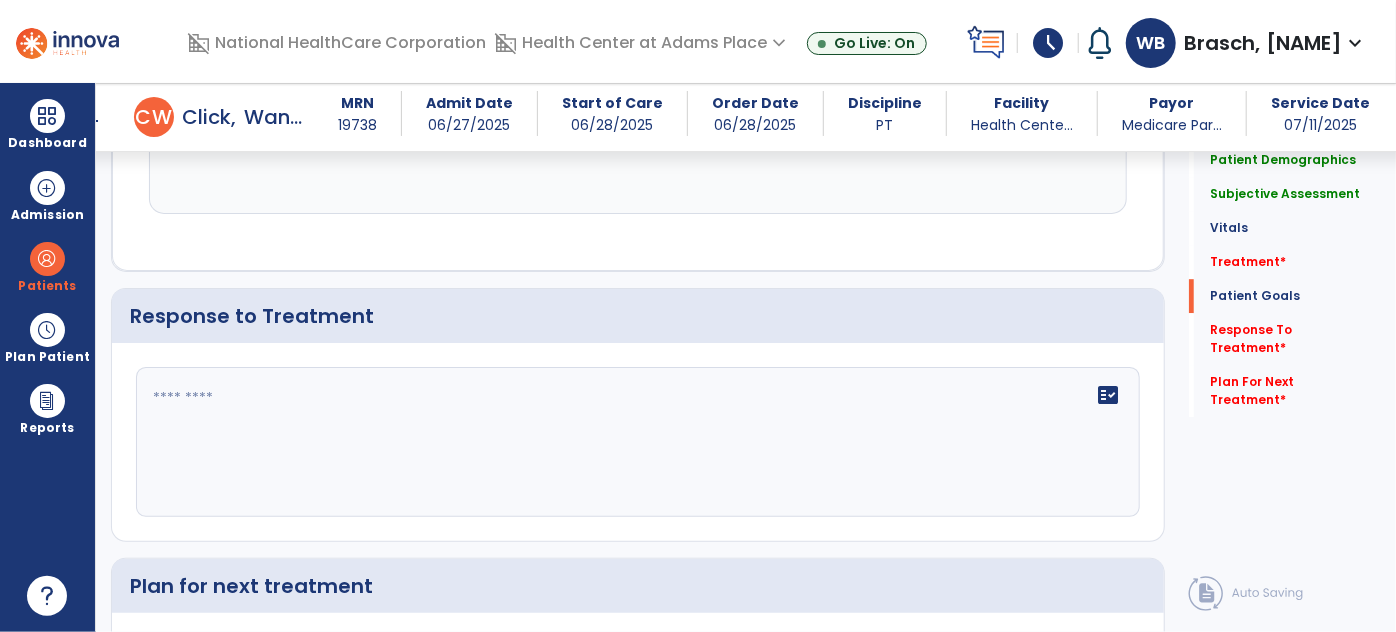 scroll, scrollTop: 2970, scrollLeft: 0, axis: vertical 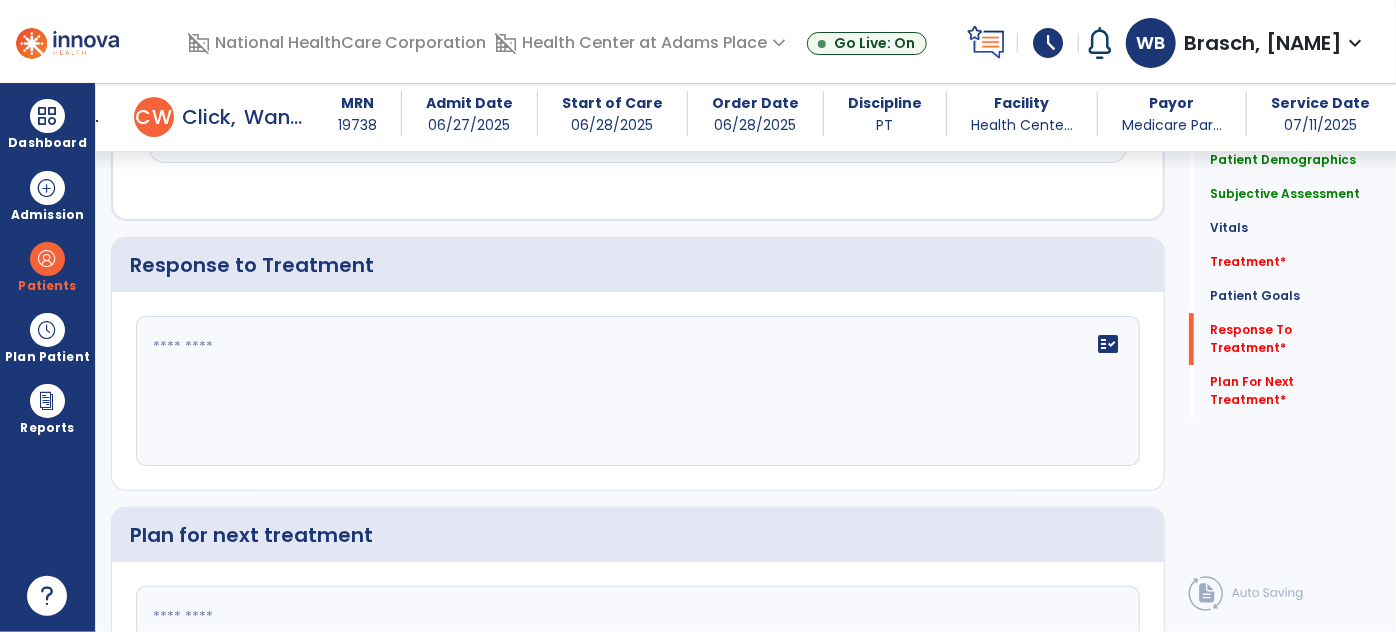 click 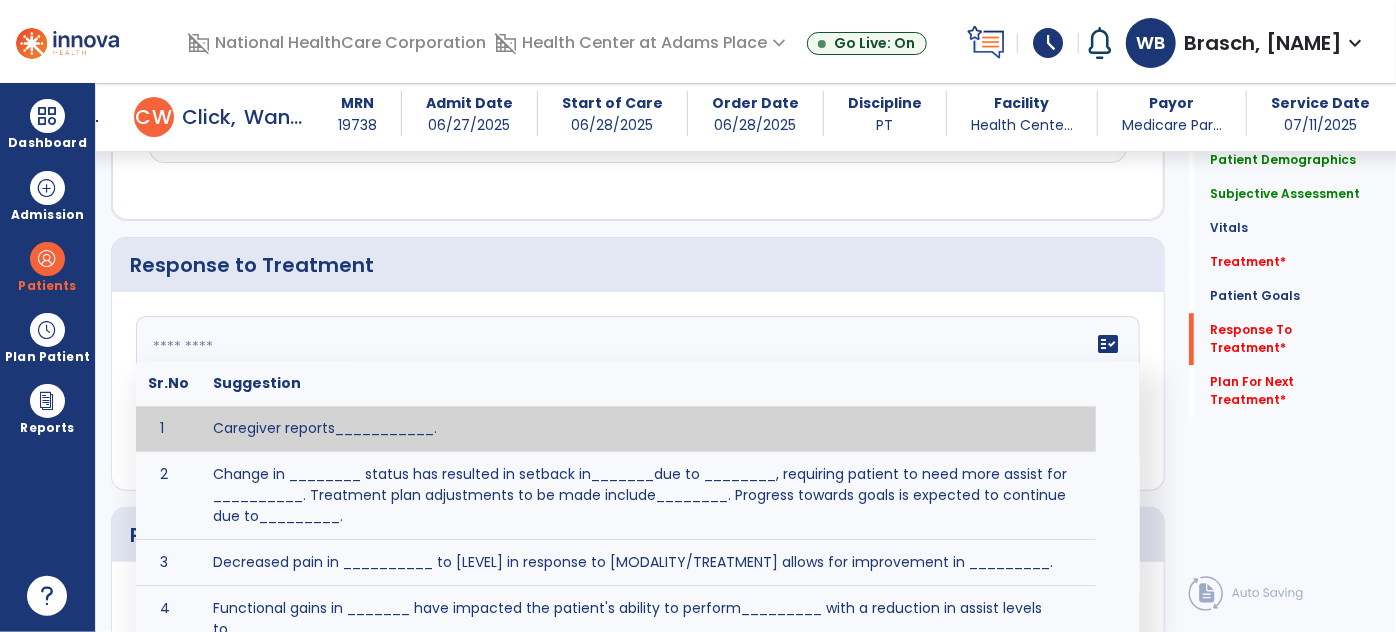 paste on "**********" 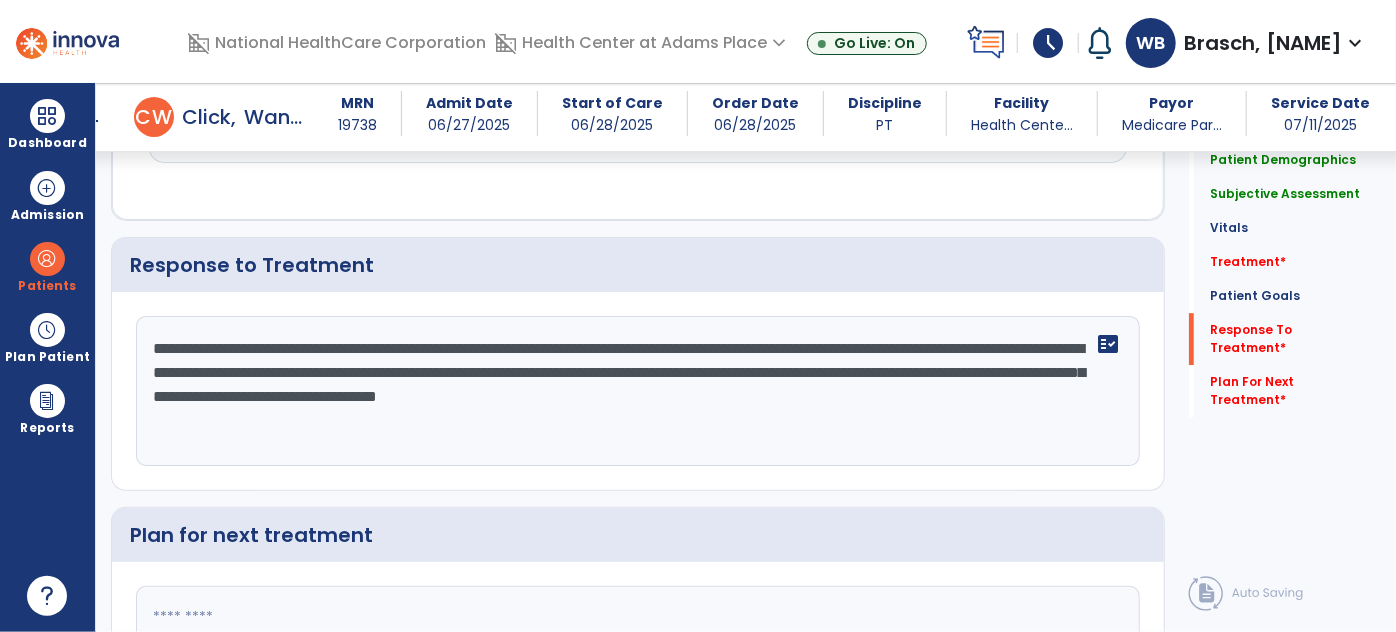 type on "**********" 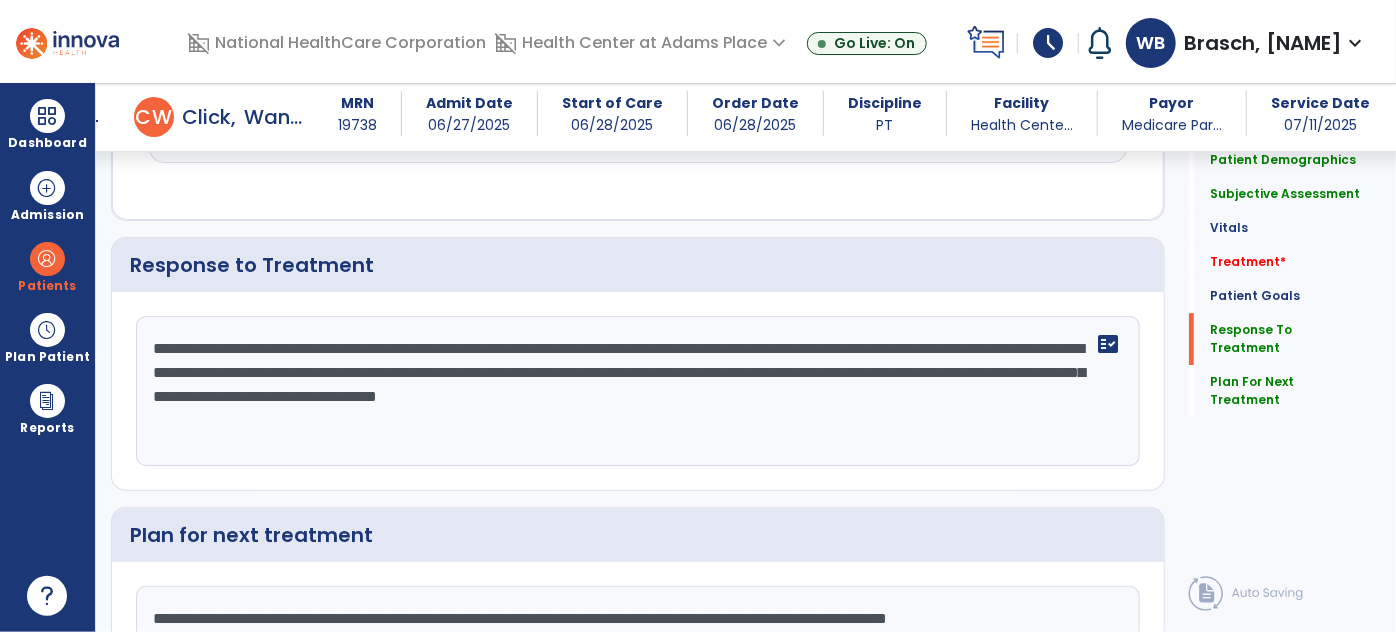 scroll, scrollTop: 2985, scrollLeft: 0, axis: vertical 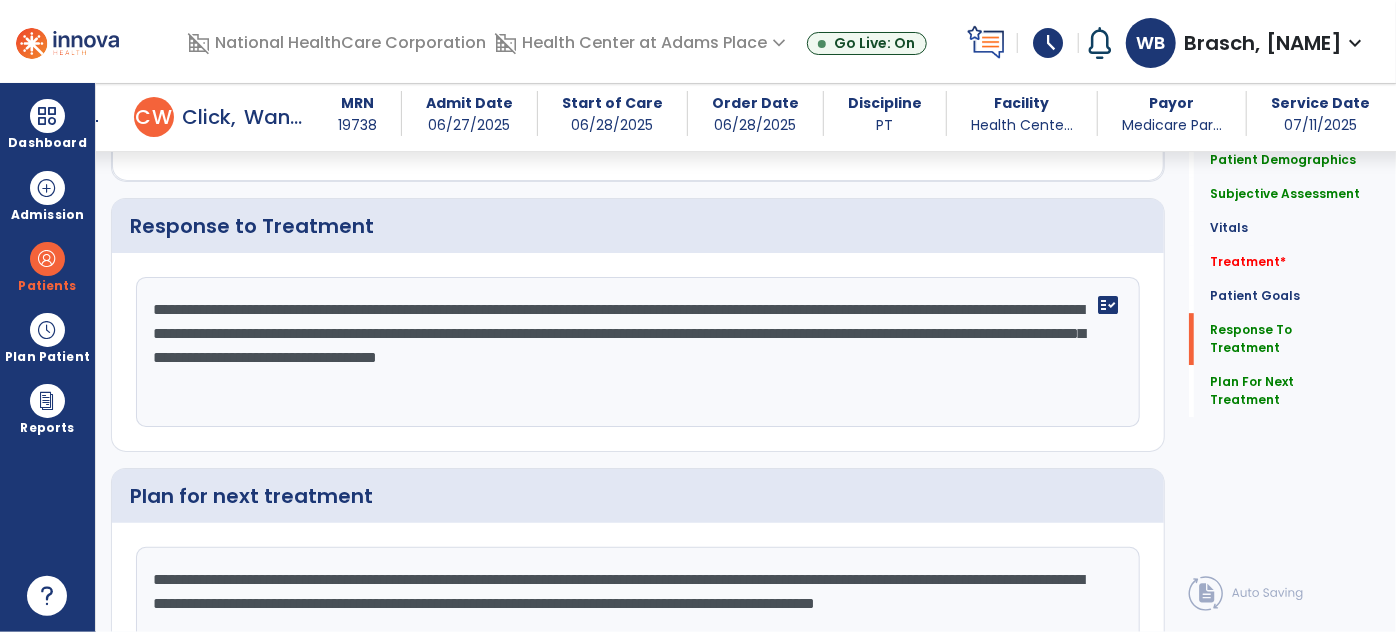 type on "**********" 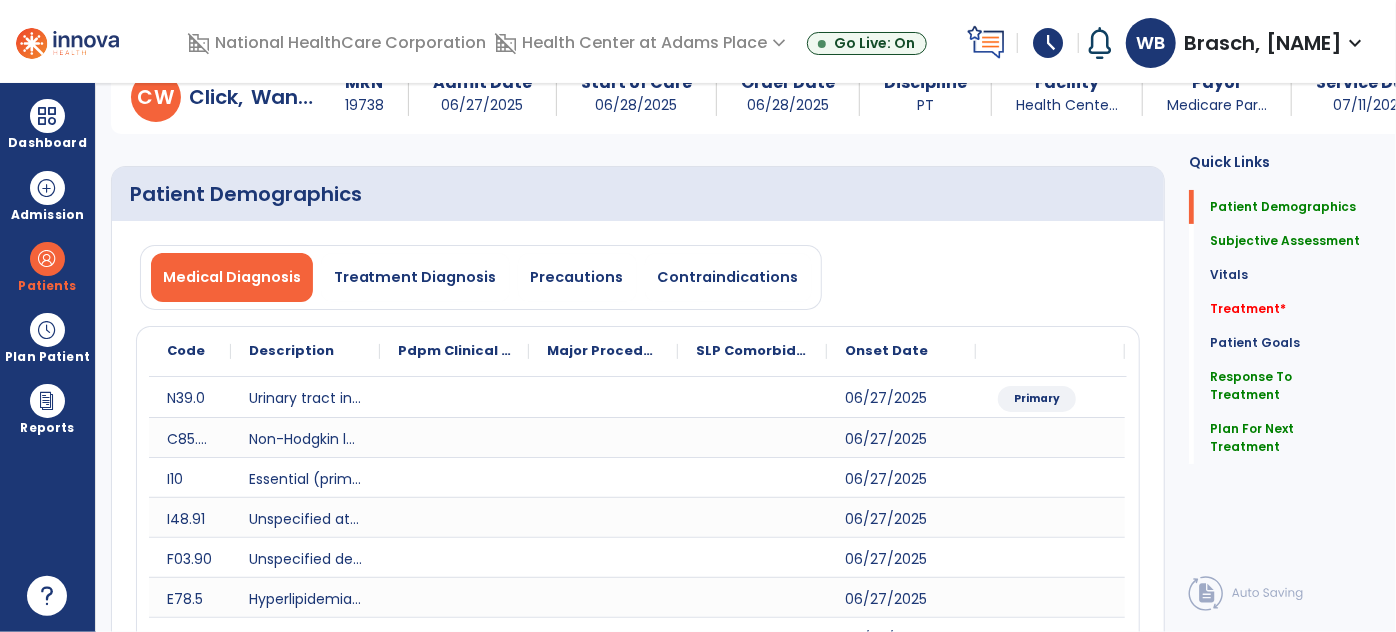 scroll, scrollTop: 0, scrollLeft: 0, axis: both 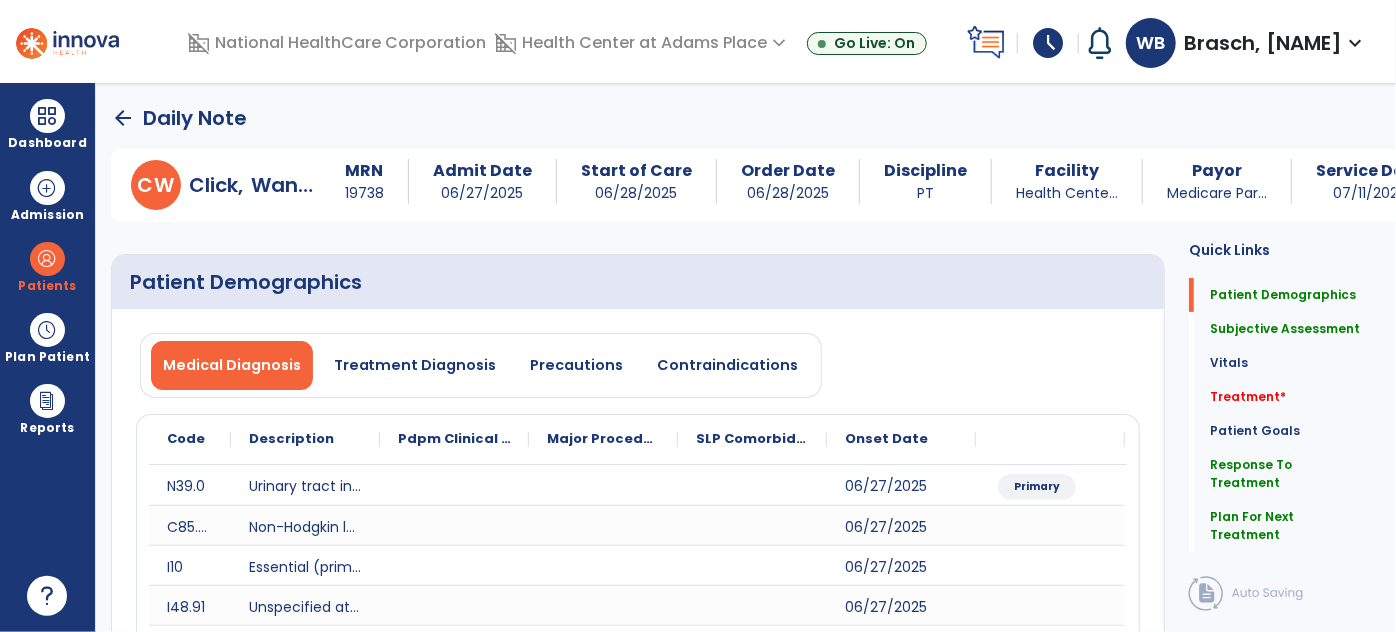 click on "arrow_back" 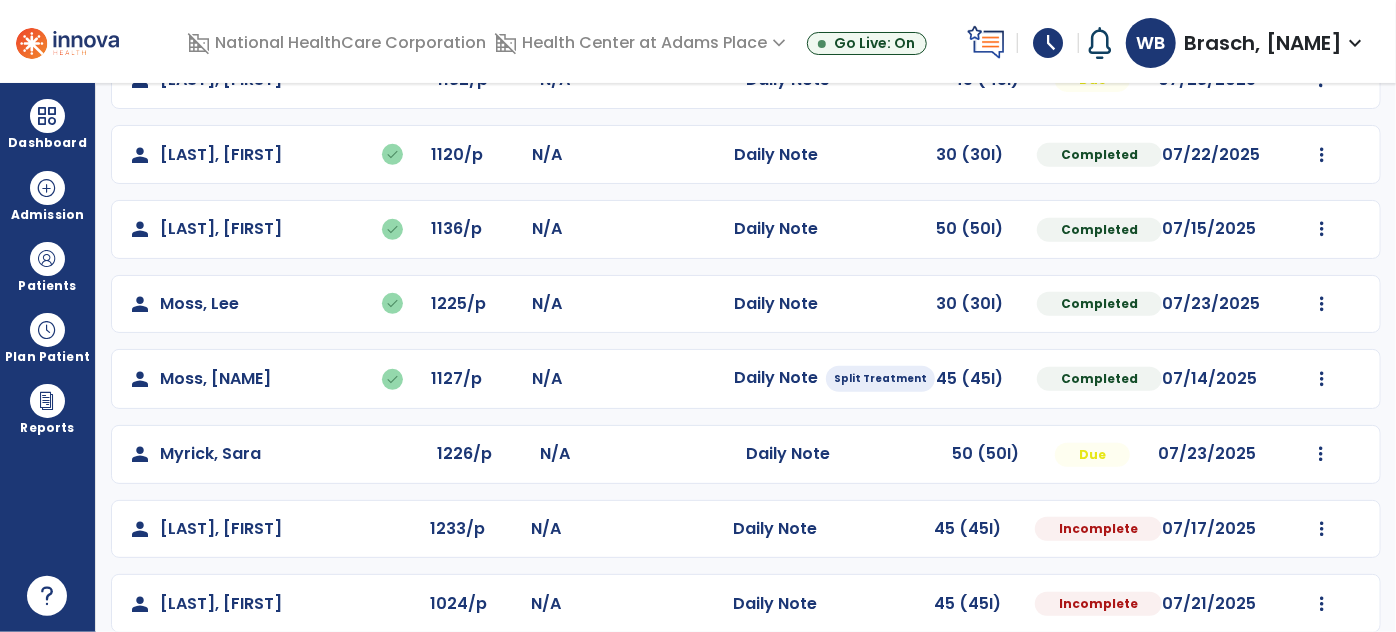 scroll, scrollTop: 456, scrollLeft: 0, axis: vertical 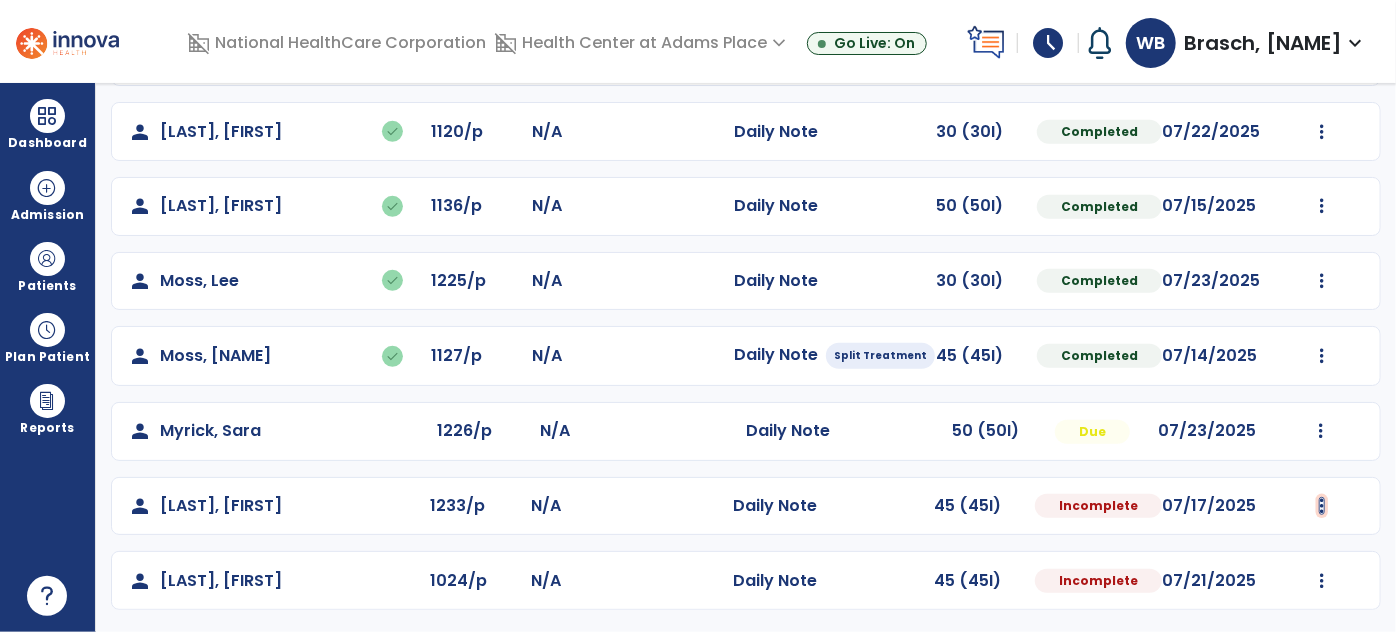 click at bounding box center [1322, -168] 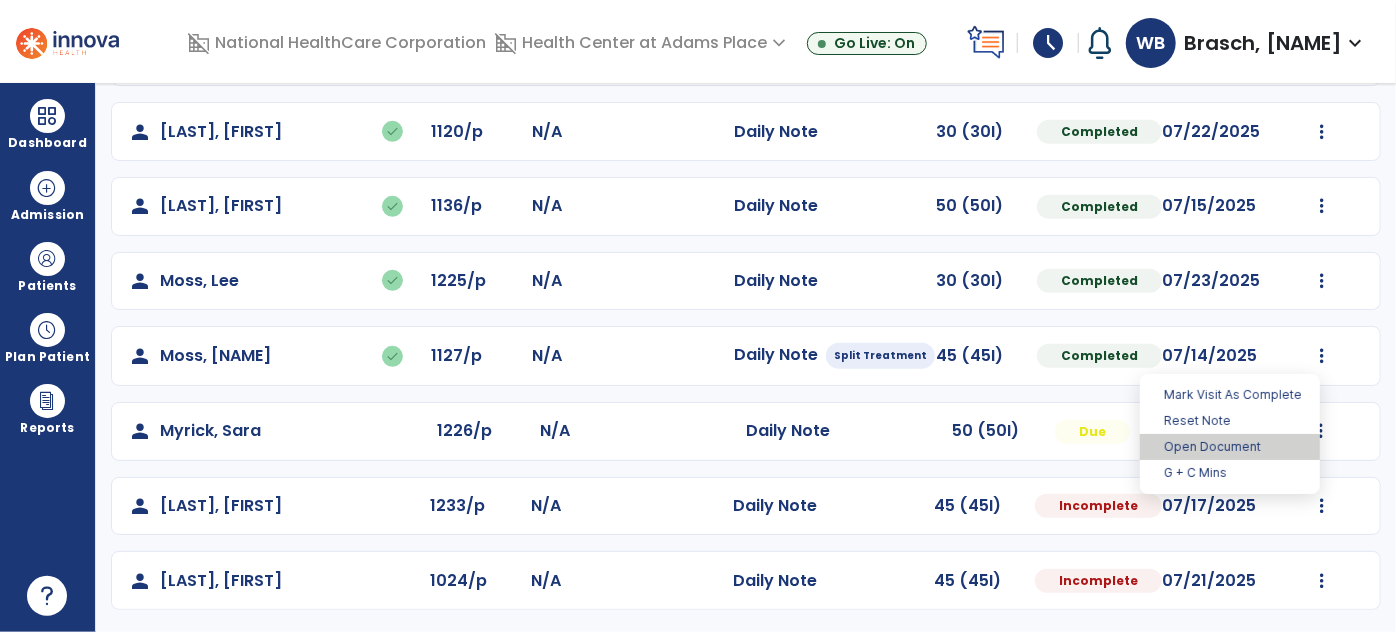 click on "Open Document" at bounding box center [1230, 447] 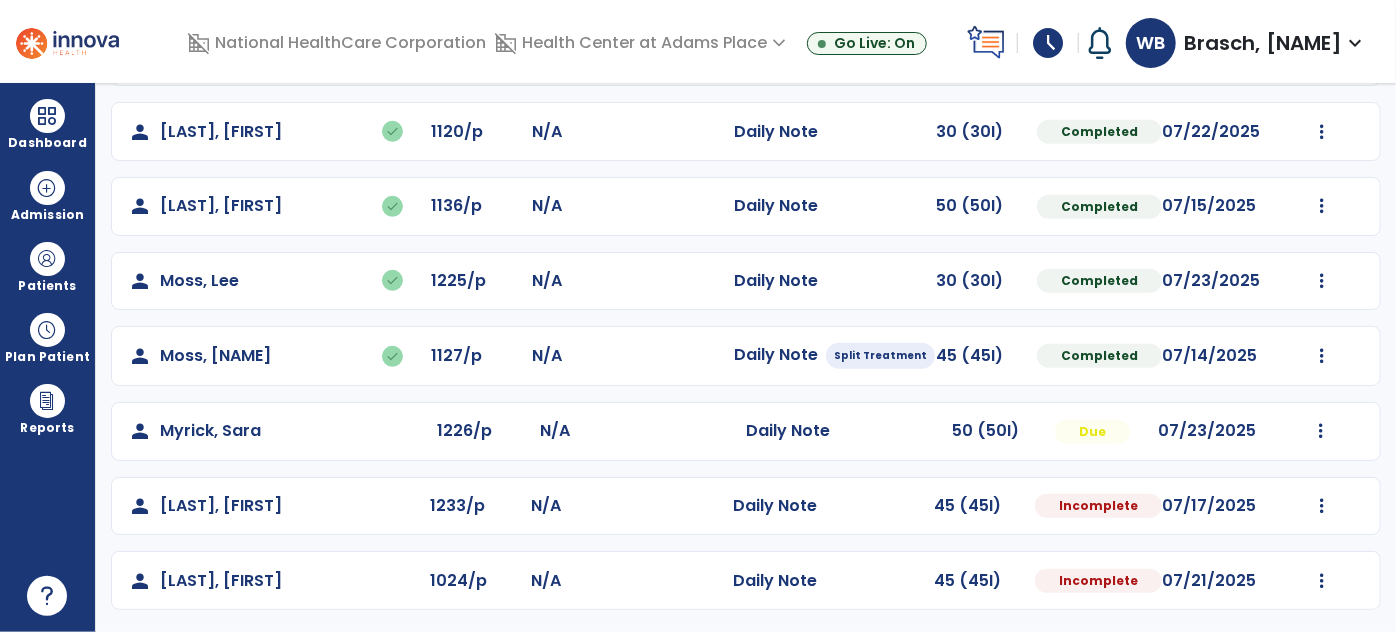select on "*" 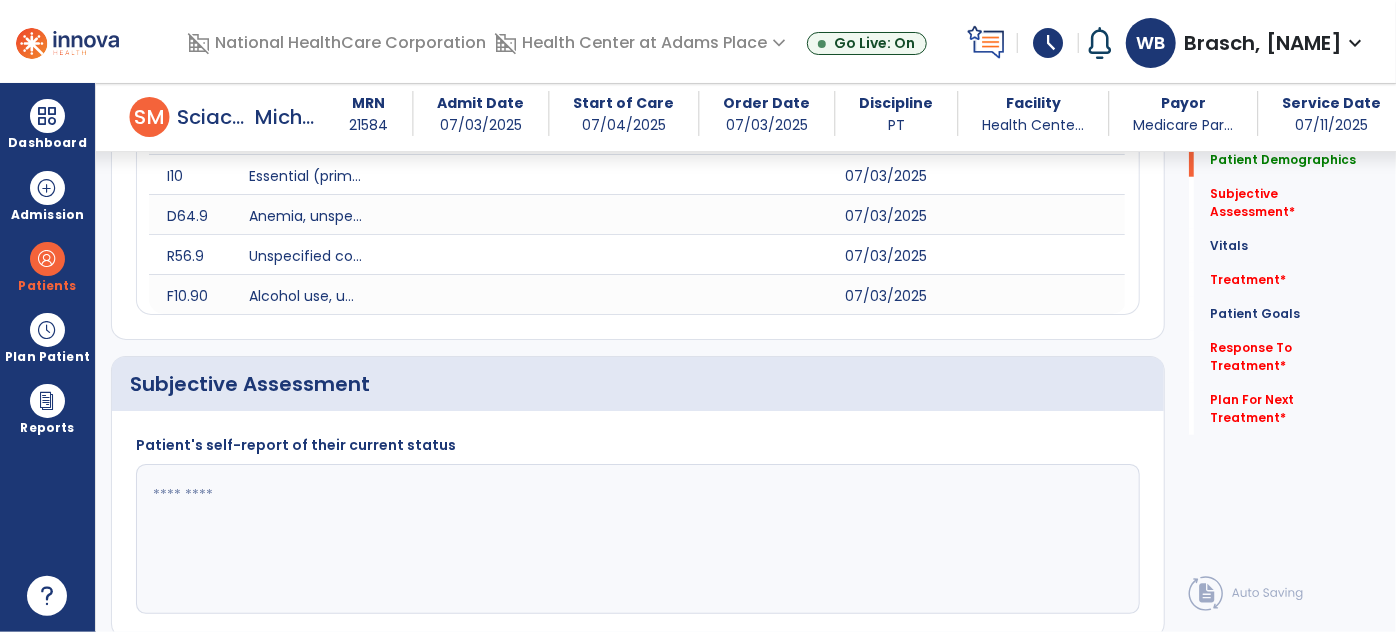 scroll, scrollTop: 549, scrollLeft: 0, axis: vertical 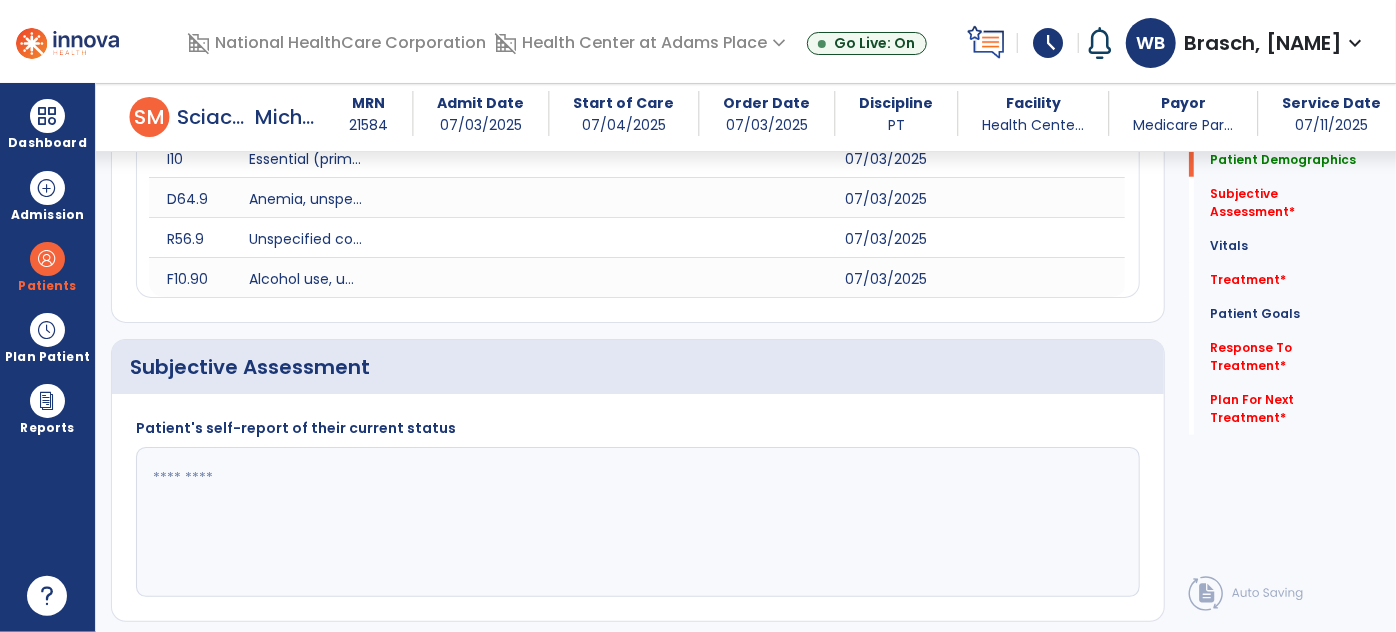 click 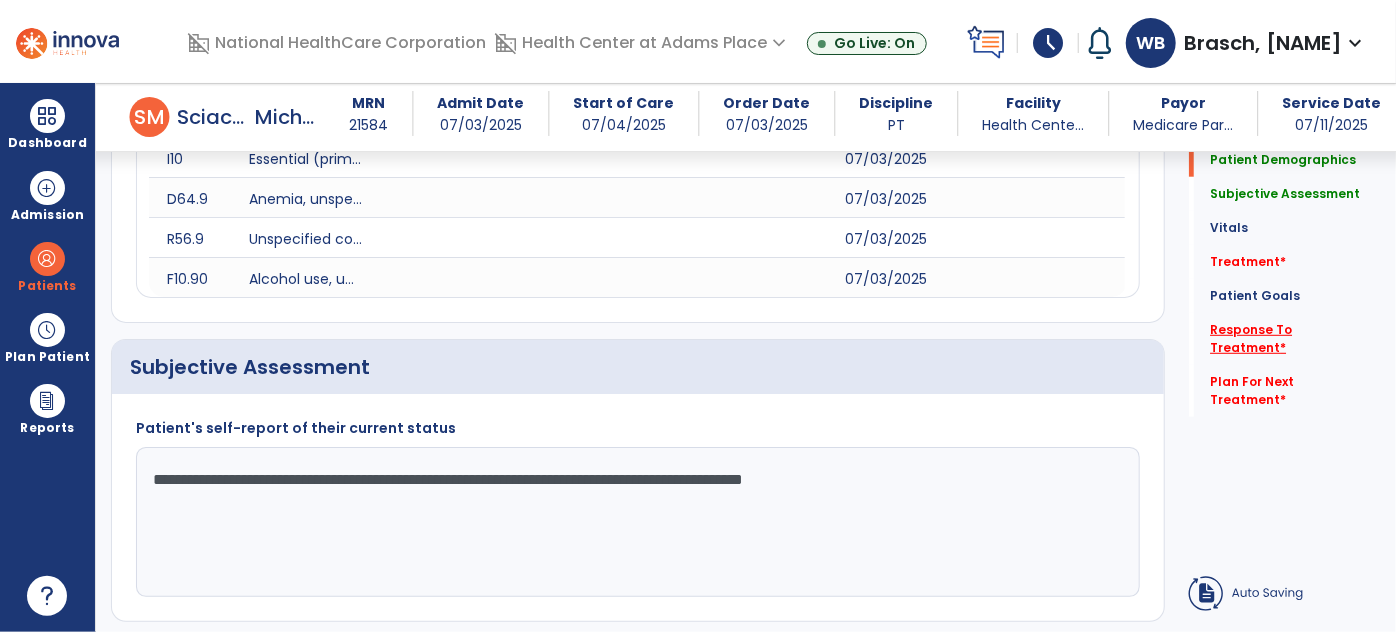 type on "**********" 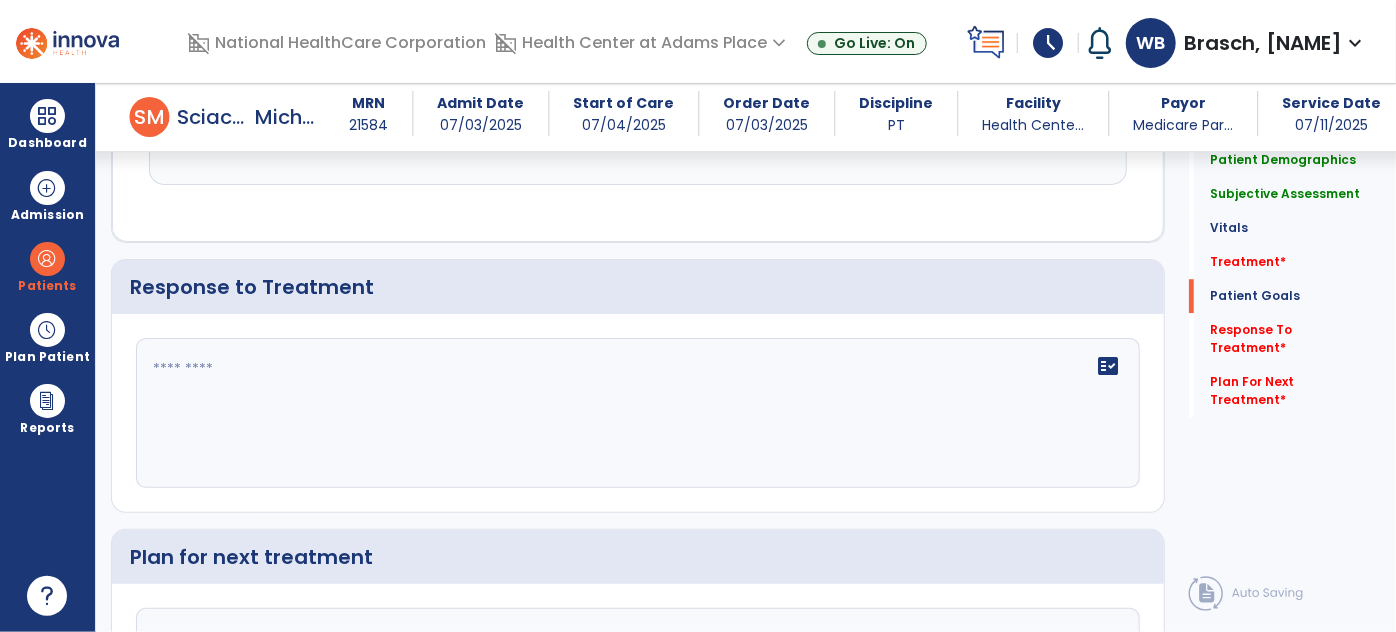 scroll, scrollTop: 2851, scrollLeft: 0, axis: vertical 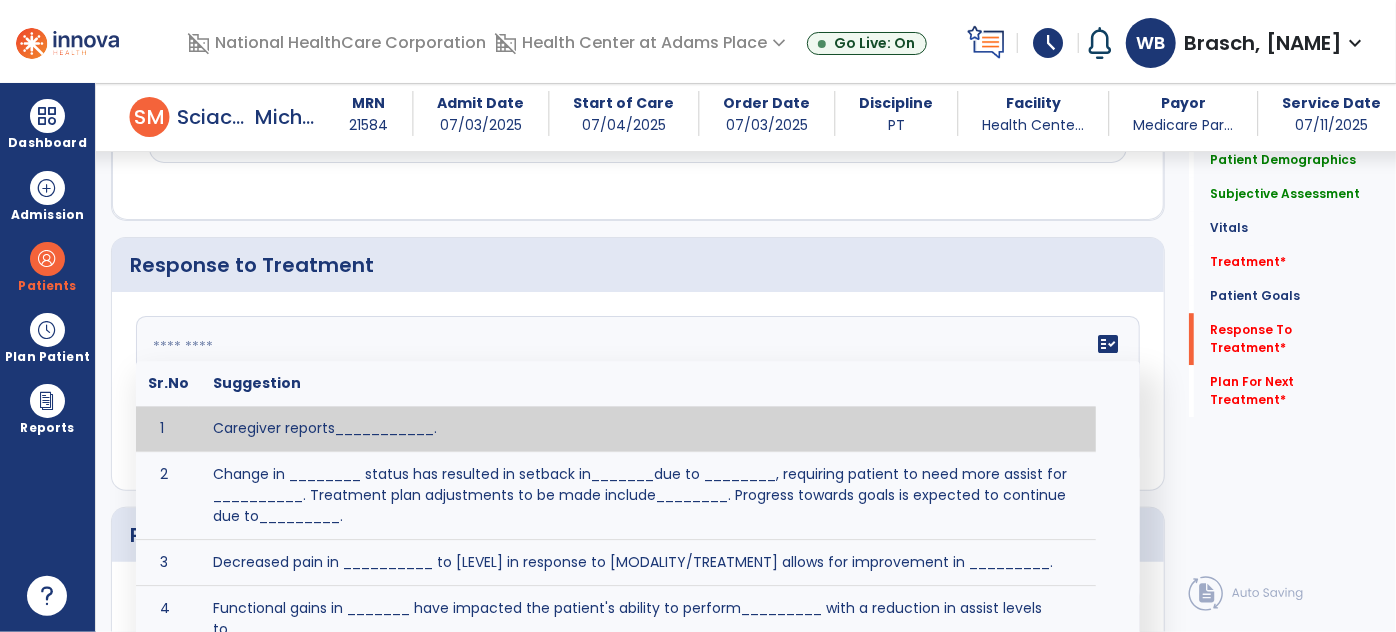 click on "fact_check  Sr.No Suggestion 1 Caregiver reports___________. 2 Change in ________ status has resulted in setback in_______due to ________, requiring patient to need more assist for __________.   Treatment plan adjustments to be made include________.  Progress towards goals is expected to continue due to_________. 3 Decreased pain in __________ to [LEVEL] in response to [MODALITY/TREATMENT] allows for improvement in _________. 4 Functional gains in _______ have impacted the patient's ability to perform_________ with a reduction in assist levels to_________. 5 Functional progress this week has been significant due to__________. 6 Gains in ________ have improved the patient's ability to perform ______with decreased levels of assist to___________. 7 Improvement in ________allows patient to tolerate higher levels of challenges in_________. 8 Pain in [AREA] has decreased to [LEVEL] in response to [TREATMENT/MODALITY], allowing fore ease in completing__________. 9 10 11 12 13 14 15 16 17 18 19 20 21" 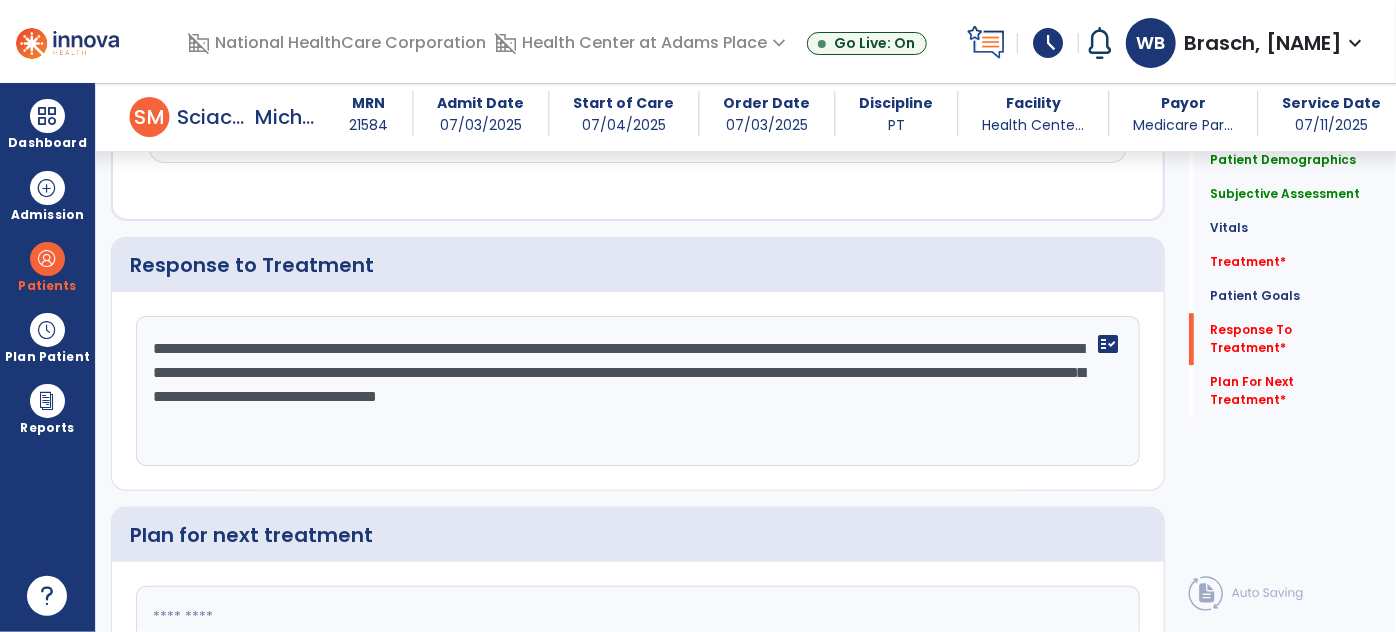 type on "**********" 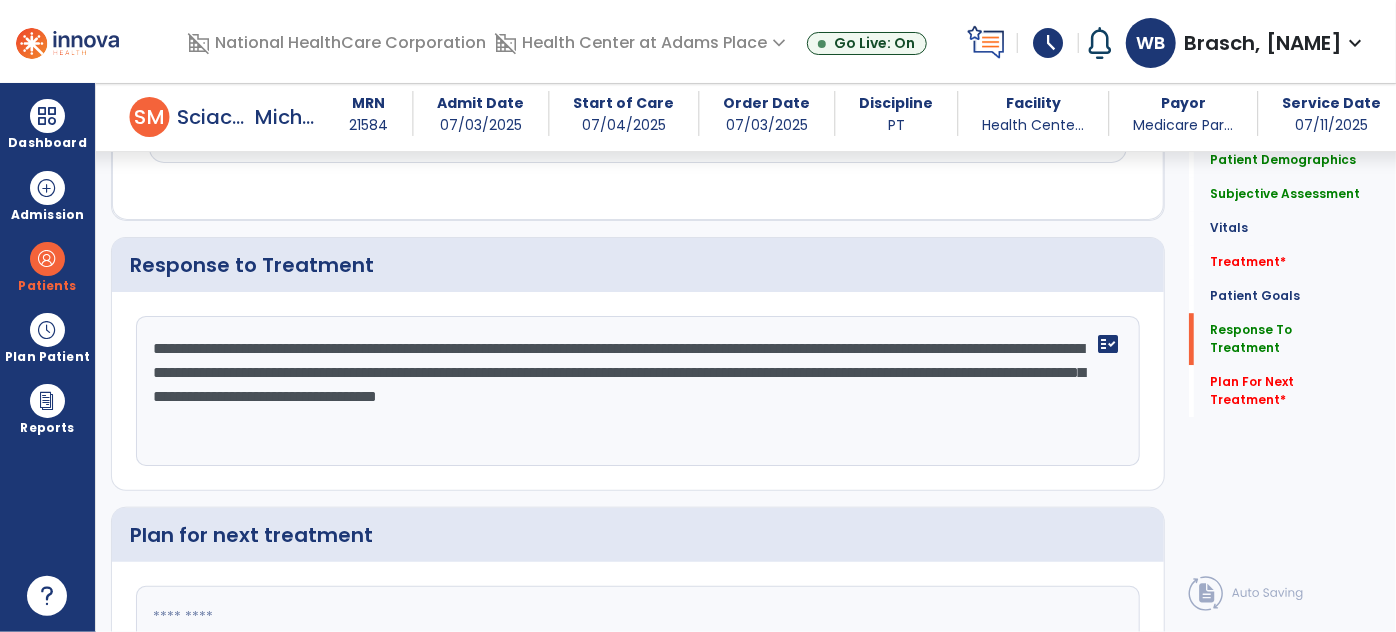 click 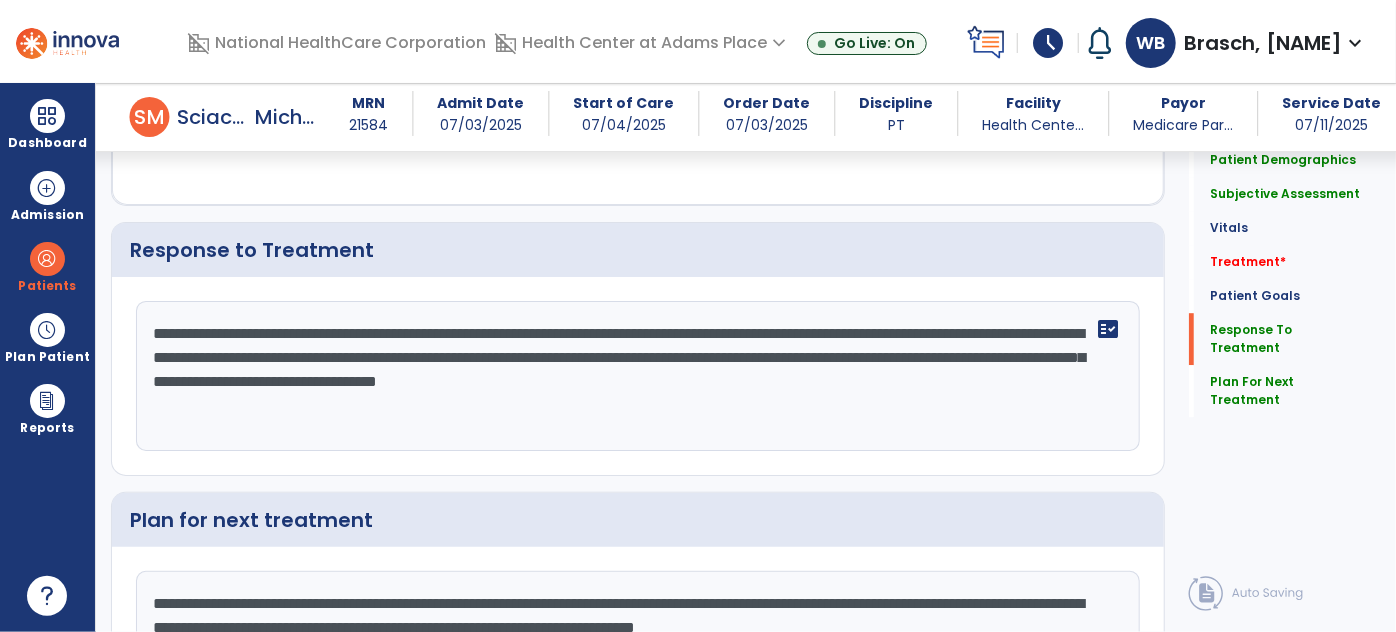 scroll, scrollTop: 2890, scrollLeft: 0, axis: vertical 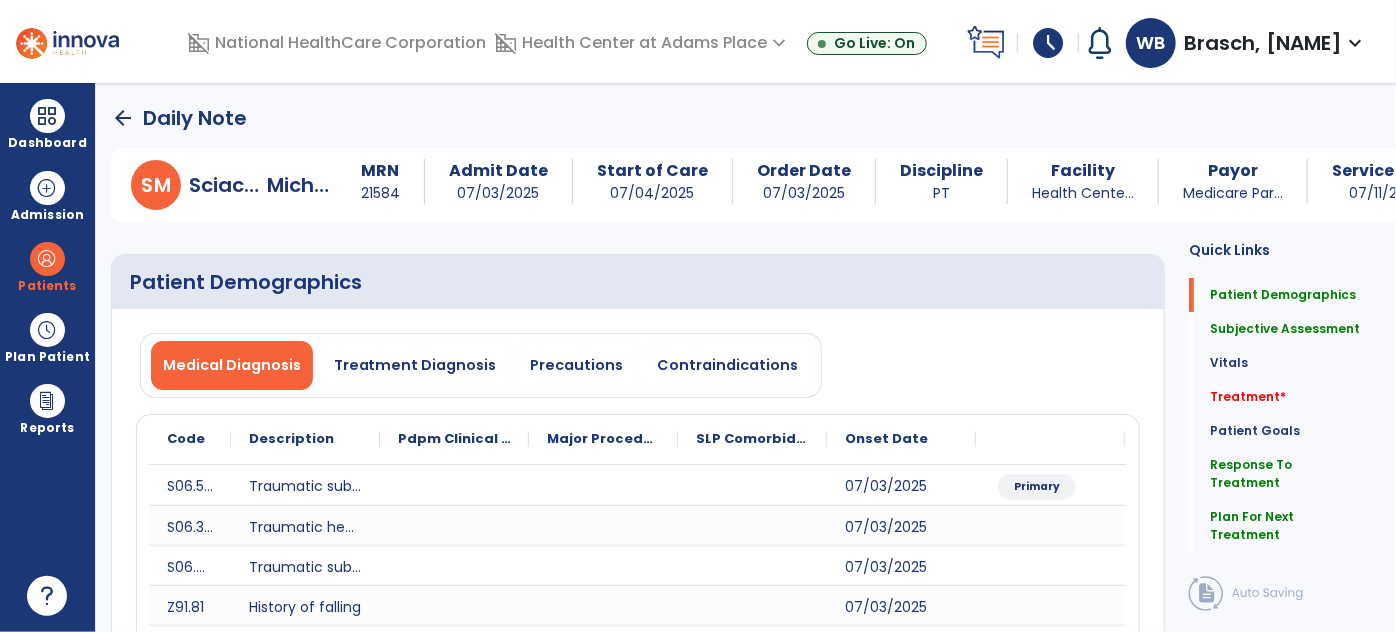 type on "**********" 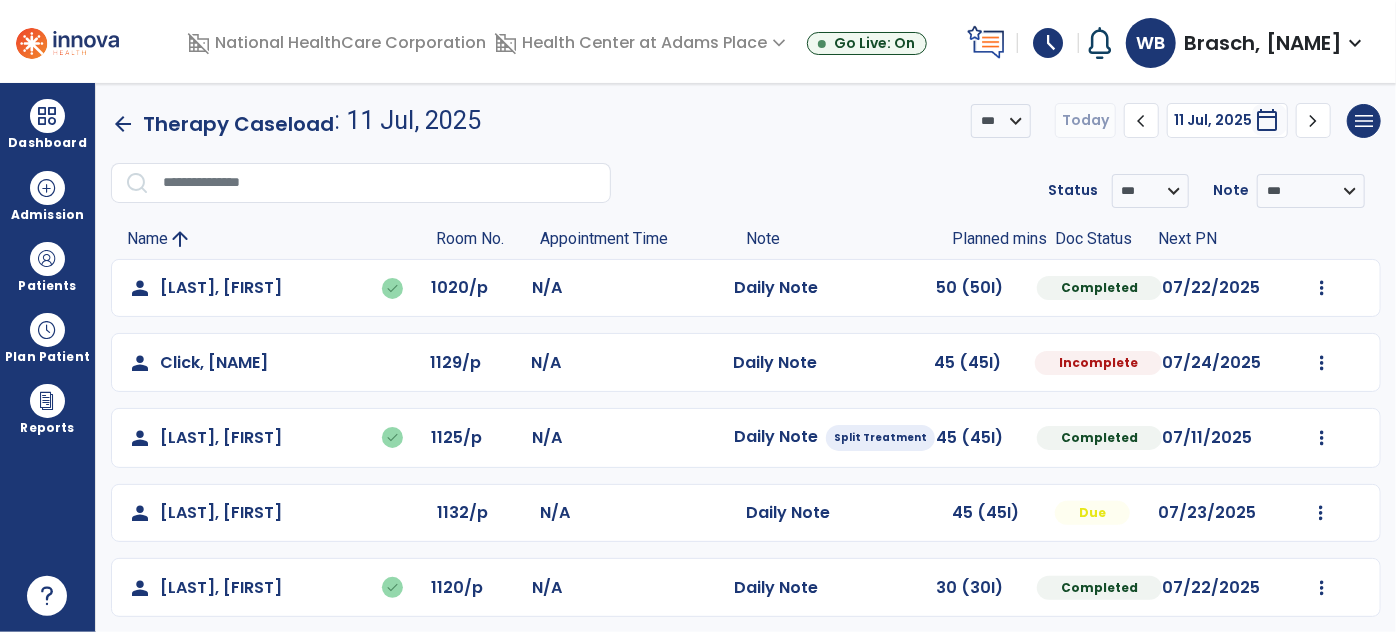 scroll, scrollTop: 456, scrollLeft: 0, axis: vertical 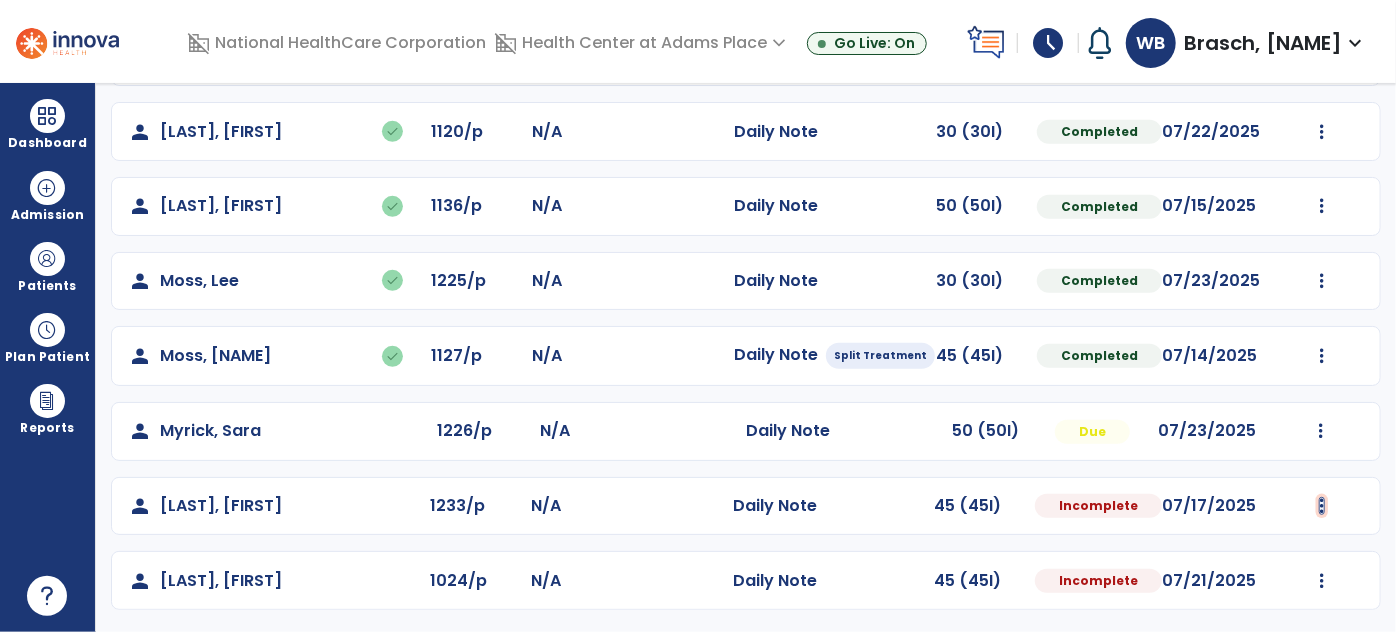 click at bounding box center [1322, -168] 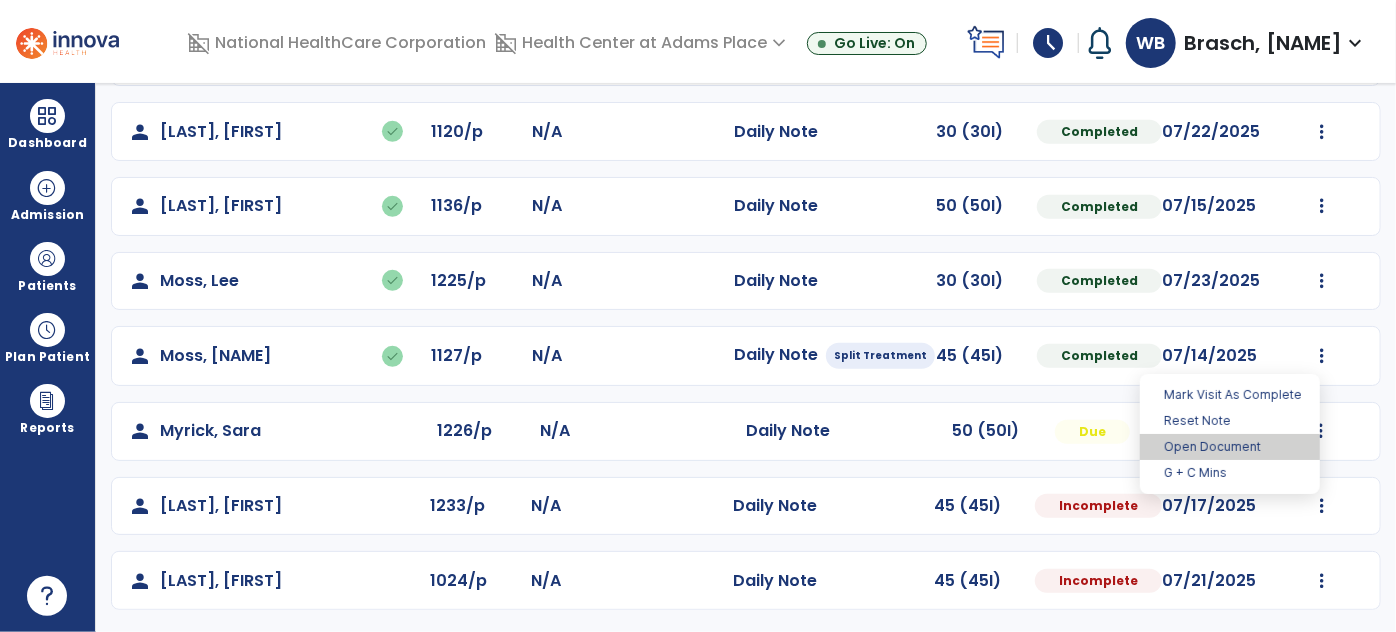 click on "Open Document" at bounding box center [1230, 447] 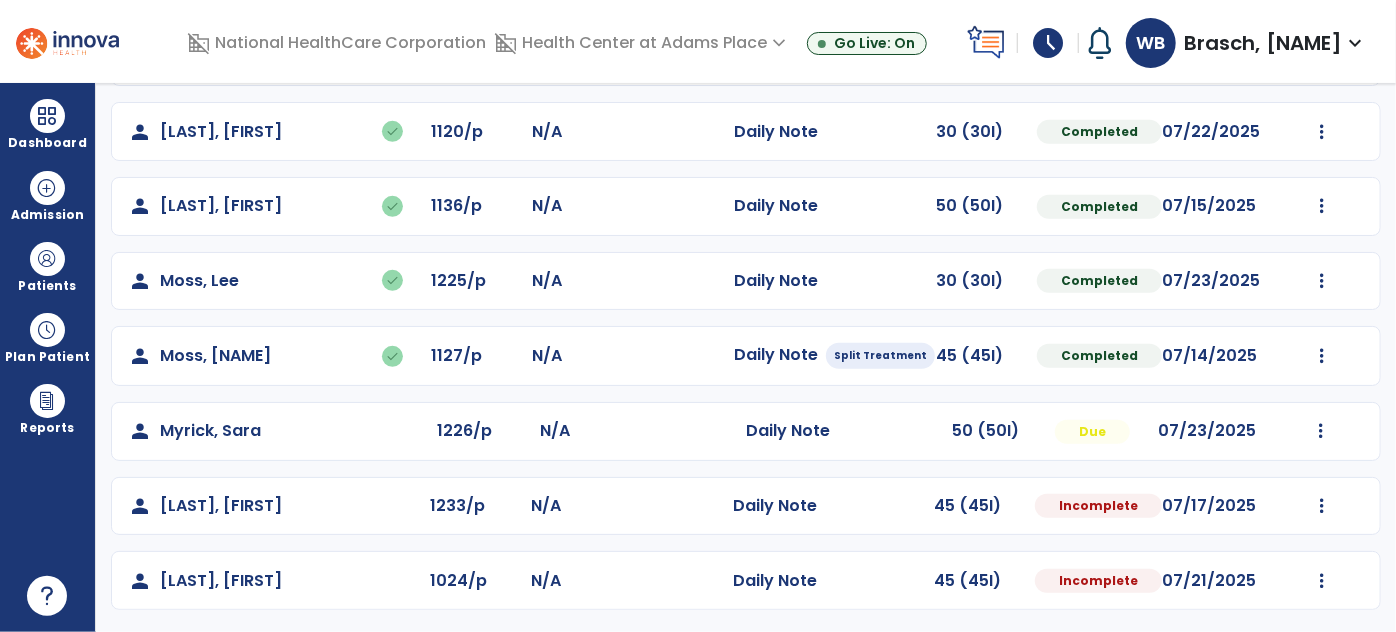 select on "*" 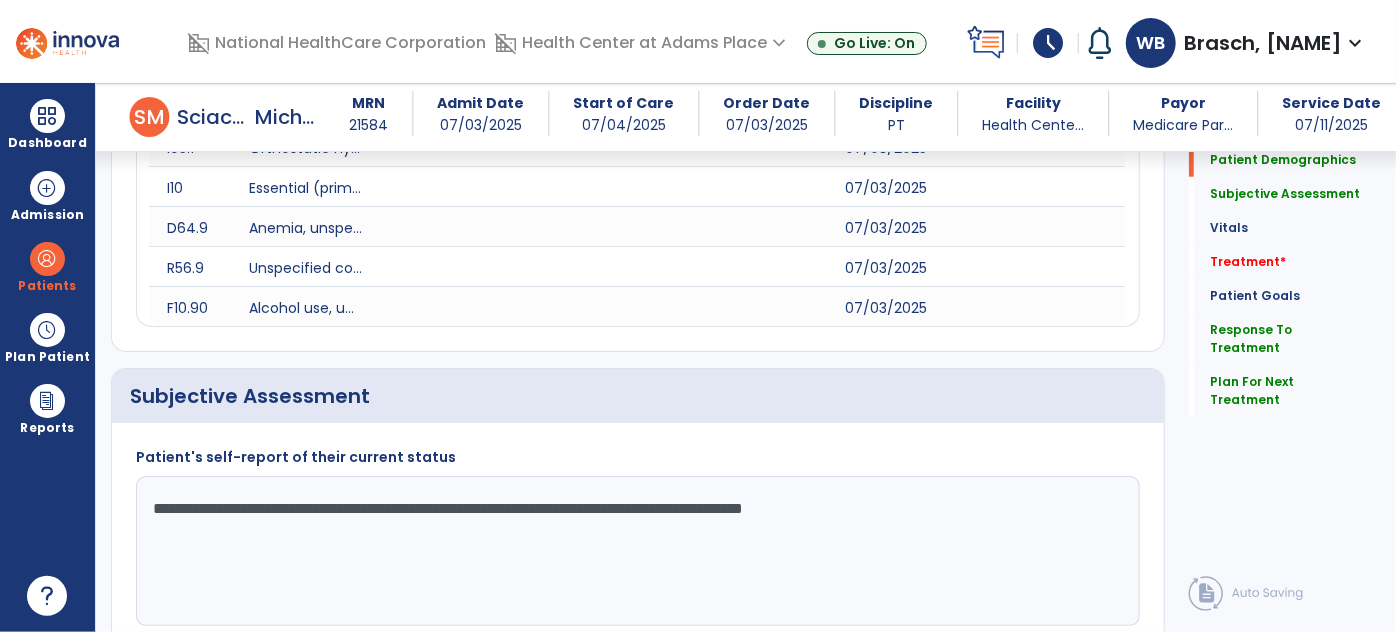 scroll, scrollTop: 549, scrollLeft: 0, axis: vertical 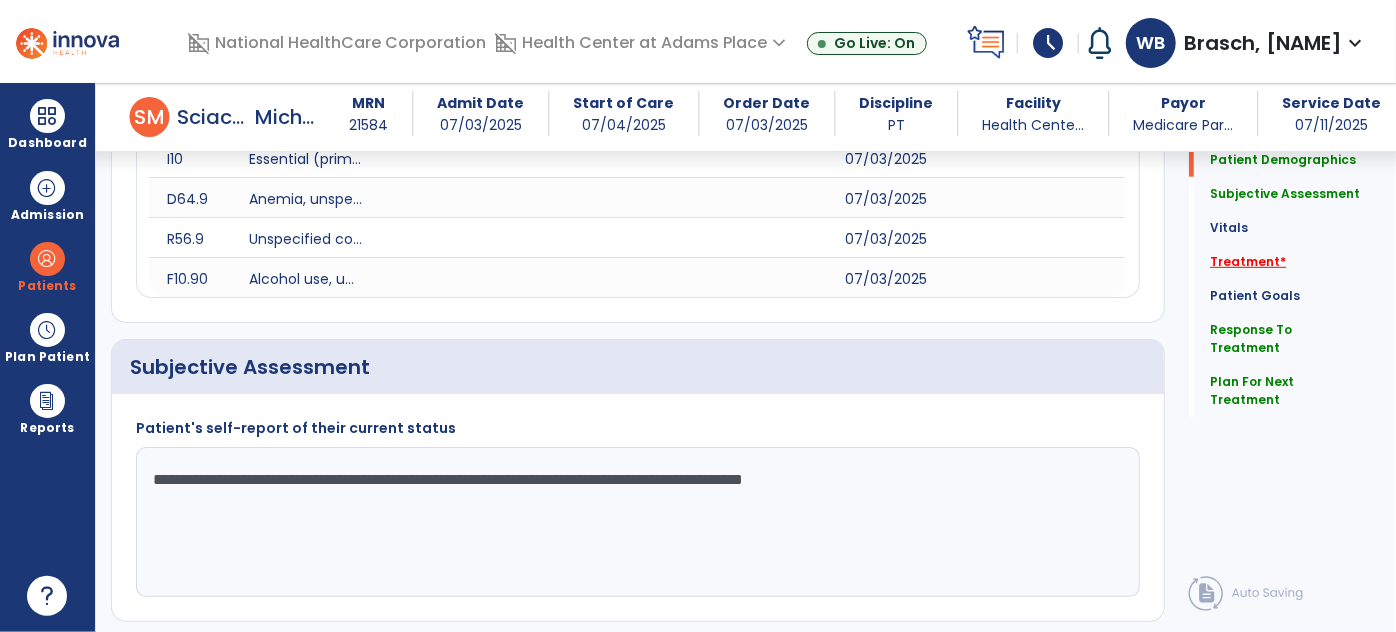 click on "Treatment   *" 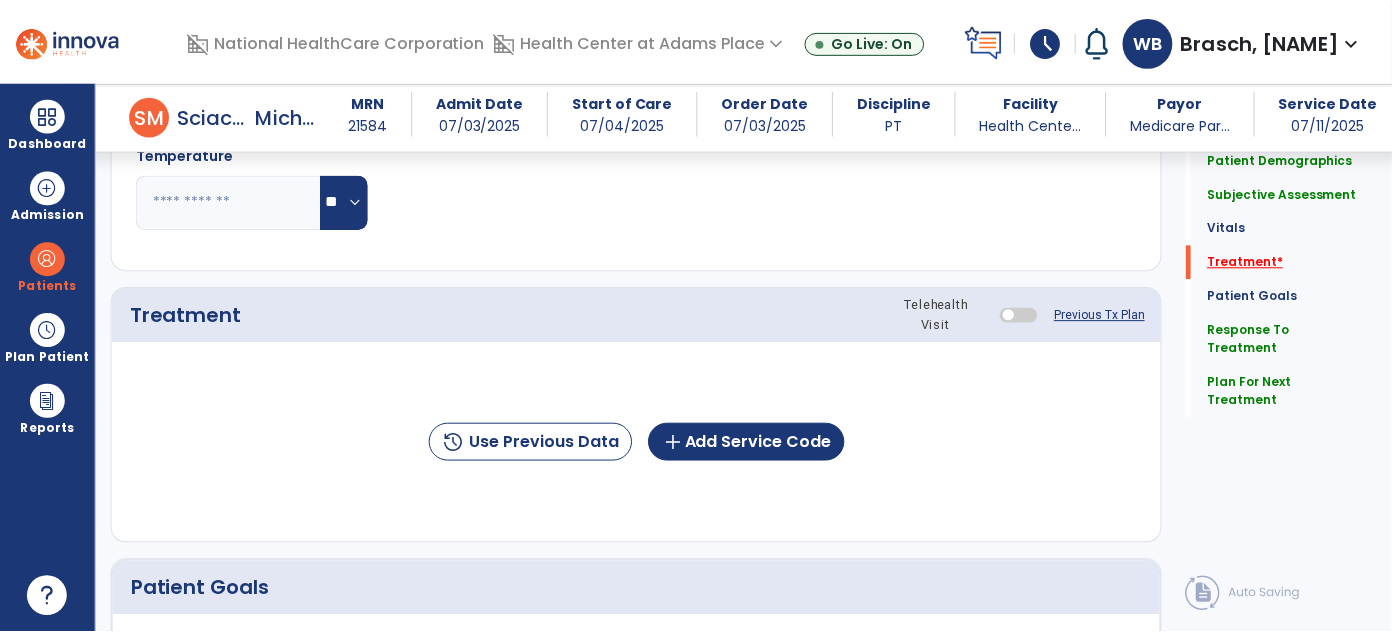 scroll, scrollTop: 1378, scrollLeft: 0, axis: vertical 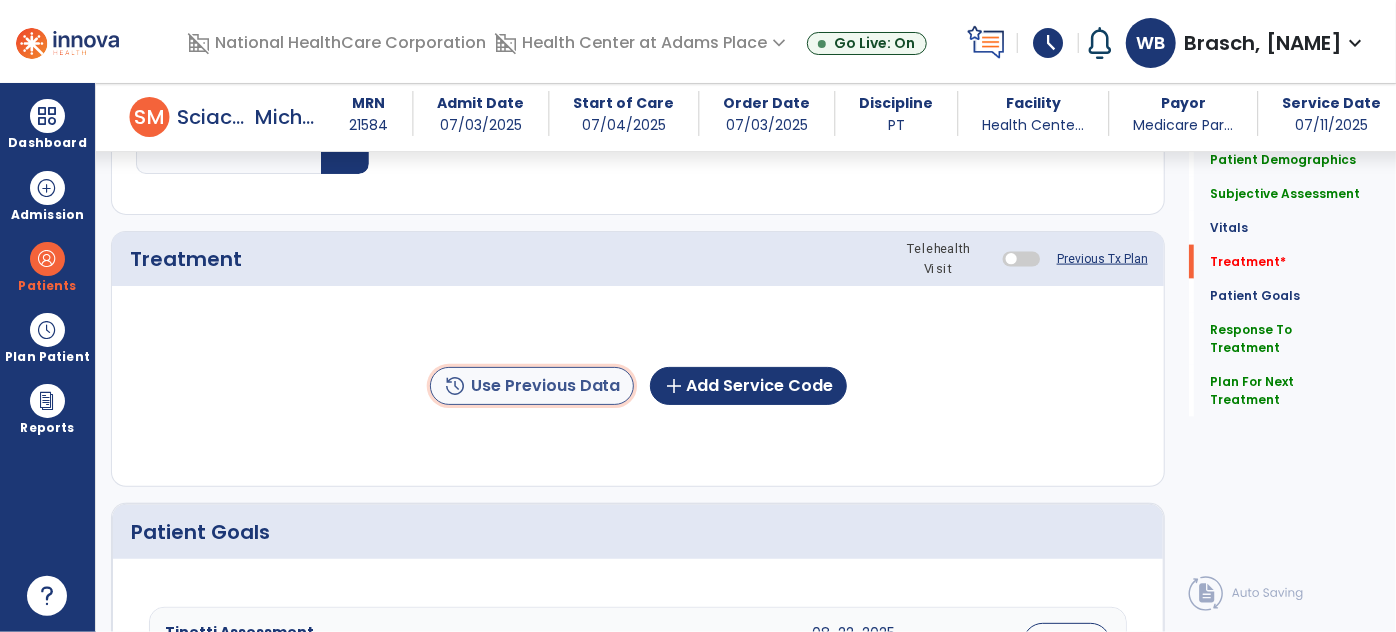 click on "history  Use Previous Data" 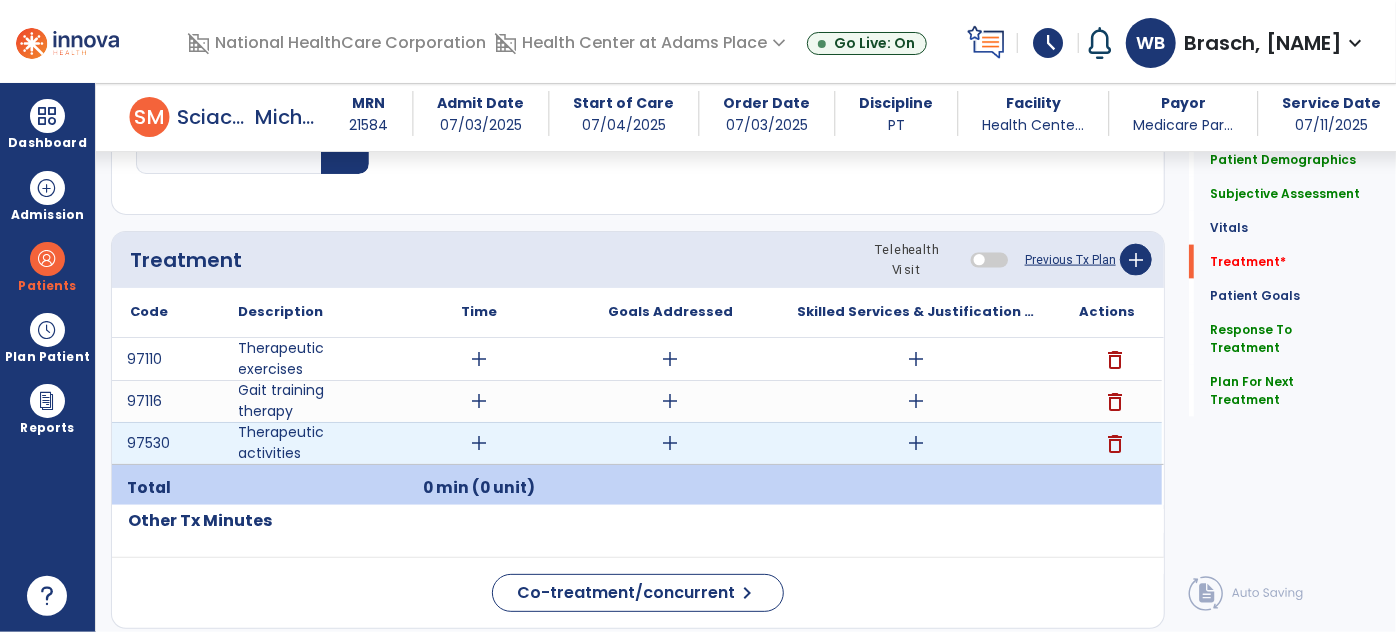 click on "delete" at bounding box center [1115, 444] 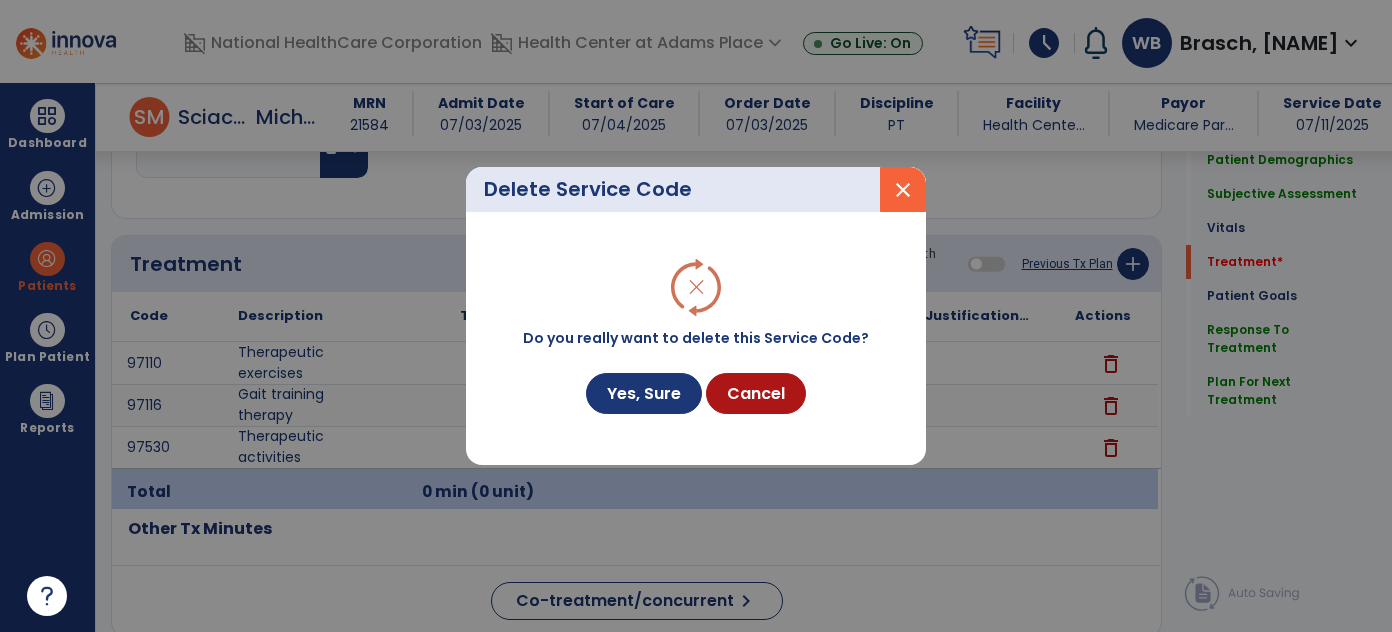 scroll, scrollTop: 1378, scrollLeft: 0, axis: vertical 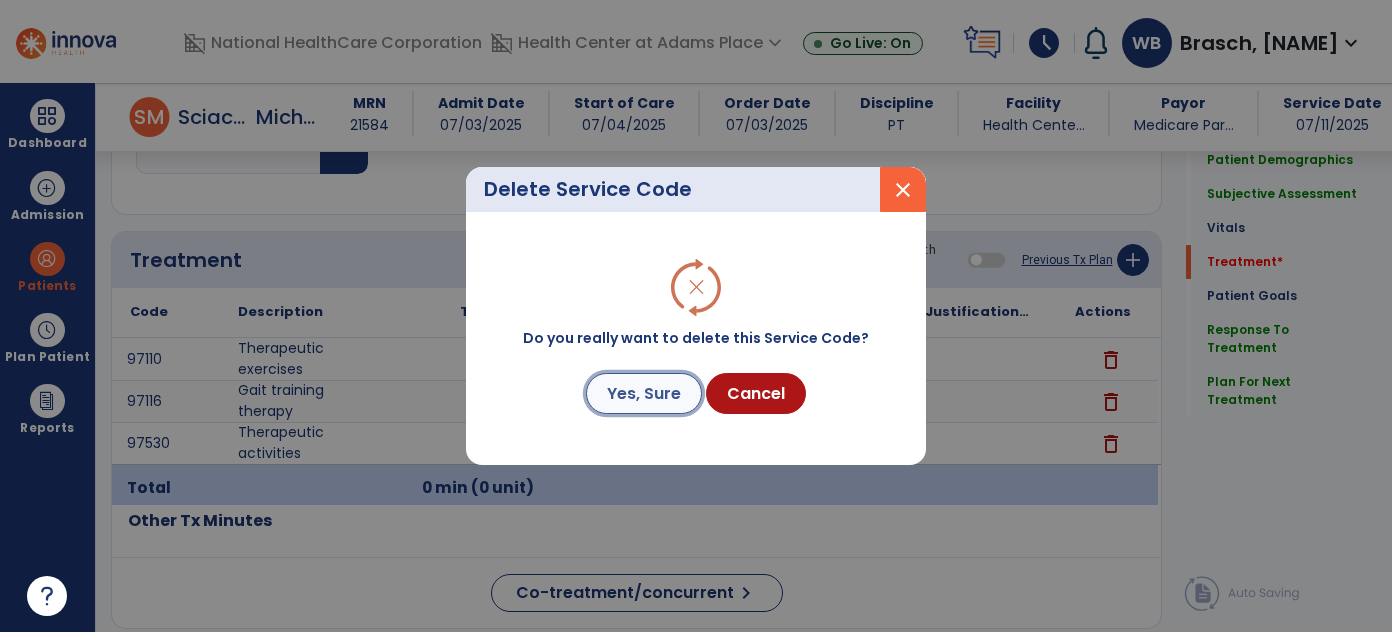 click on "Yes, Sure" at bounding box center (644, 393) 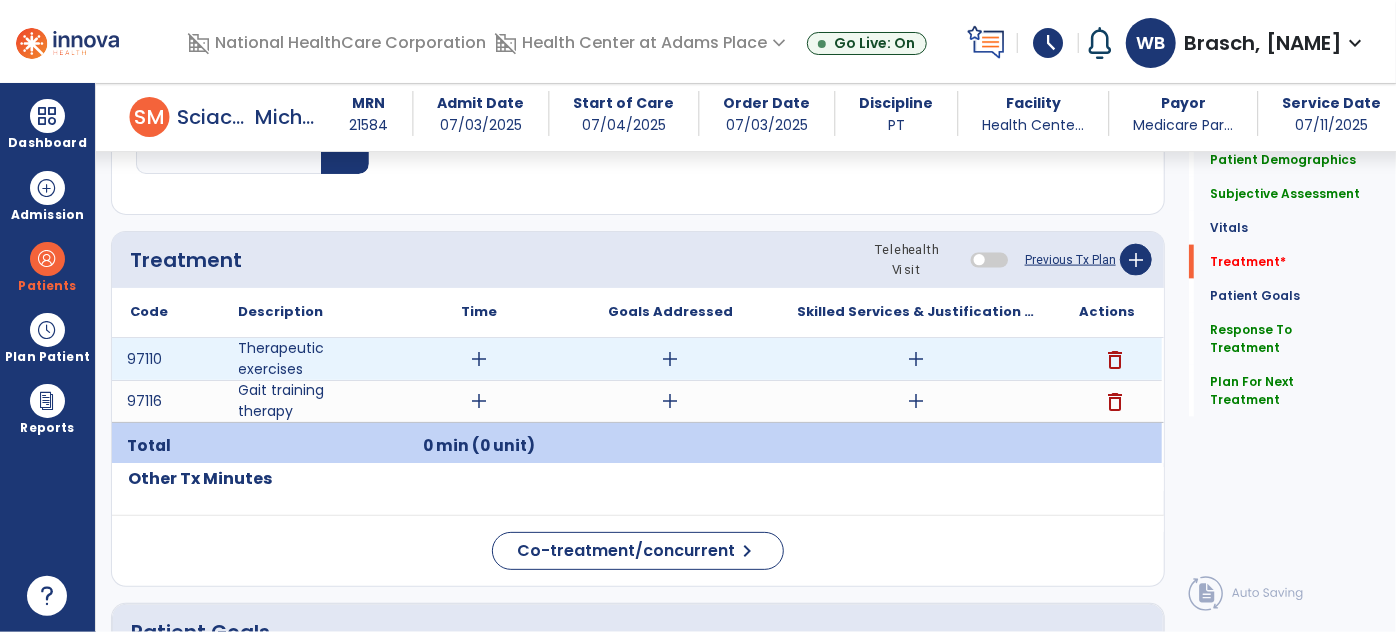 click on "add" at bounding box center (480, 359) 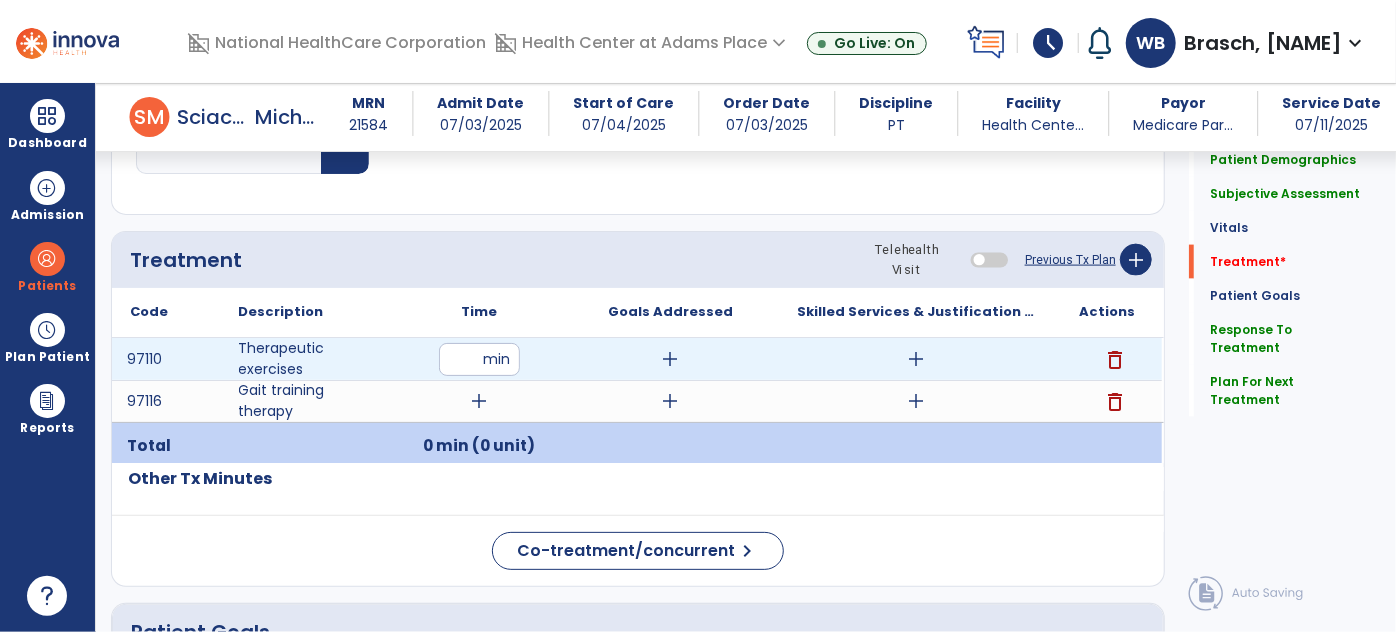 type on "**" 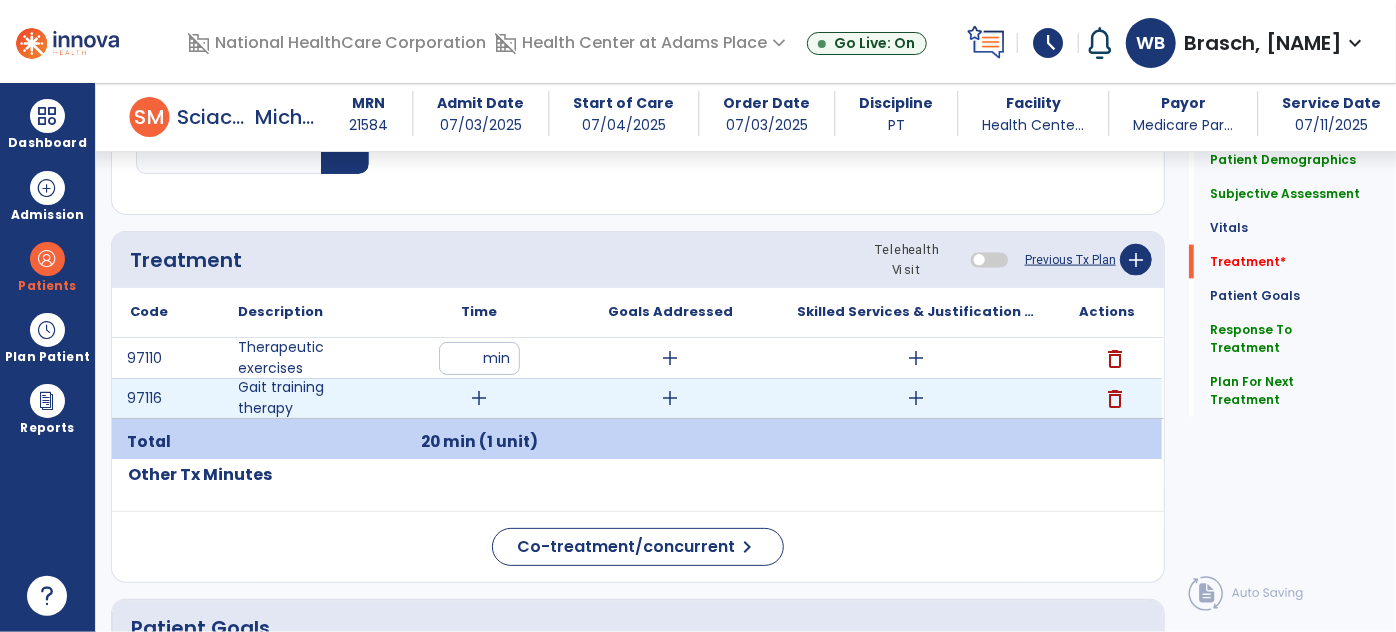 click on "add" at bounding box center (480, 398) 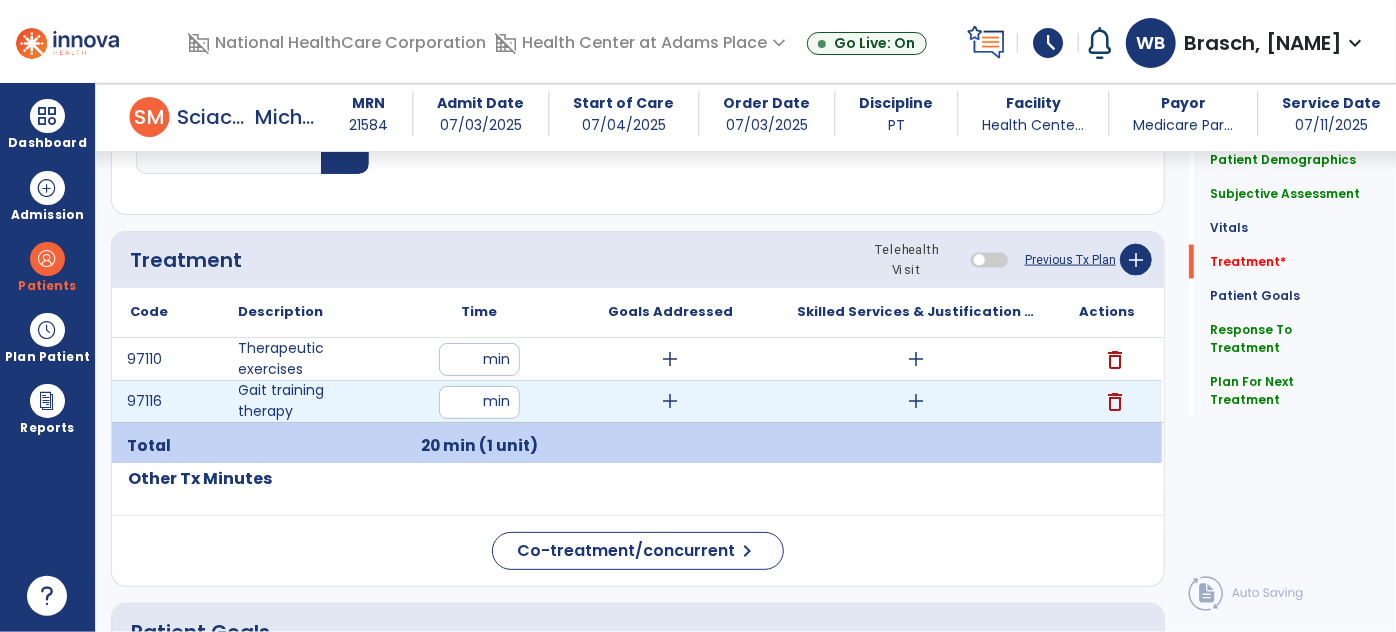 type on "**" 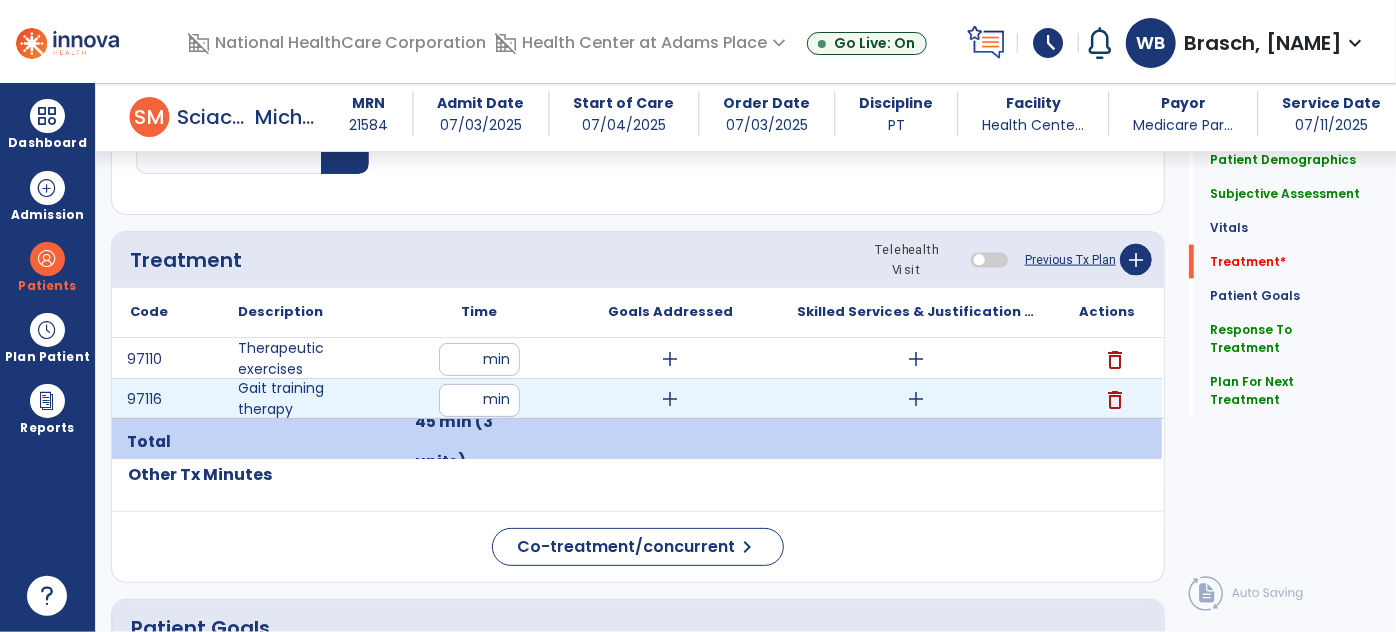 click on "add" at bounding box center [916, 399] 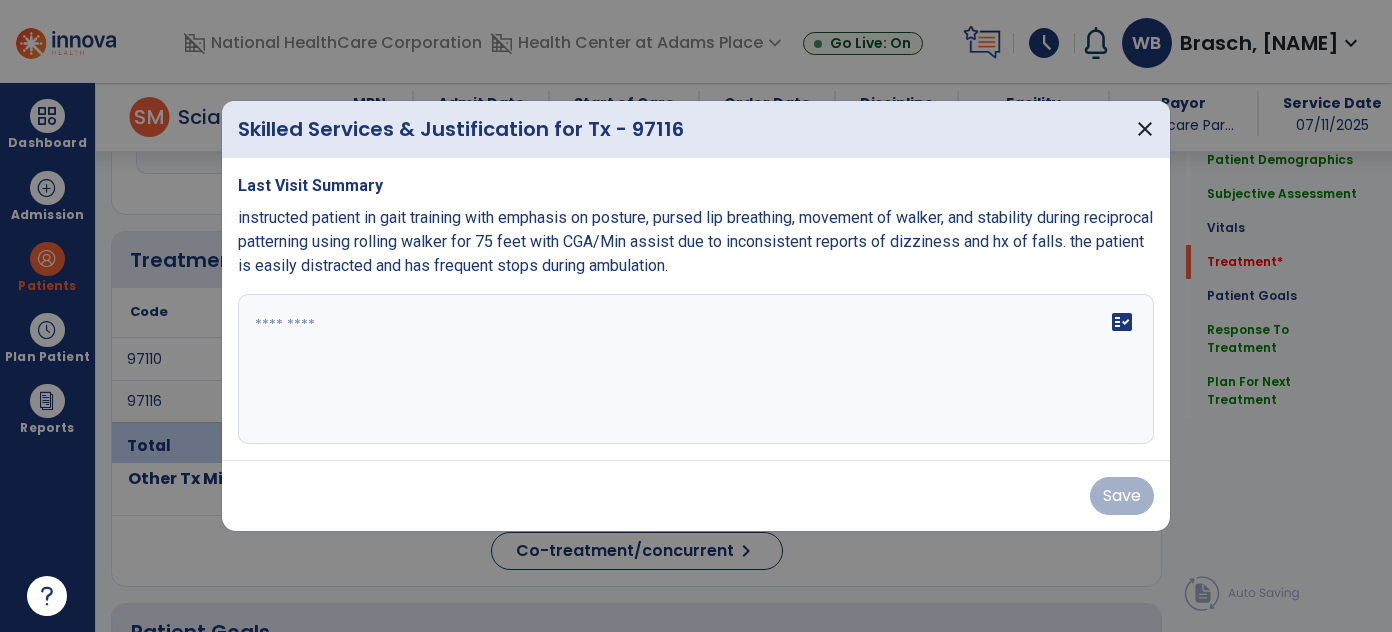 scroll, scrollTop: 1378, scrollLeft: 0, axis: vertical 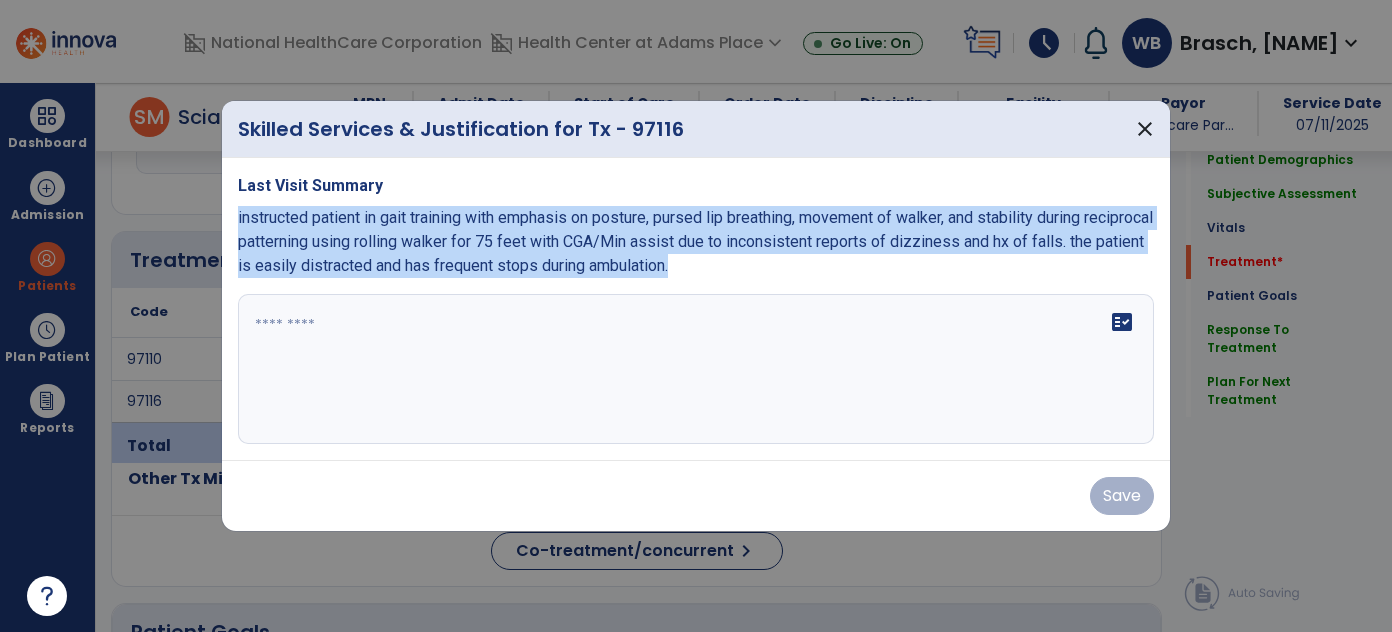 drag, startPoint x: 800, startPoint y: 263, endPoint x: 232, endPoint y: 220, distance: 569.6253 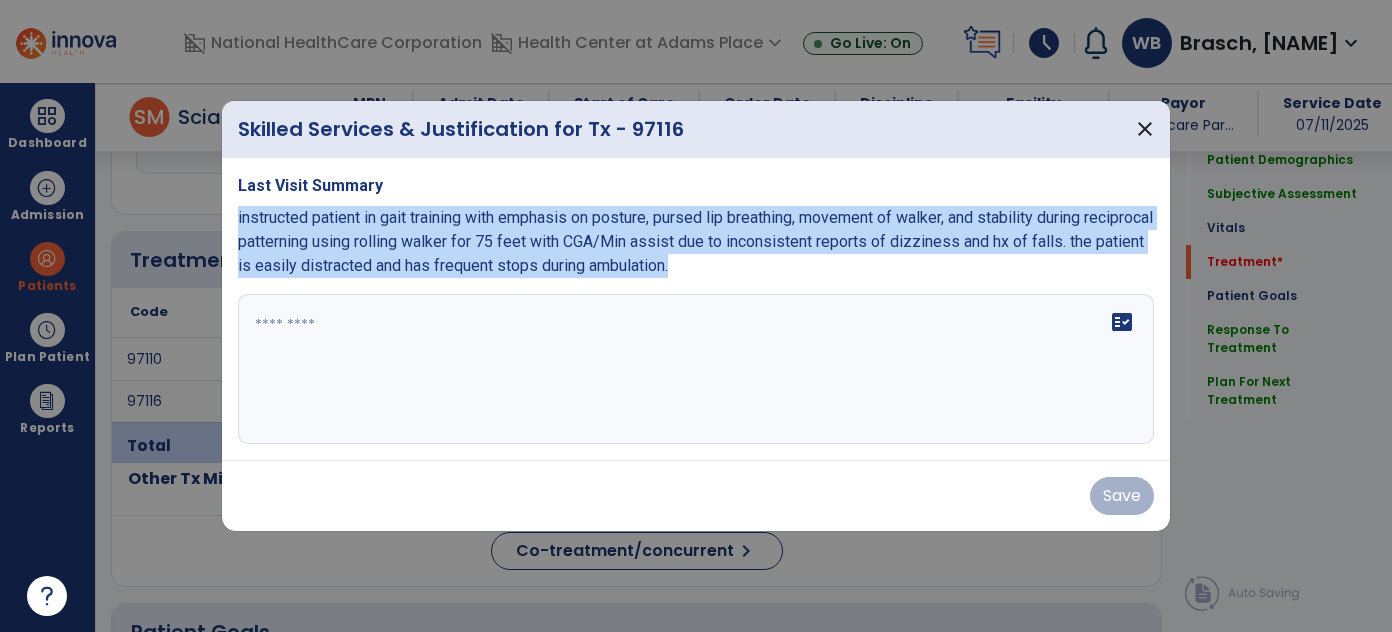 click on "Last Visit Summary instructed patient in gait training with emphasis on posture, pursed lip breathing, movement of walker, and stability during reciprocal patterning using rolling walker for 75 feet with CGA/Min assist due to inconsistent reports of dizziness and hx of falls. the patient is easily distracted and has frequent stops during ambulation.   fact_check" at bounding box center [696, 309] 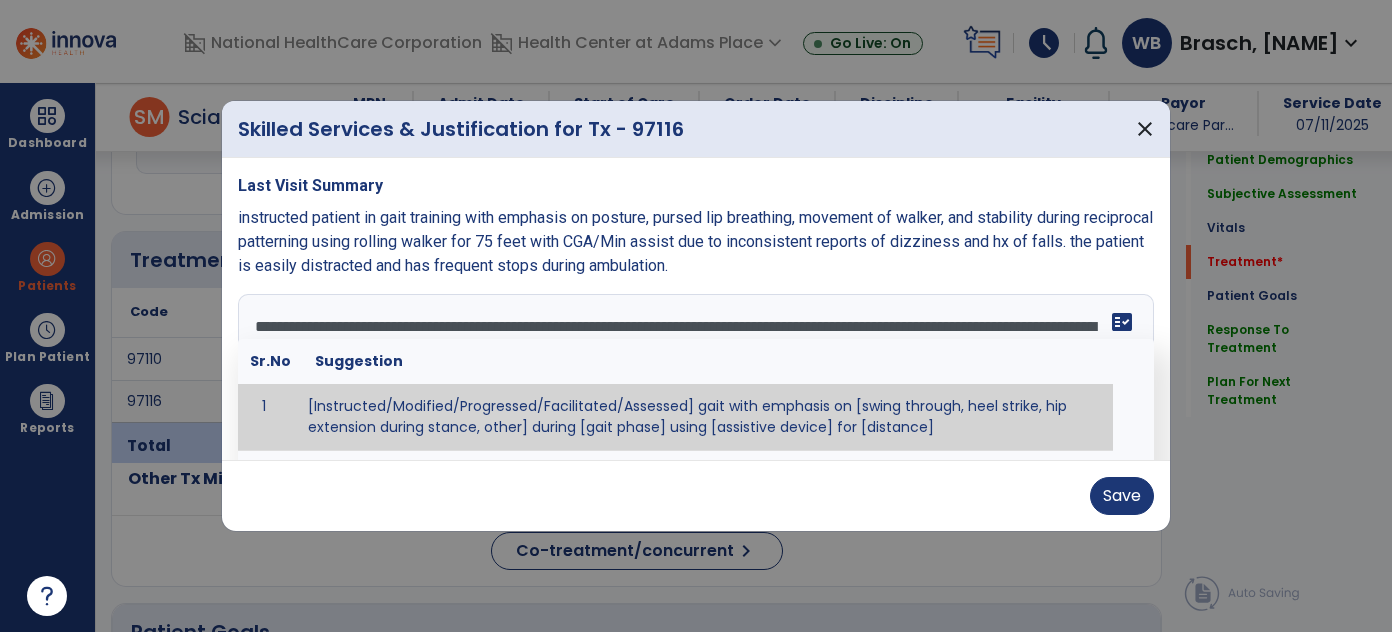 click on "**********" at bounding box center (694, 369) 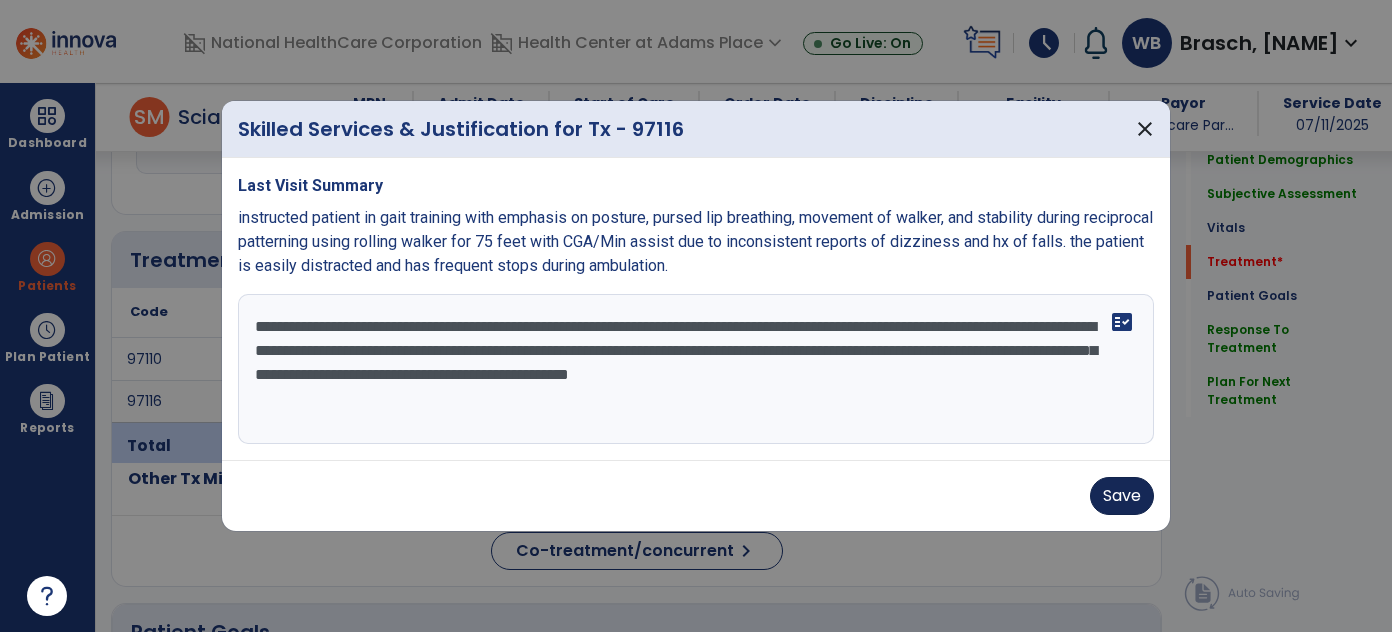 type on "**********" 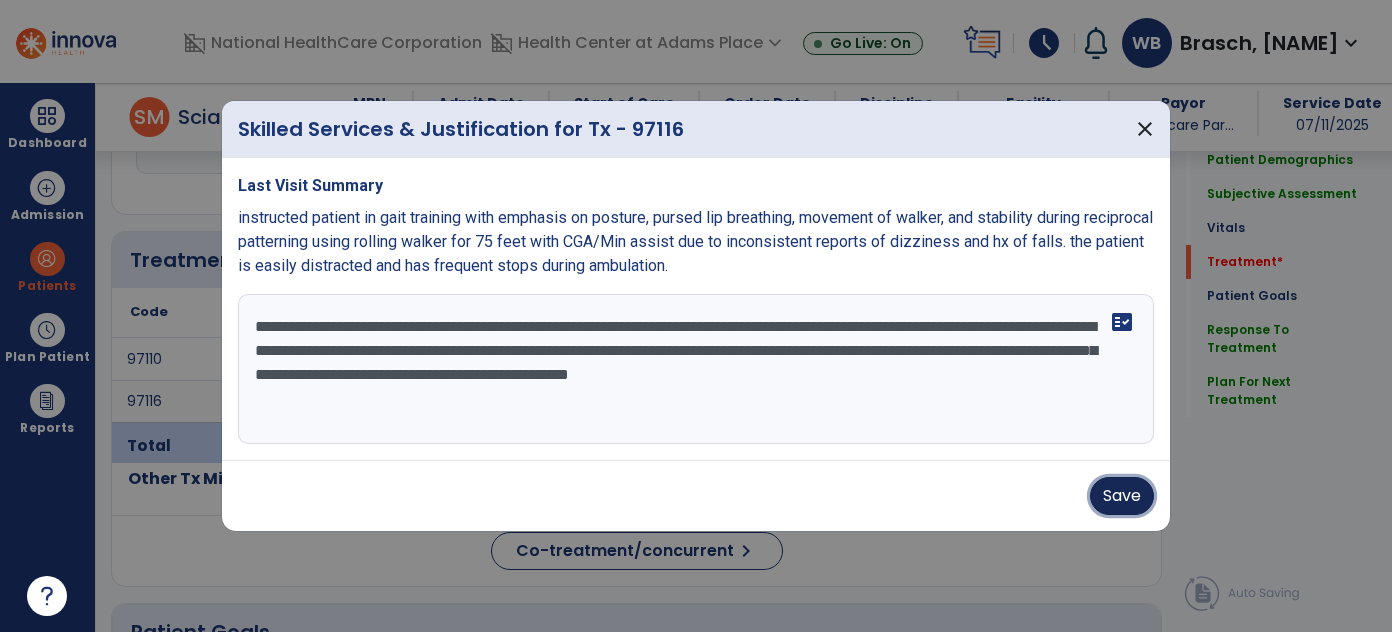 click on "Save" at bounding box center [1122, 496] 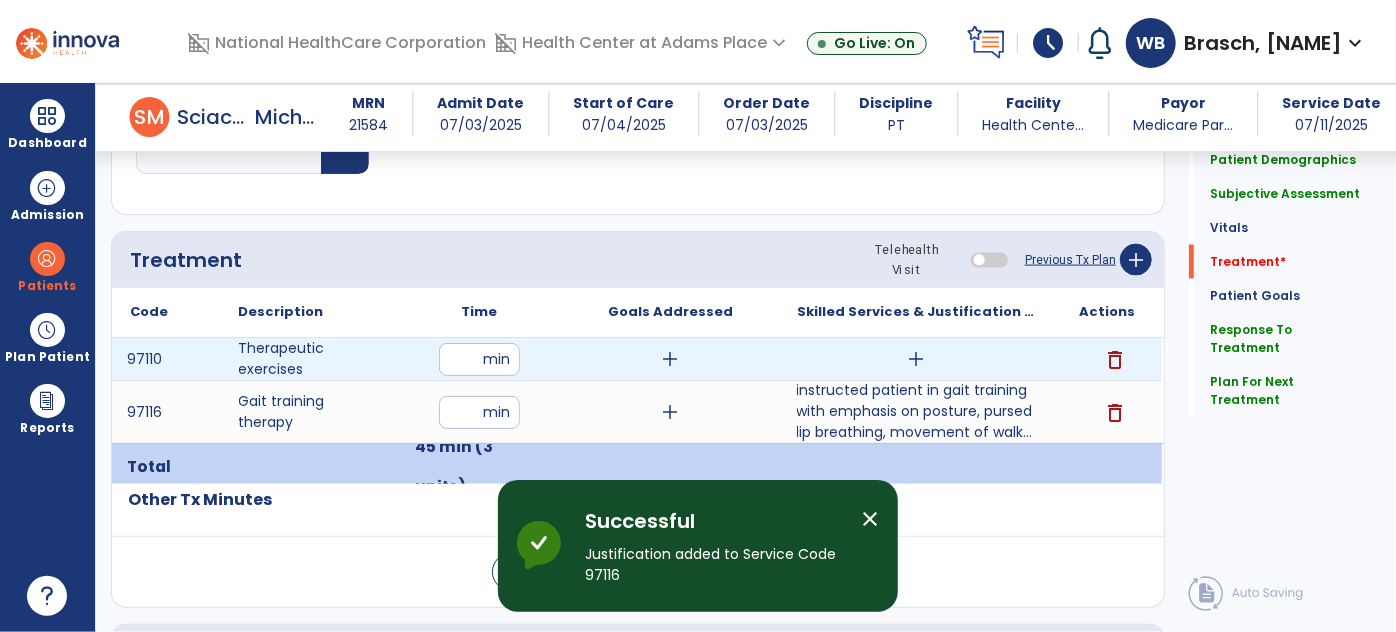click on "add" at bounding box center [916, 359] 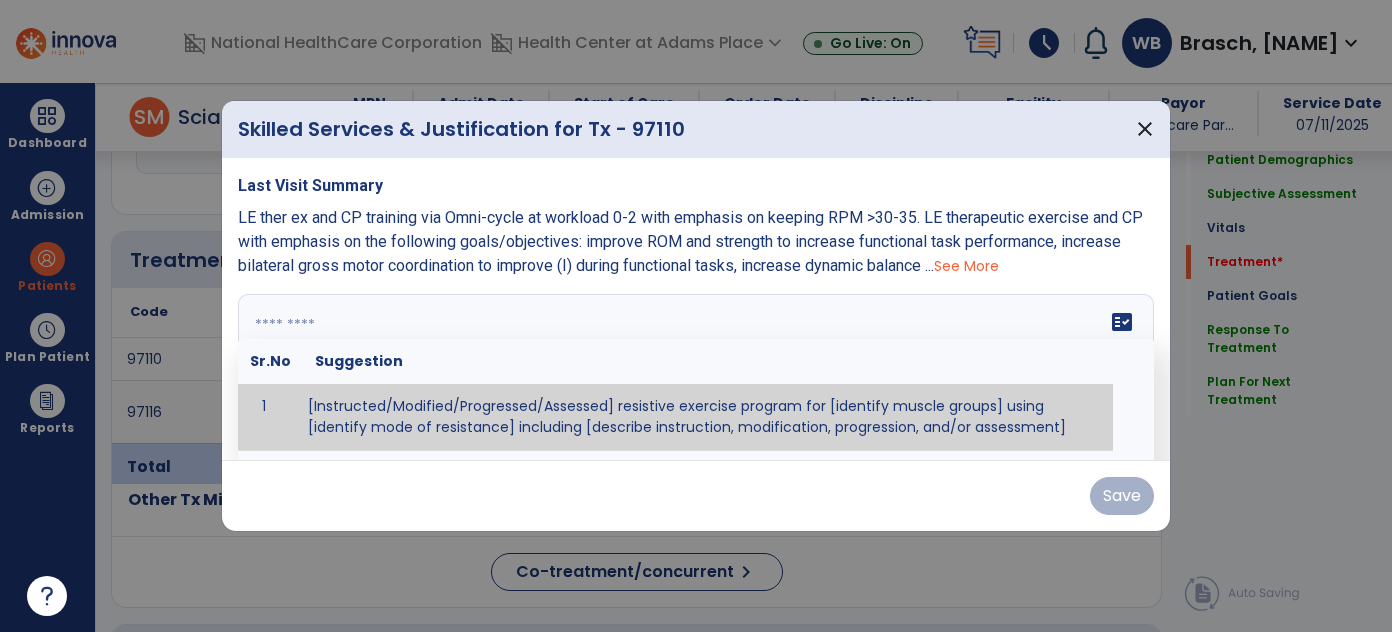 scroll, scrollTop: 1378, scrollLeft: 0, axis: vertical 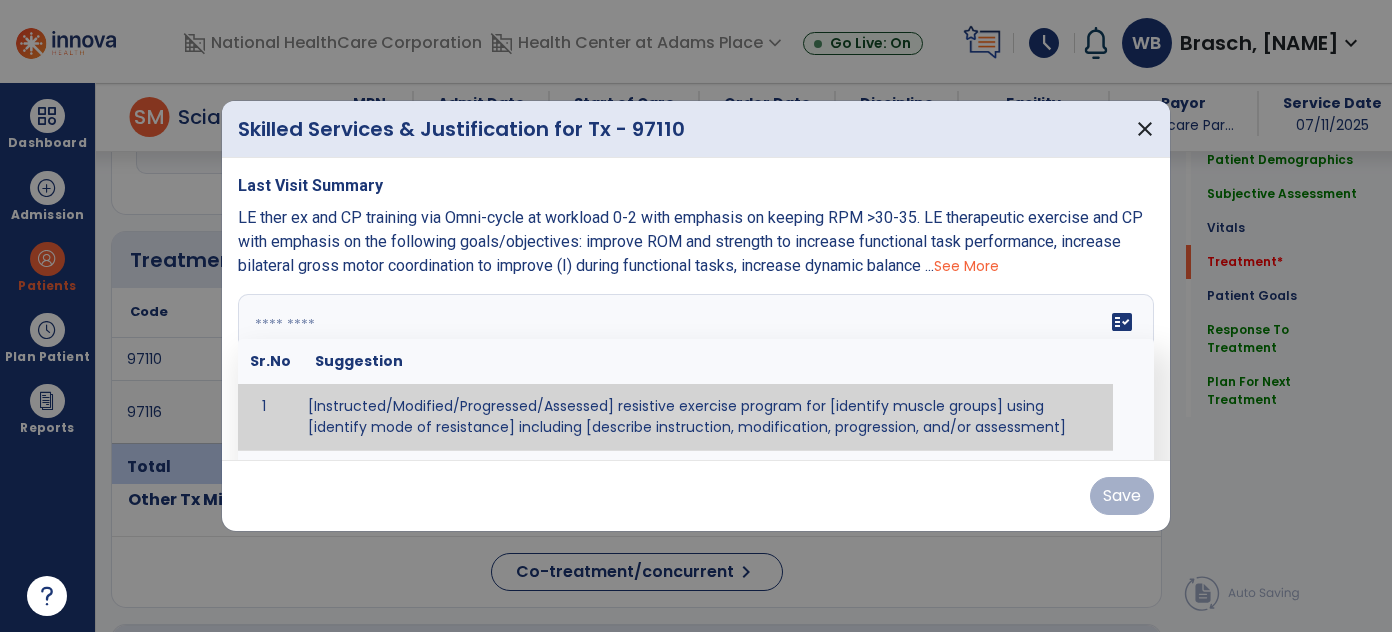 click on "fact_check  Sr.No Suggestion 1 [Instructed/Modified/Progressed/Assessed] resistive exercise program for [identify muscle groups] using [identify mode of resistance] including [describe instruction, modification, progression, and/or assessment] 2 [Instructed/Modified/Progressed/Assessed] aerobic exercise program using [identify equipment/mode] including [describe instruction, modification,progression, and/or assessment] 3 [Instructed/Modified/Progressed/Assessed] [PROM/A/AROM/AROM] program for [identify joint movements] using [contract-relax, over-pressure, inhibitory techniques, other] 4 [Assessed/Tested] aerobic capacity with administration of [aerobic capacity test]" at bounding box center [696, 369] 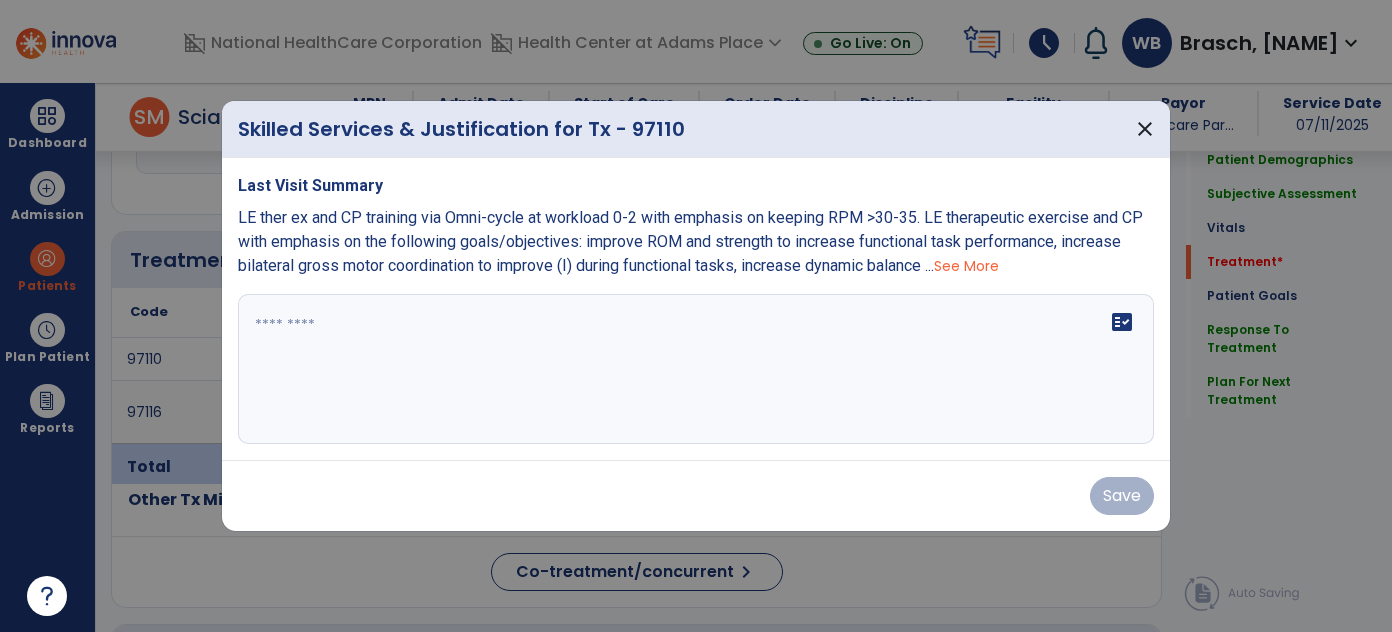 click on "See More" at bounding box center [966, 266] 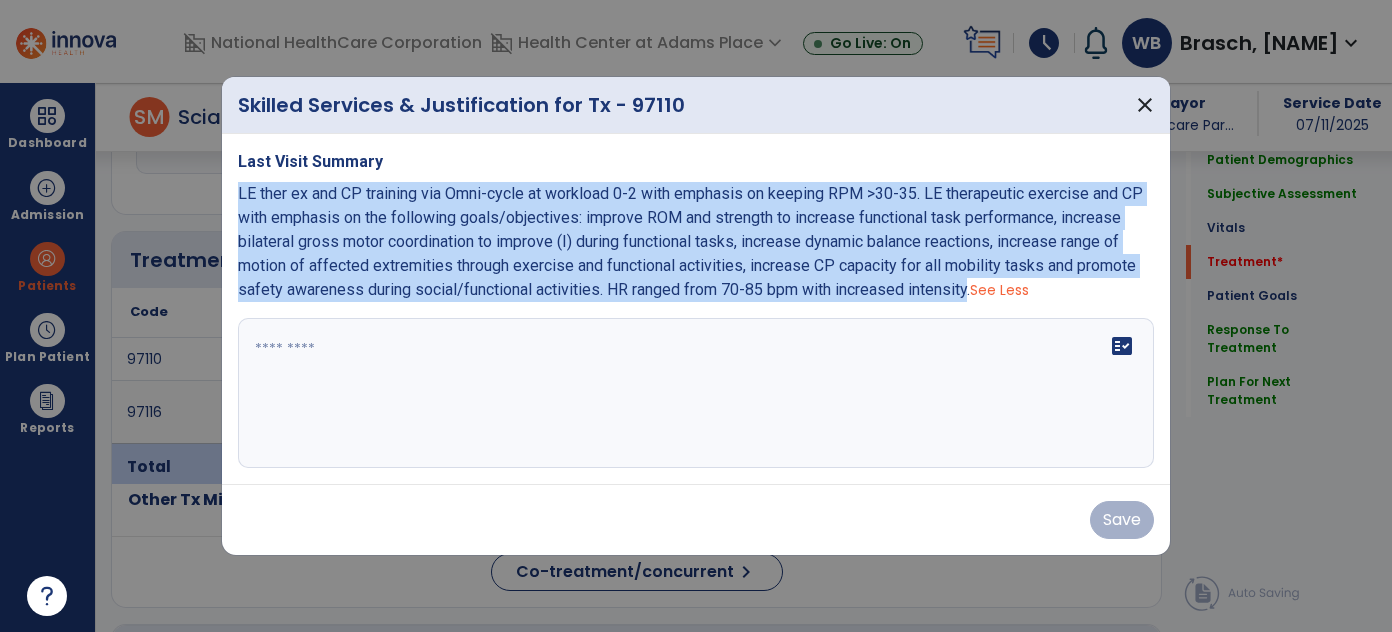 drag, startPoint x: 963, startPoint y: 285, endPoint x: 237, endPoint y: 191, distance: 732.0601 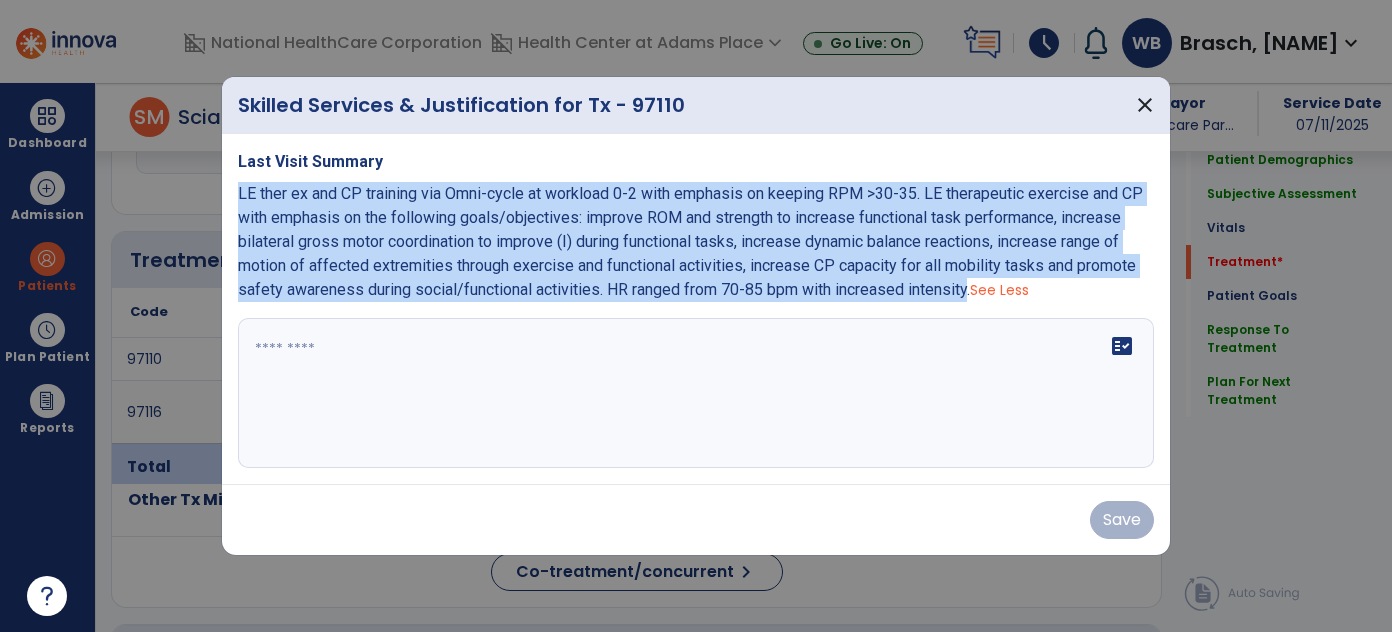 click on "LE ther ex and CP training via Omni-cycle at workload 0-2 with emphasis on keeping RPM >30-35. LE therapeutic exercise and CP with emphasis on the following goals/objectives: improve ROM and strength to increase functional task performance, increase bilateral gross motor coordination to improve (I) during functional tasks, increase dynamic balance reactions, increase range of motion of affected extremities through exercise and functional activities, increase CP capacity for all mobility tasks and promote safety awareness during social/functional activities. HR ranged from 70-85 bpm with increased intensity." at bounding box center [690, 241] 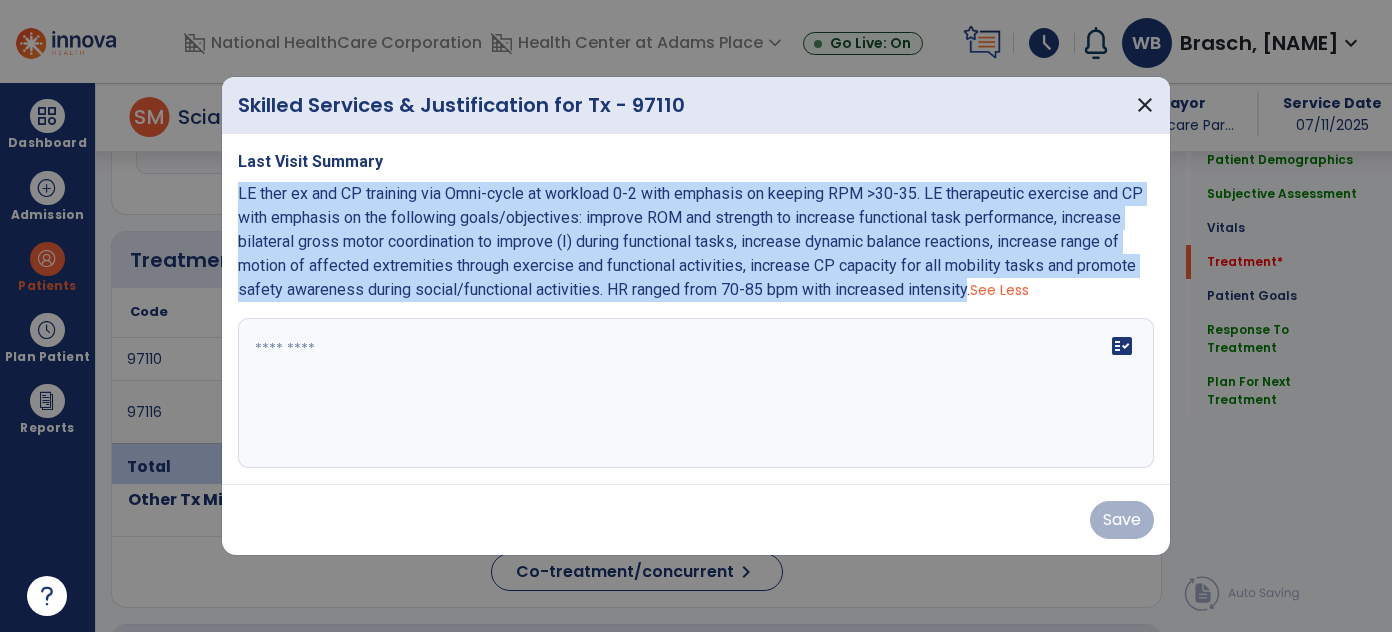copy on "Closed chain LE ther ex and CP training via Omni-cycle at workload 0-2 with emphasis on keeping RPM <0xE2><0x80><0x8E>30-35. LE therapeutic exercise and CP with emphasis on the following goals/objectives: improve ROM and strength to increase functional task performance, increase bilateral gross motor coordination to improve (I) during functional tasks, increase dynamic balance reactions, increase range of motion of affected extremities through exercise and functional activities, increase CP capacity for all mobility tasks and promote safety awareness during social/functional activities. HR ranged from 70-85 bpm with increased intensity" 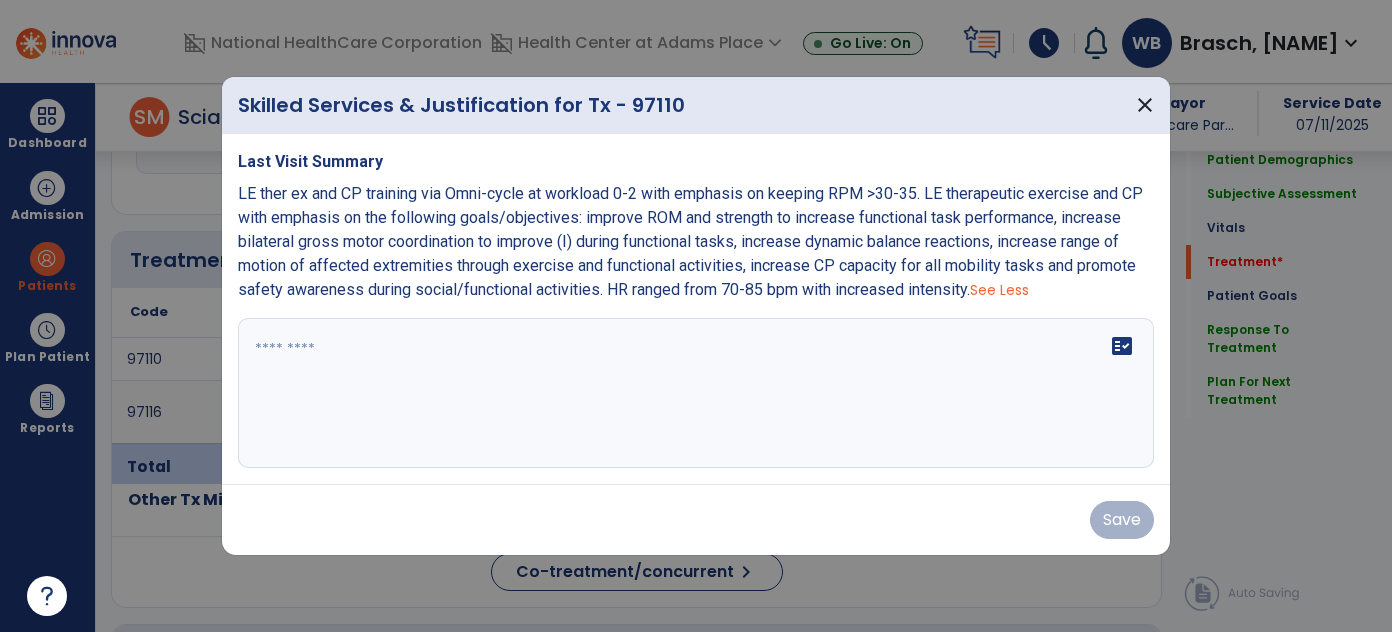 drag, startPoint x: 328, startPoint y: 317, endPoint x: 333, endPoint y: 338, distance: 21.587032 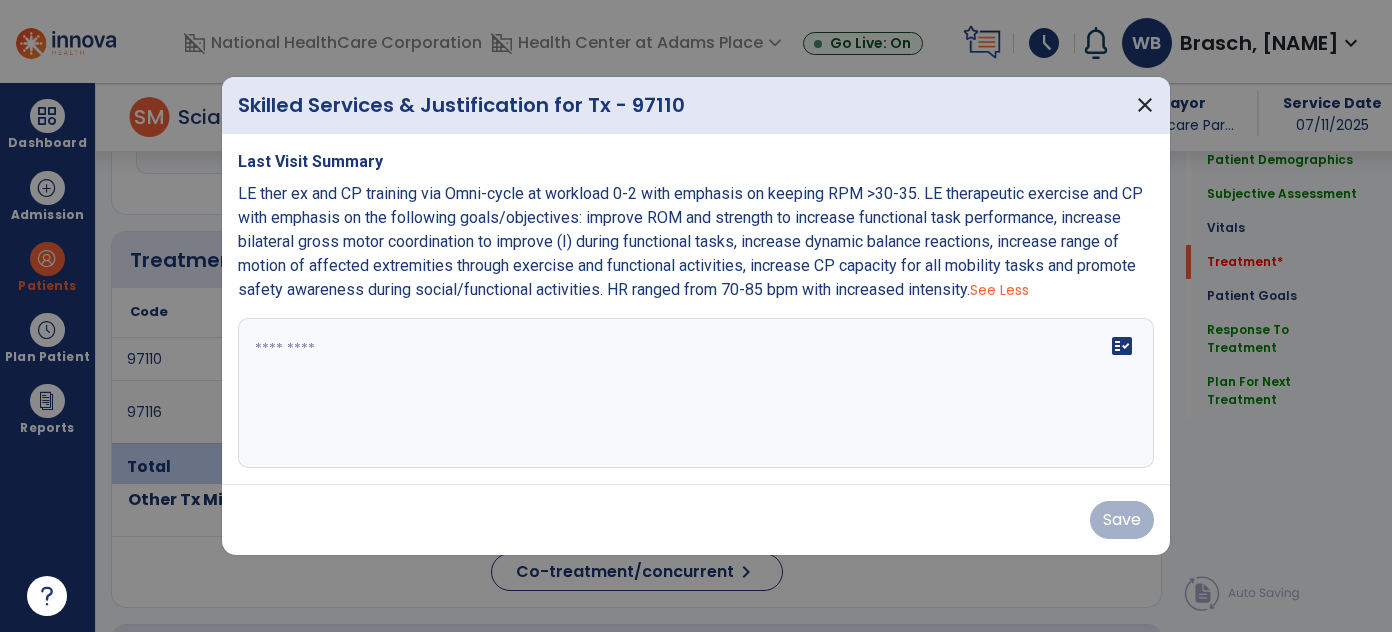 click on "Last Visit Summary LE ther ex and CP training via Omni-cycle at workload 0-2 with emphasis on keeping RPM >30-35. LE therapeutic exercise and CP with emphasis on the following goals/objectives: improve ROM and strength to increase functional task performance, increase bilateral gross motor coordination to improve (I) during functional tasks, increase dynamic balance reactions, increase range of motion of affected extremities through exercise and functional activities, increase CP capacity for all mobility tasks and promote safety awareness during social/functional activities. HR ranged from 70-85 bpm with increased intensity.   See Less   fact_check" at bounding box center [696, 309] 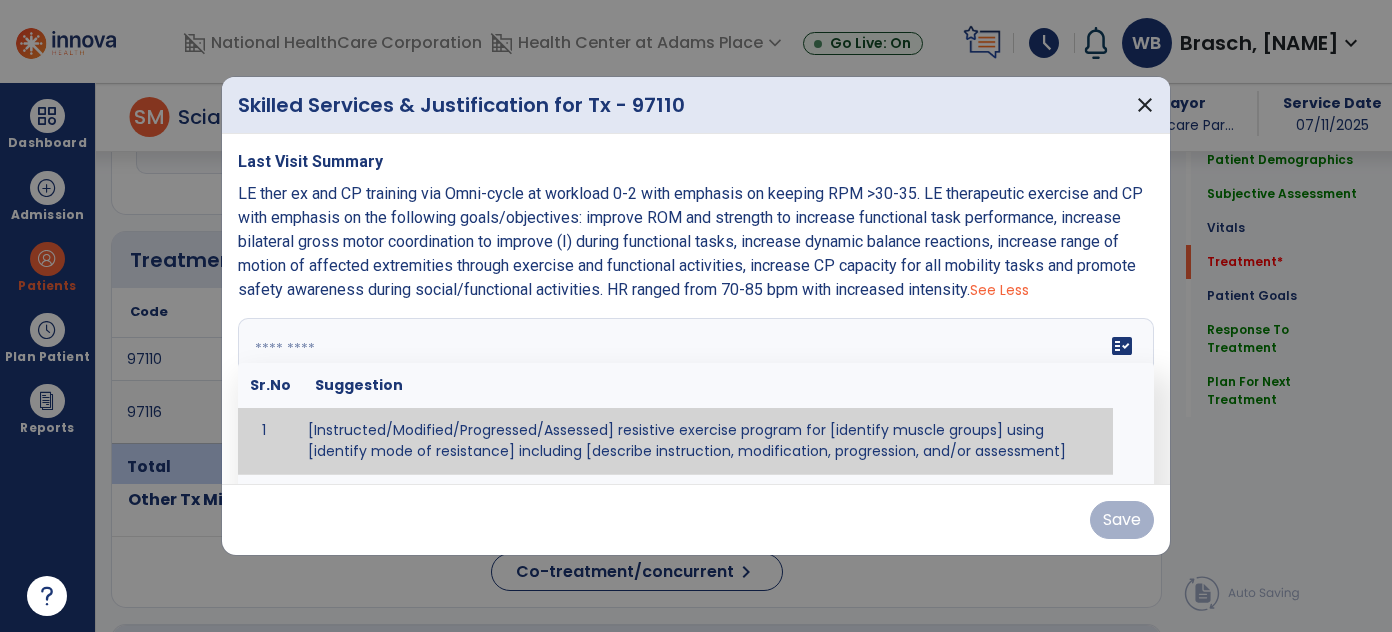 click at bounding box center [694, 393] 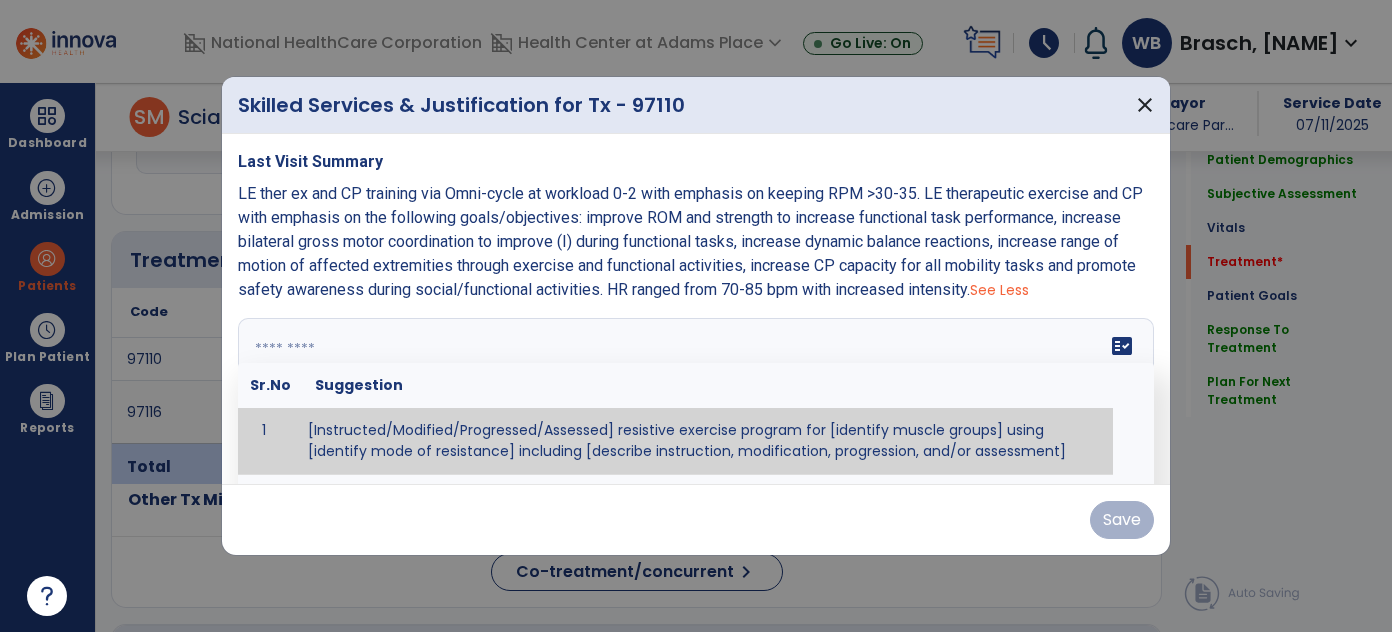 paste on "**********" 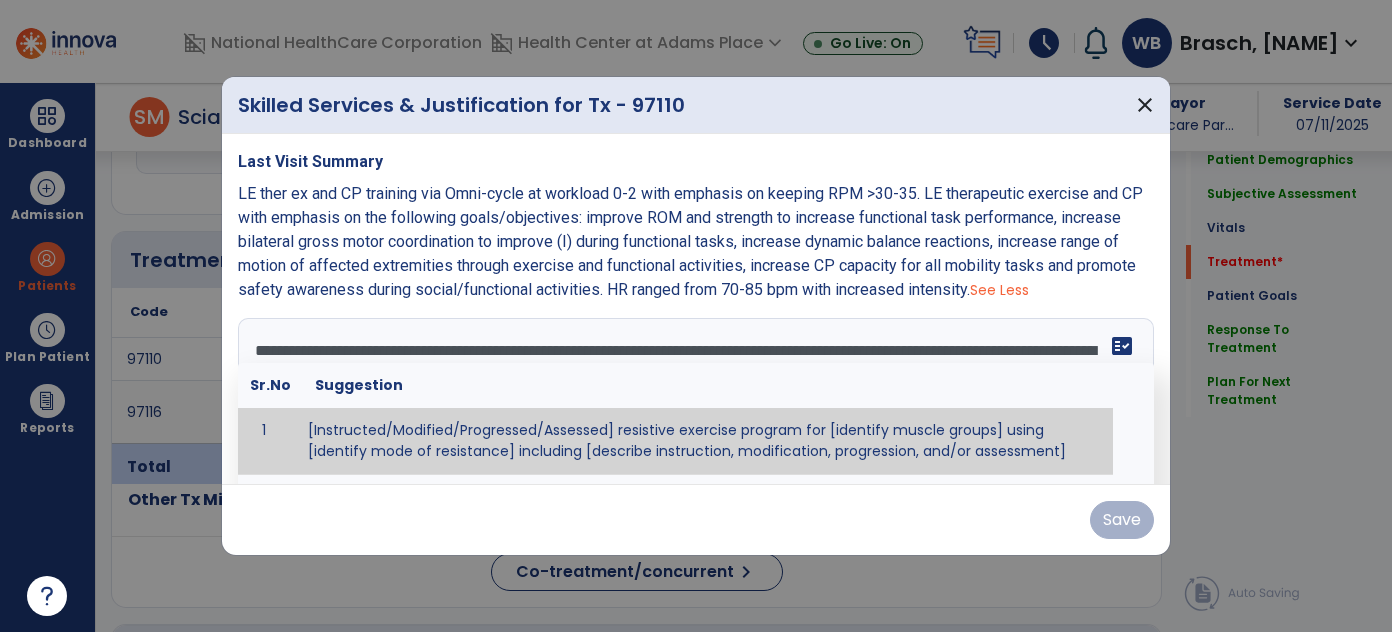 scroll, scrollTop: 40, scrollLeft: 0, axis: vertical 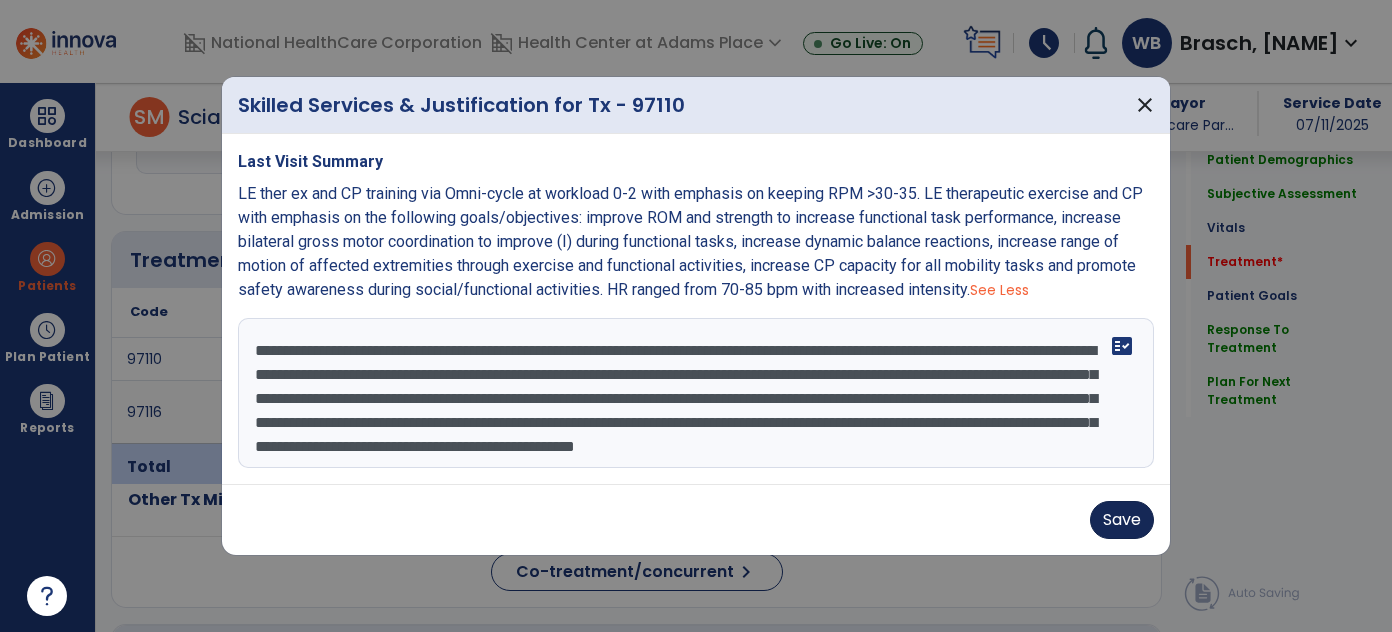type on "**********" 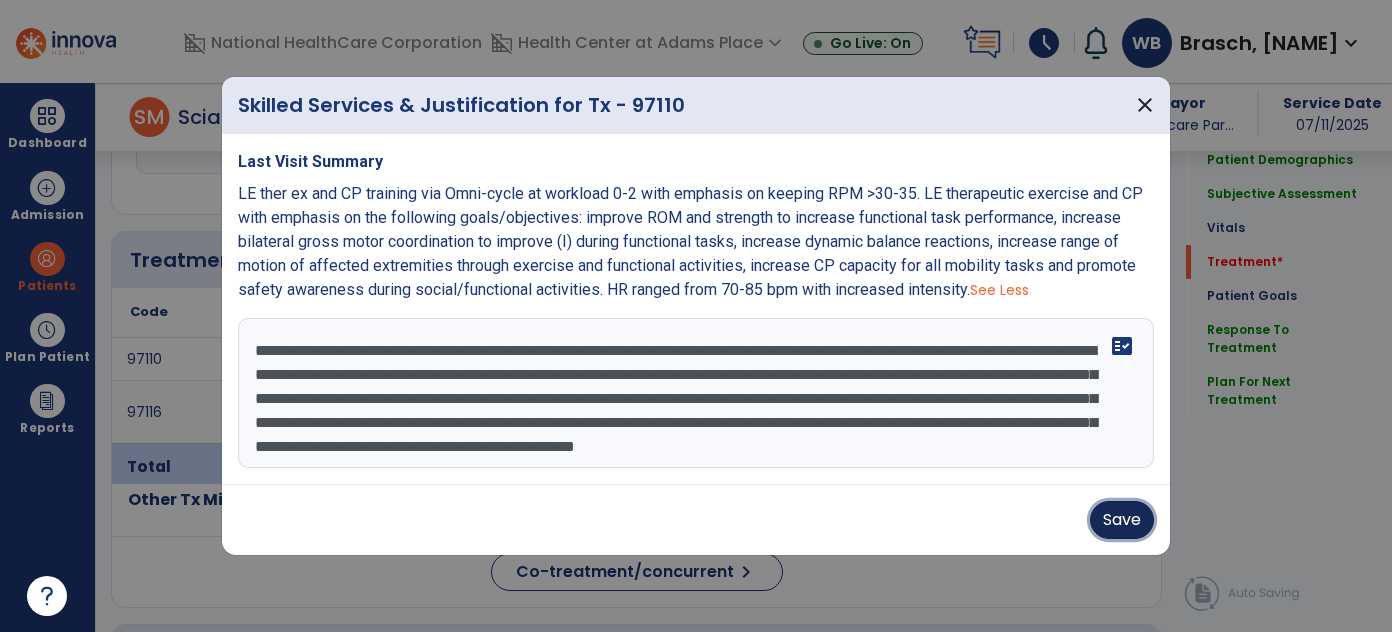 click on "Save" at bounding box center (1122, 520) 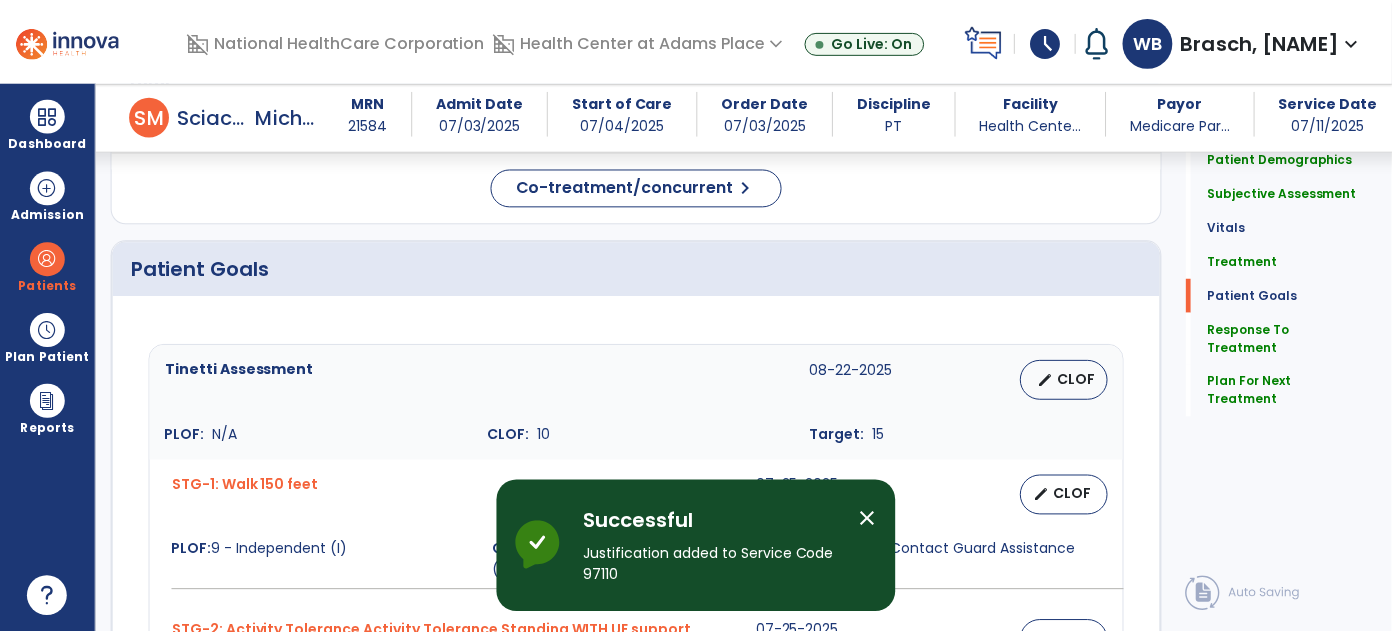 scroll, scrollTop: 1813, scrollLeft: 0, axis: vertical 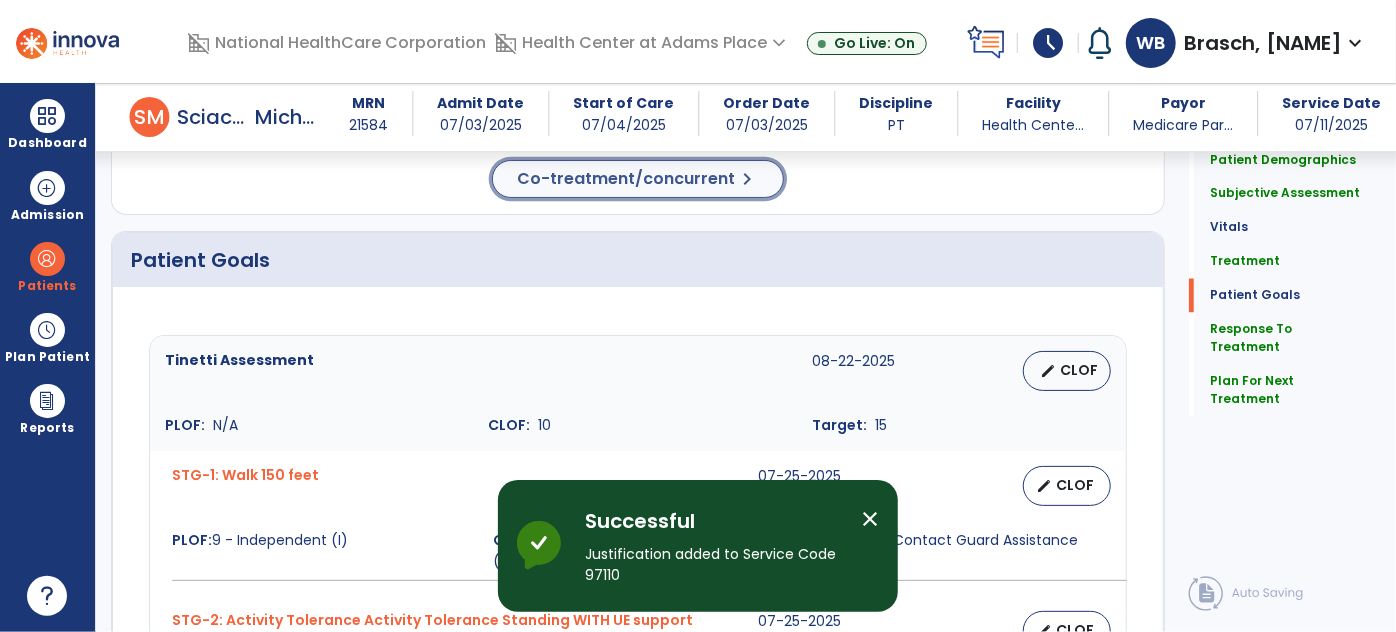 click on "Co-treatment/concurrent" 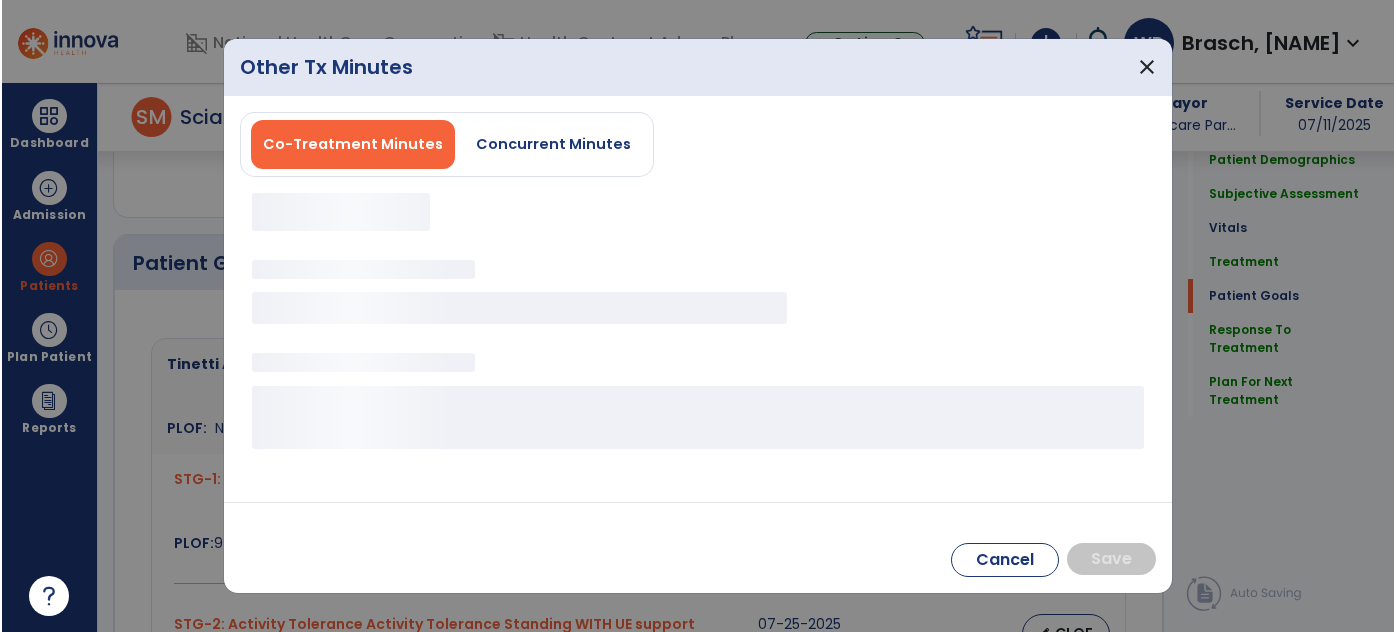 scroll, scrollTop: 1813, scrollLeft: 0, axis: vertical 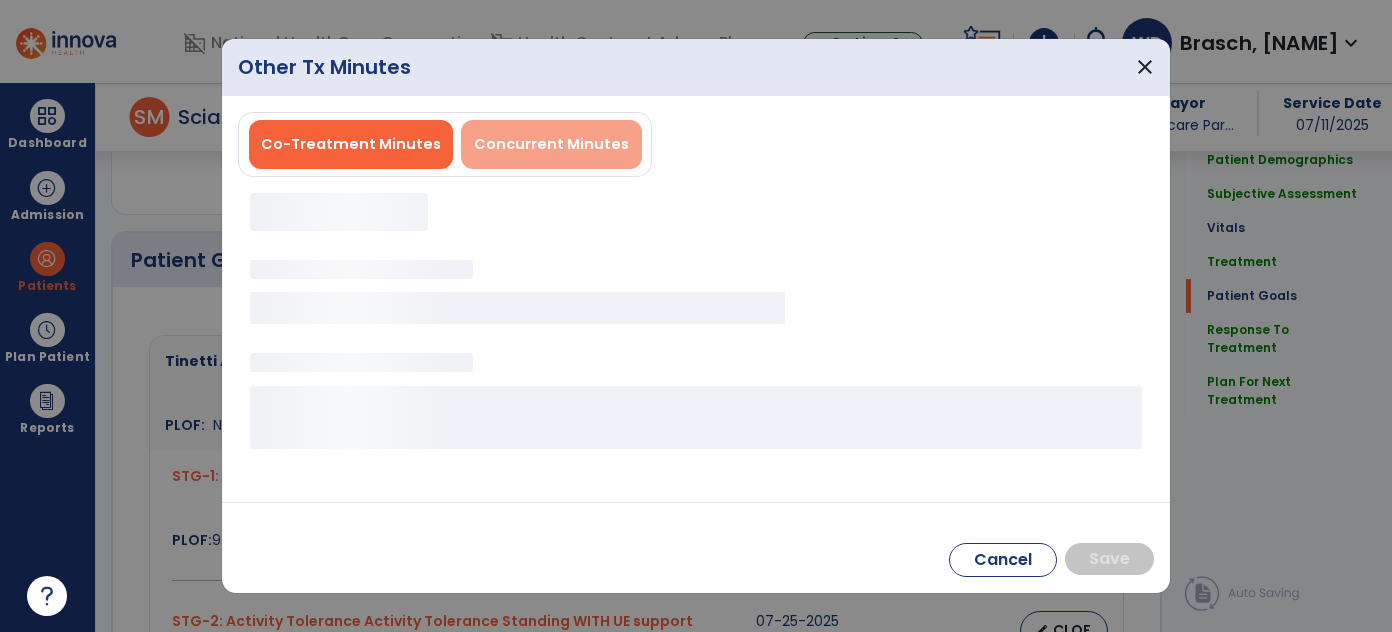 click on "Concurrent Minutes" at bounding box center [551, 144] 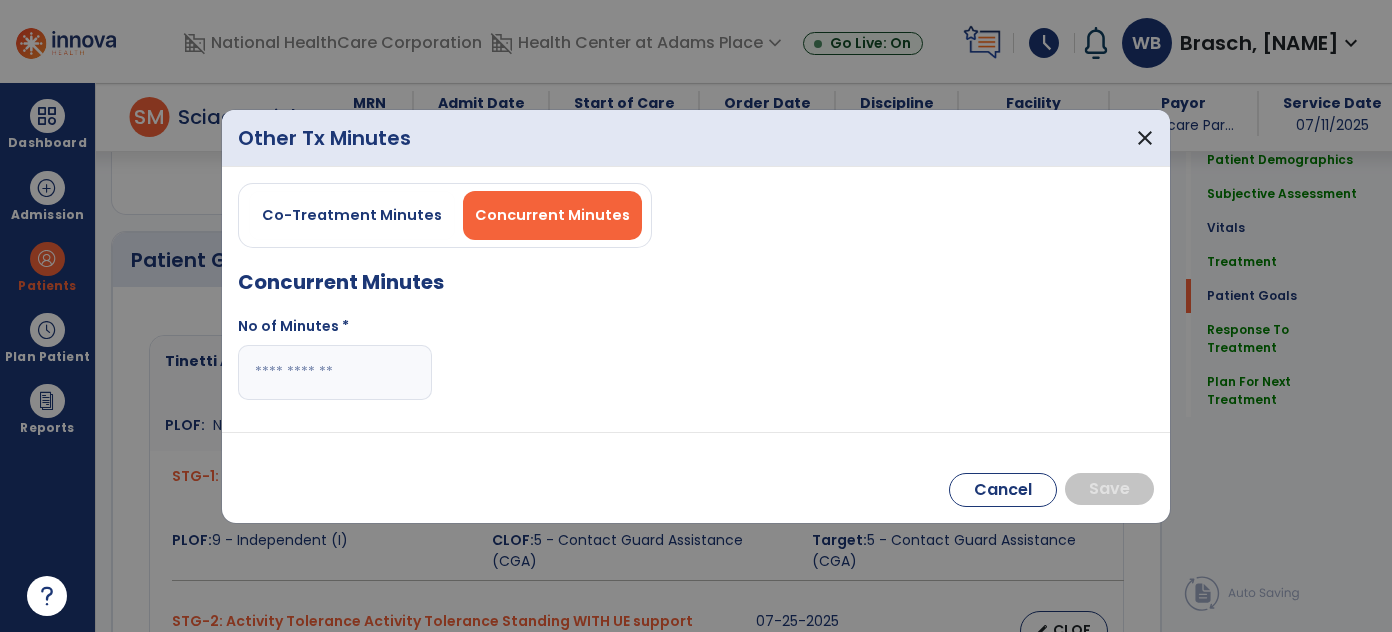 click at bounding box center (335, 372) 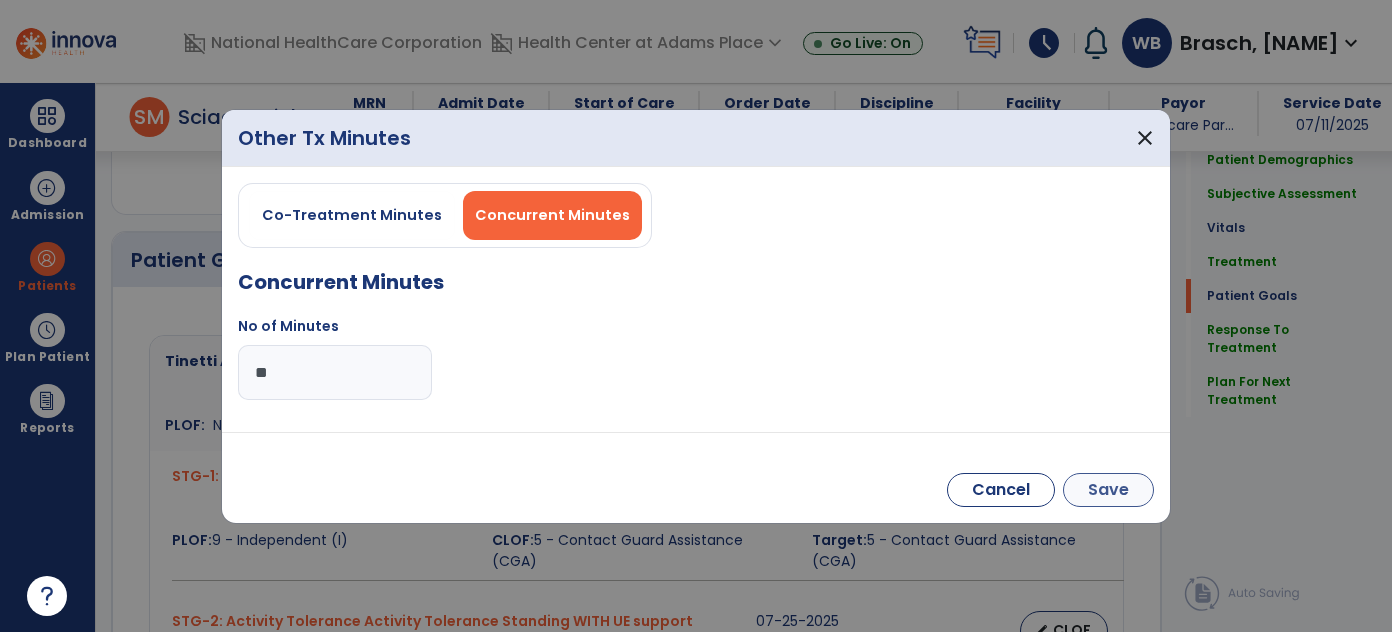 type on "**" 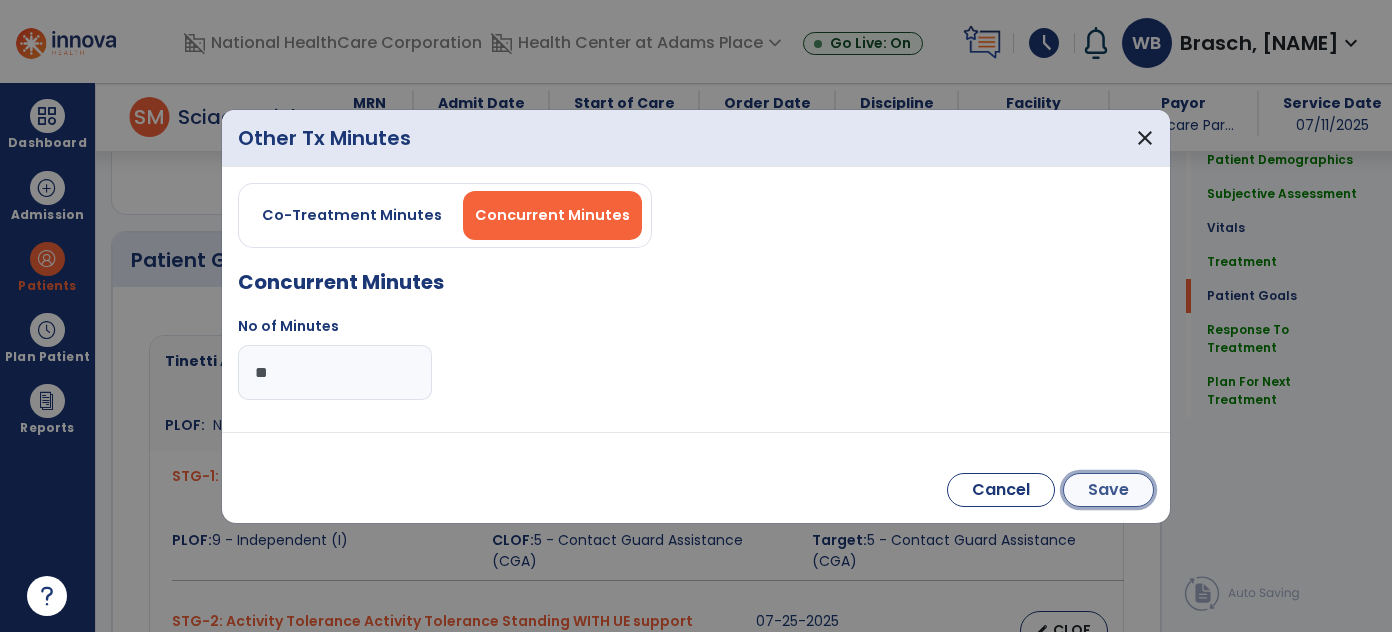click on "Save" at bounding box center (1108, 490) 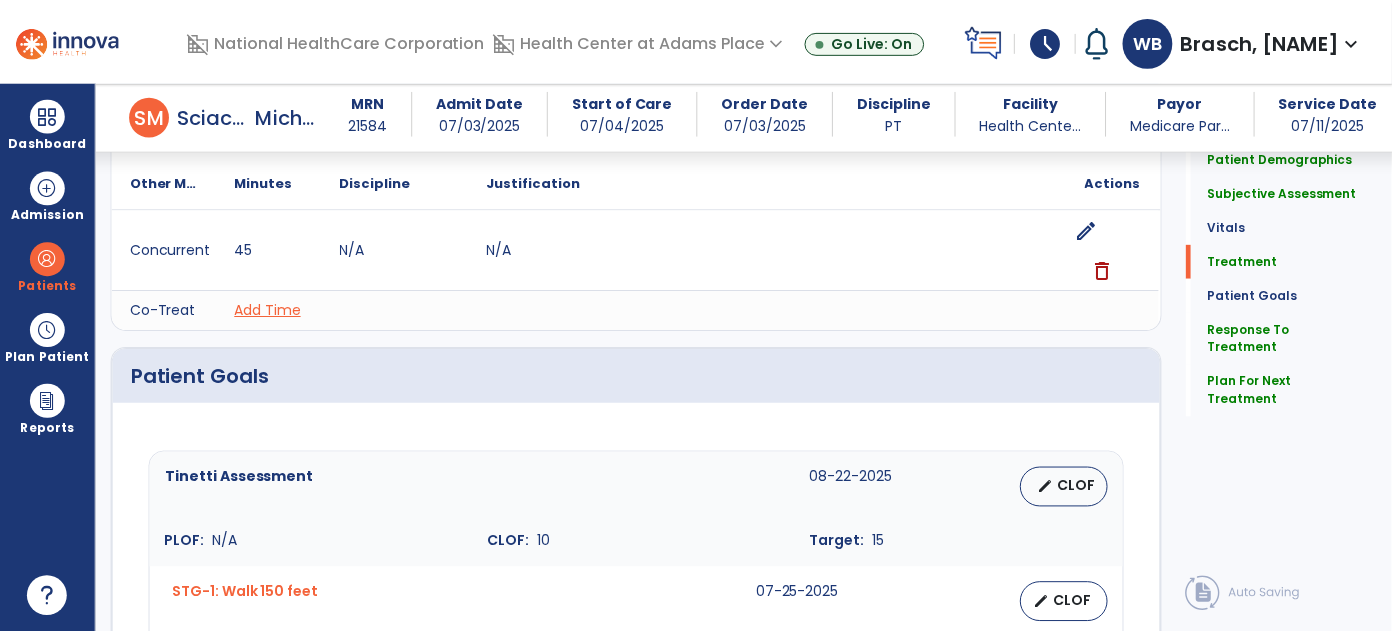 scroll, scrollTop: 3317, scrollLeft: 0, axis: vertical 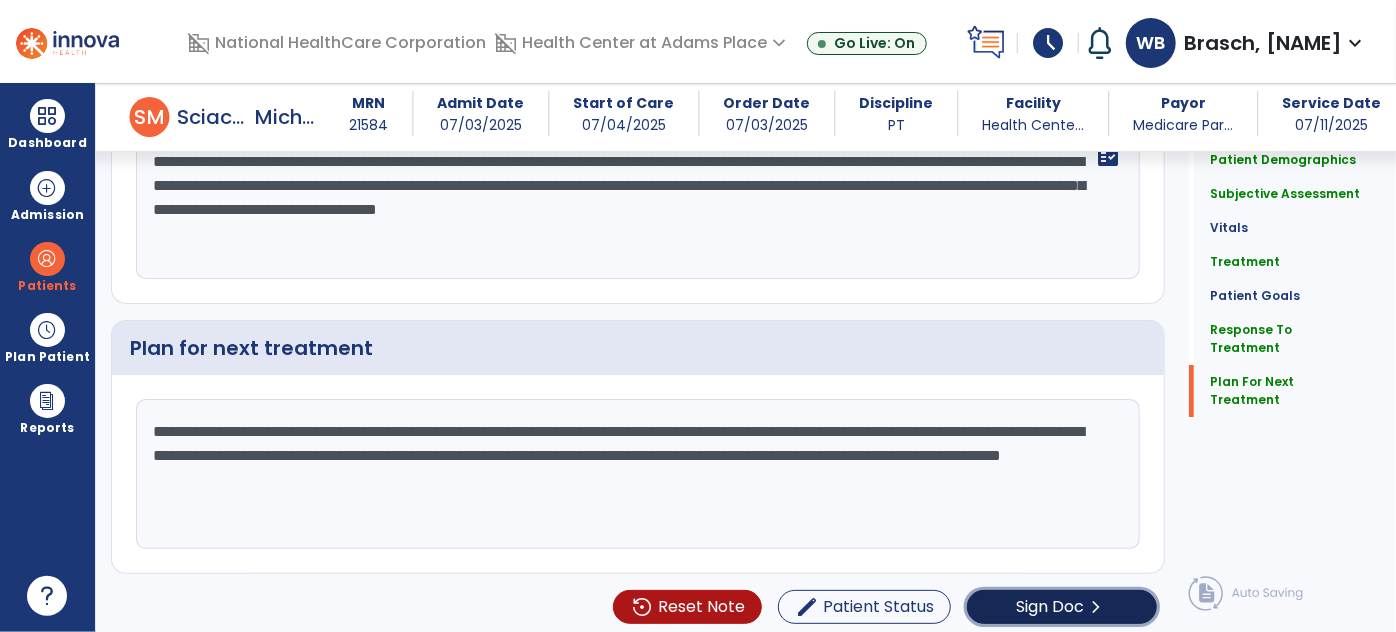 click on "Sign Doc" 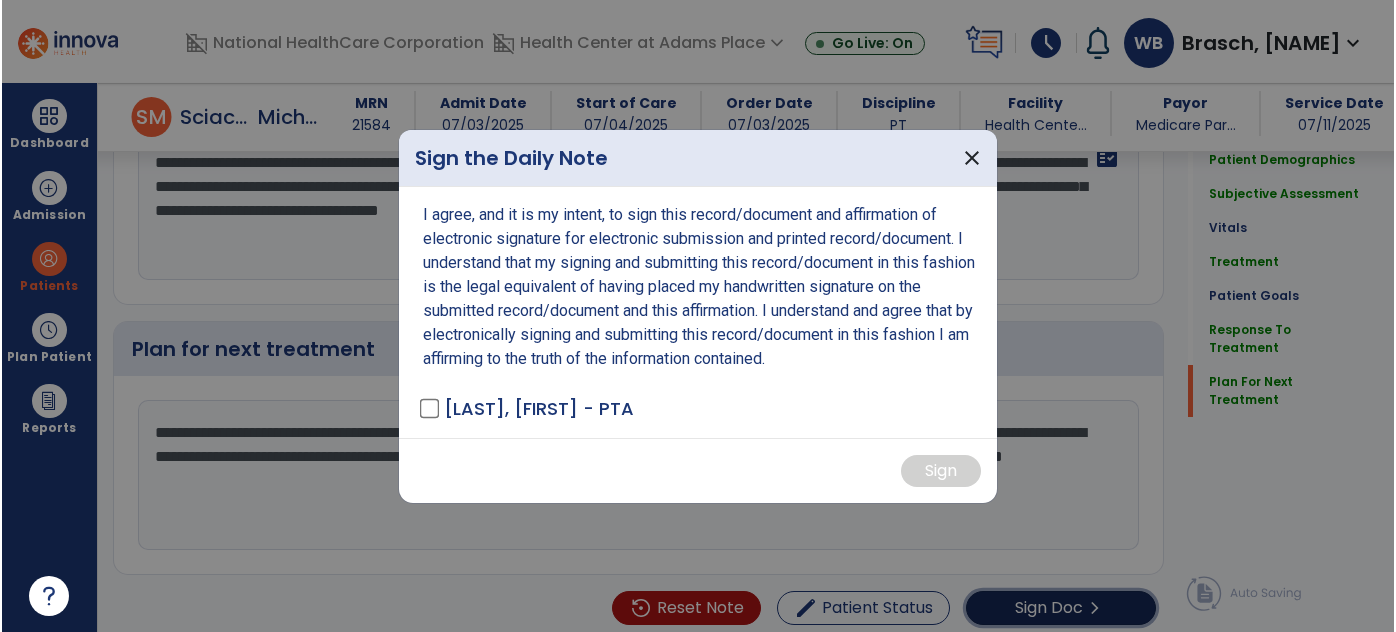 scroll, scrollTop: 3317, scrollLeft: 0, axis: vertical 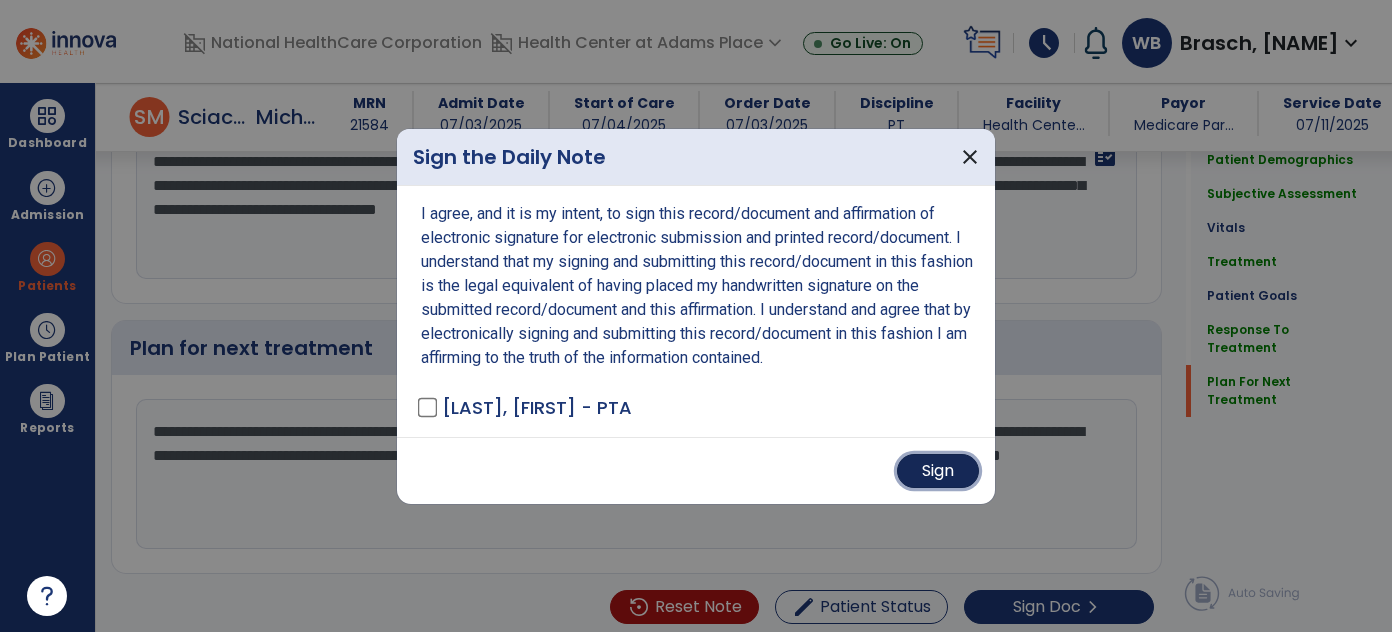 click on "Sign" at bounding box center (938, 471) 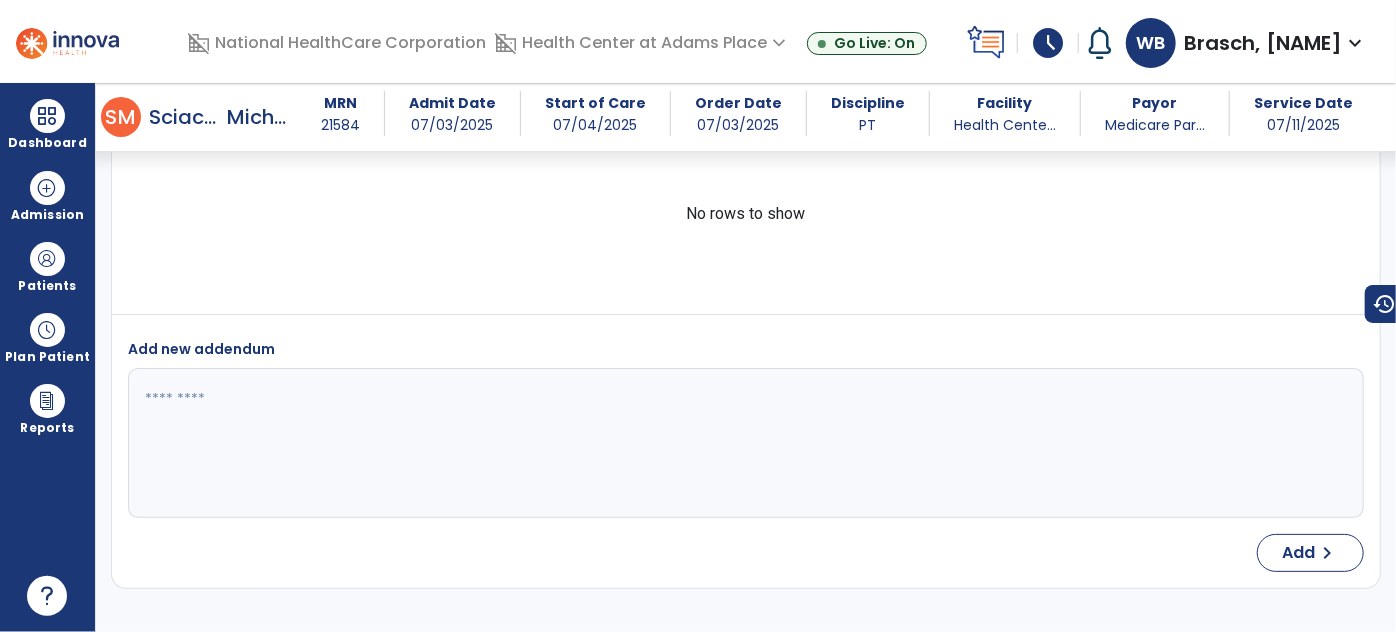 scroll, scrollTop: 0, scrollLeft: 0, axis: both 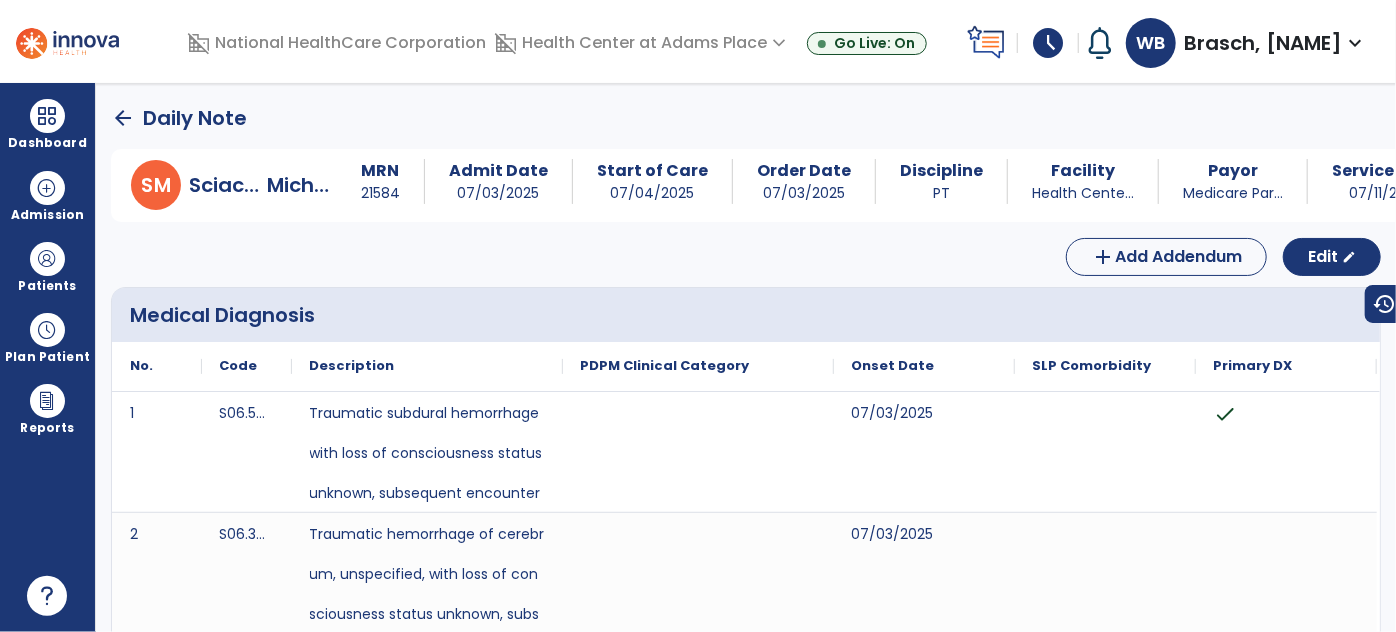 click on "arrow_back" 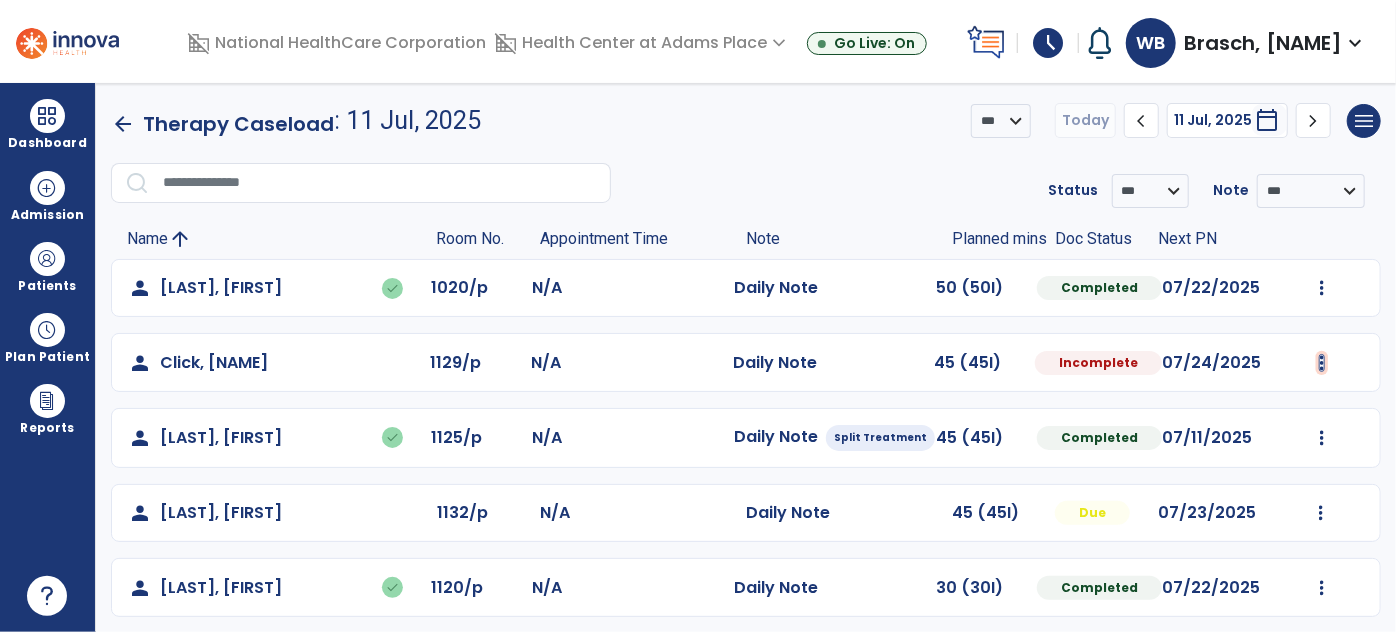 click at bounding box center (1322, 288) 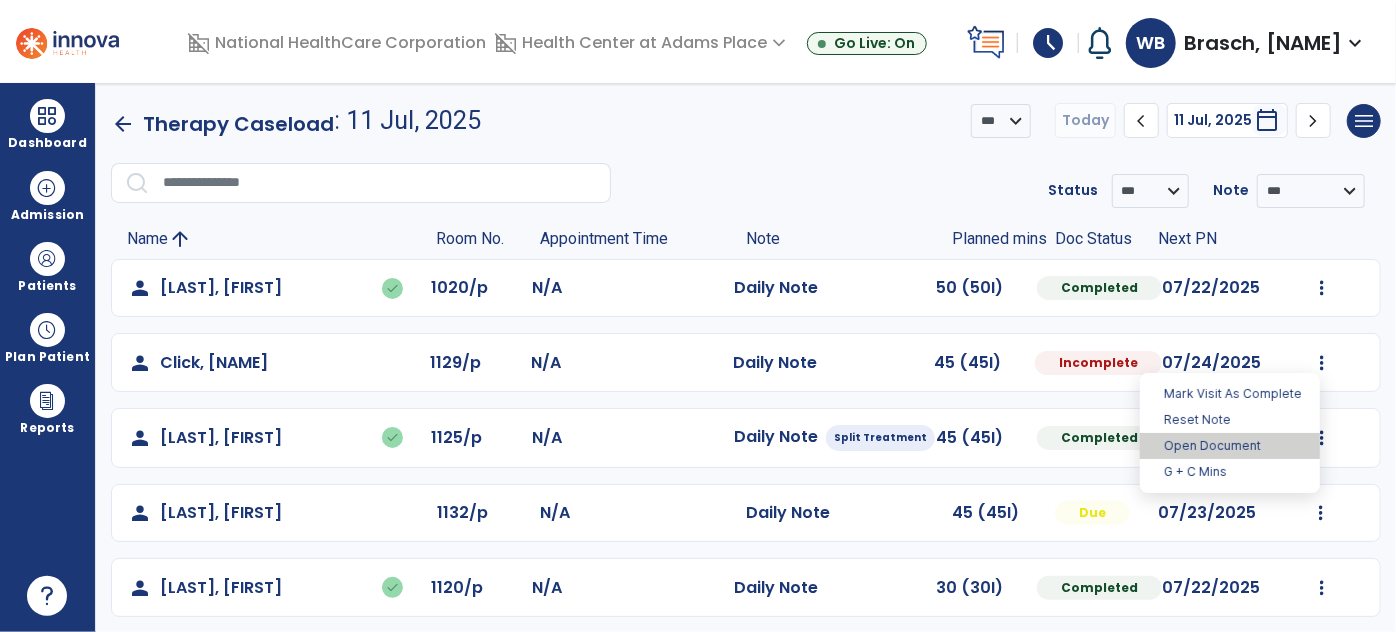 click on "Open Document" at bounding box center (1230, 446) 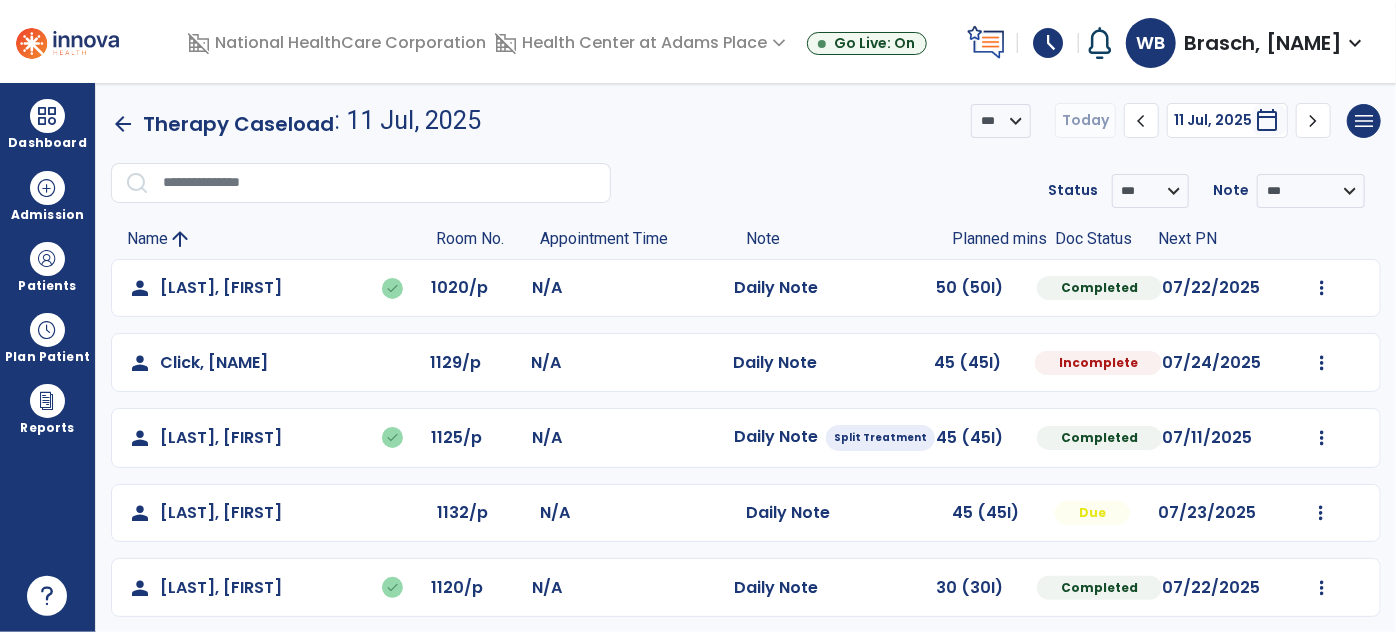 select on "*" 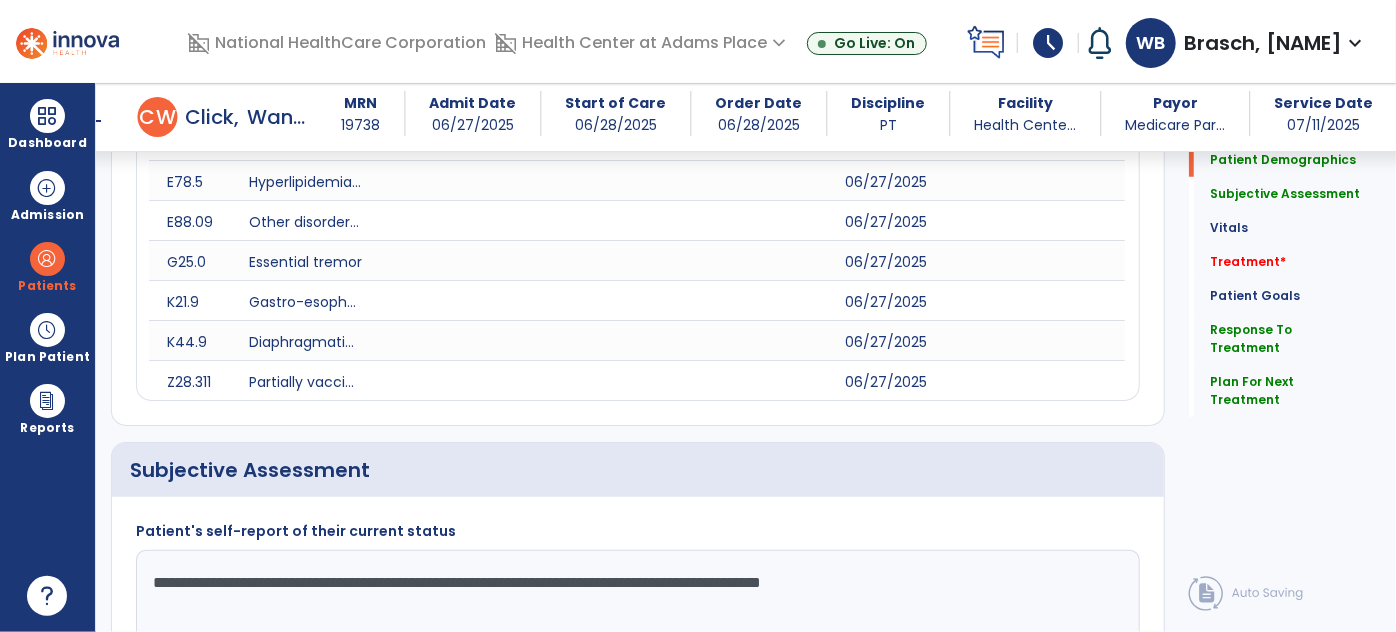 scroll, scrollTop: 549, scrollLeft: 0, axis: vertical 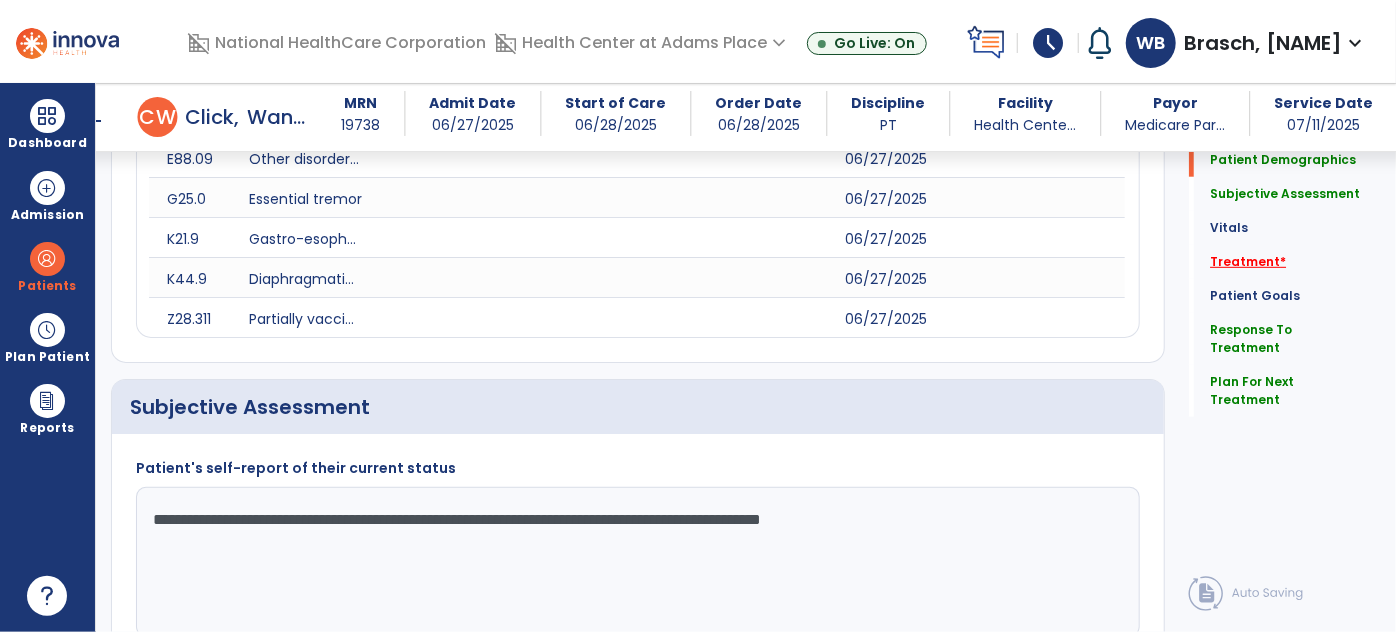 drag, startPoint x: 1231, startPoint y: 263, endPoint x: 1240, endPoint y: 255, distance: 12.0415945 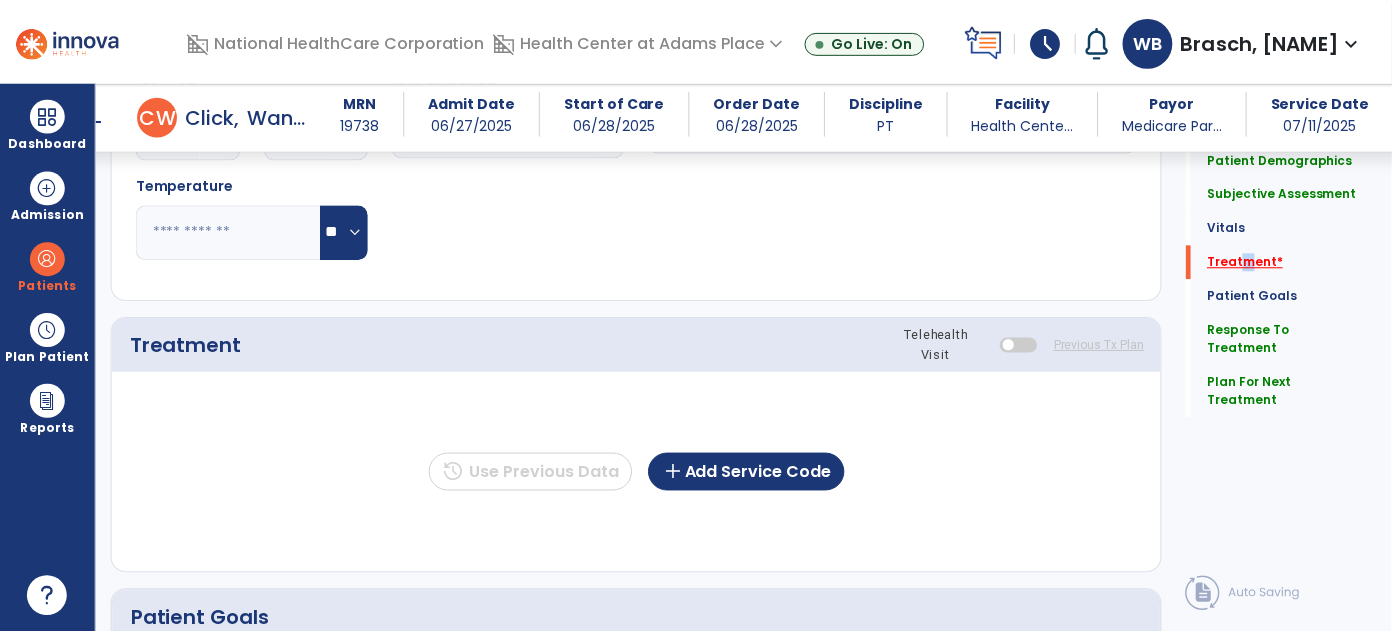 scroll, scrollTop: 1418, scrollLeft: 0, axis: vertical 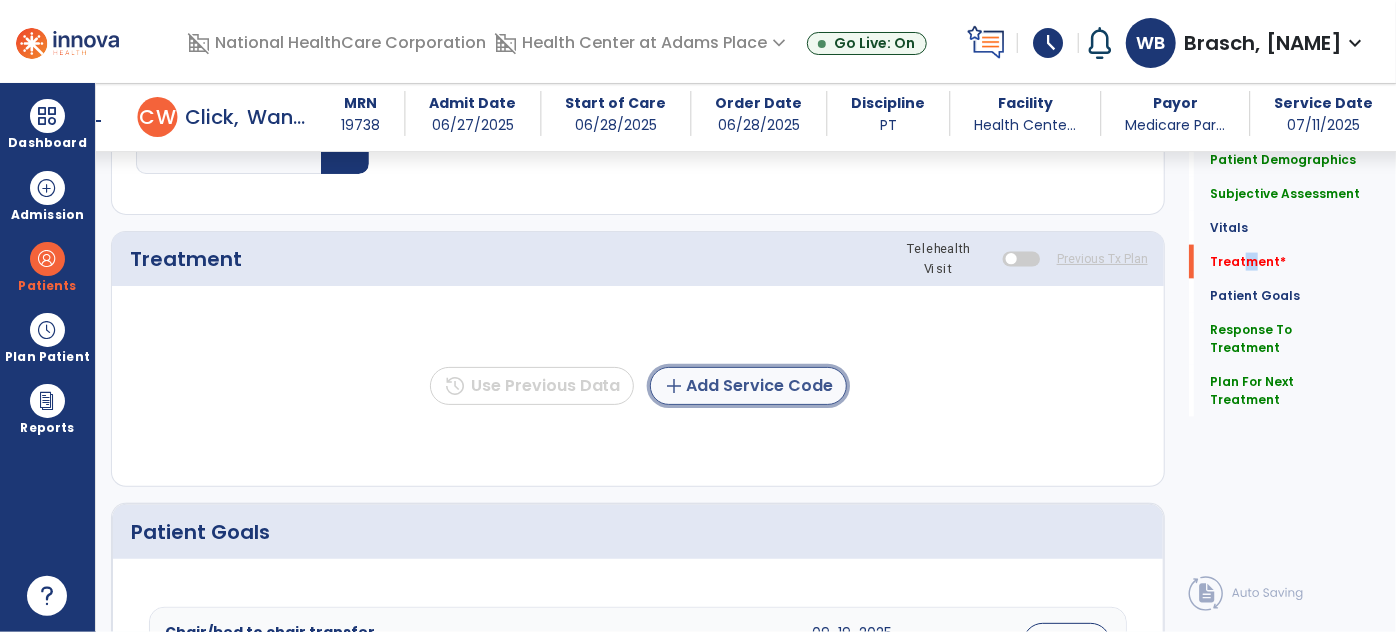 click on "add  Add Service Code" 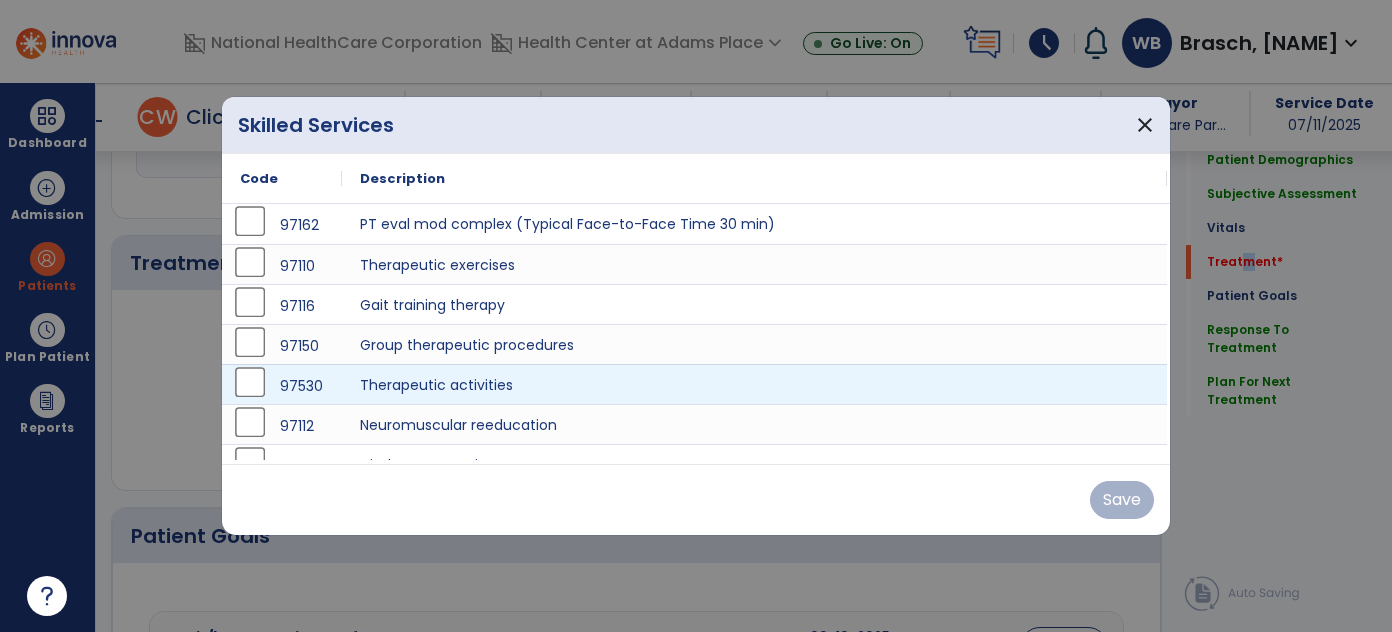 scroll, scrollTop: 1418, scrollLeft: 0, axis: vertical 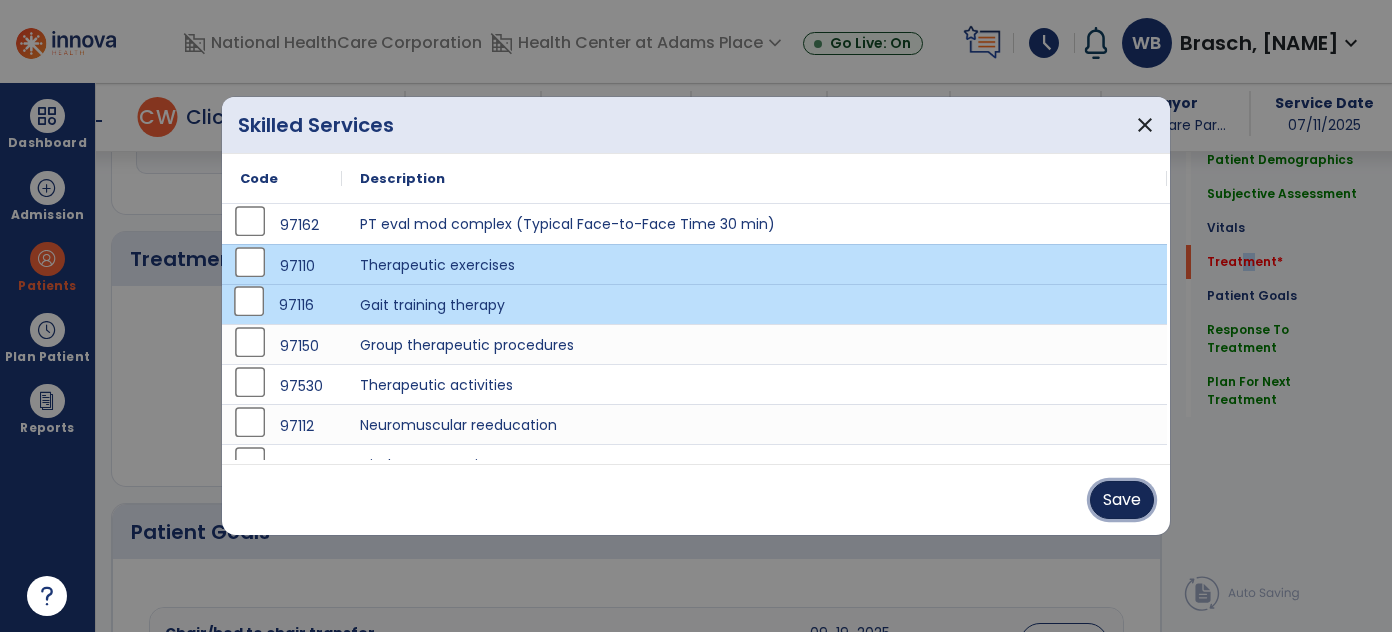 click on "Save" at bounding box center [1122, 500] 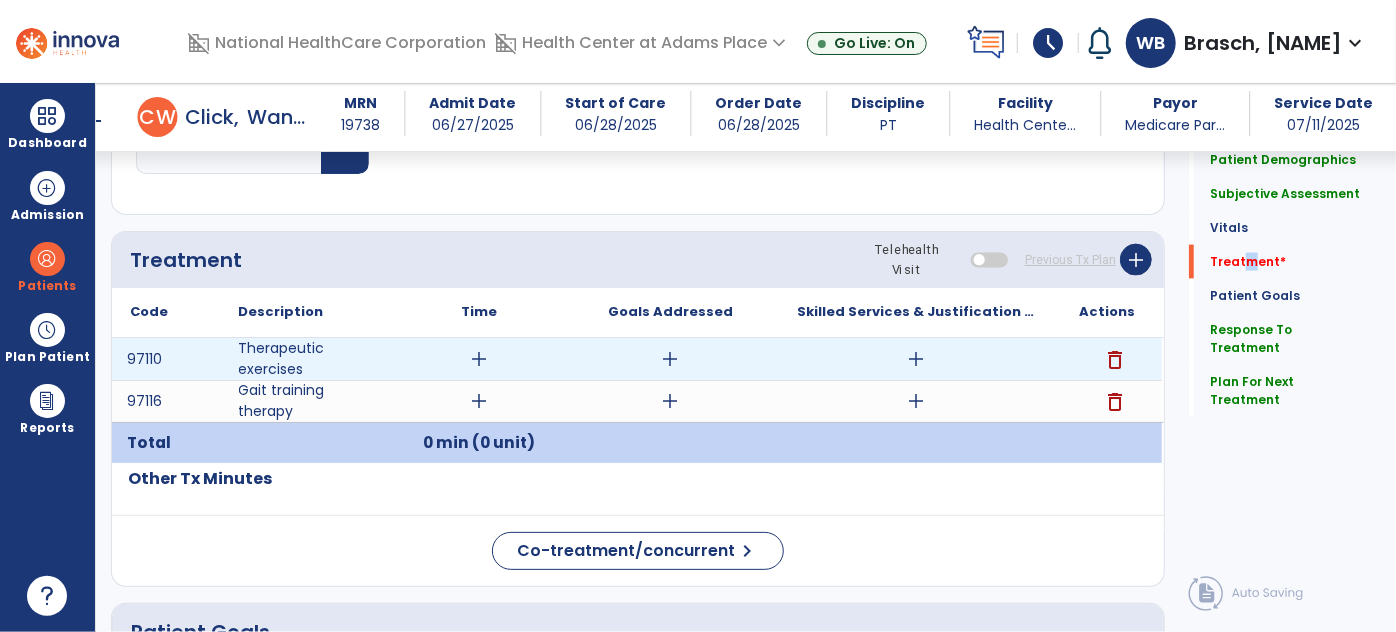 click on "add" at bounding box center (480, 359) 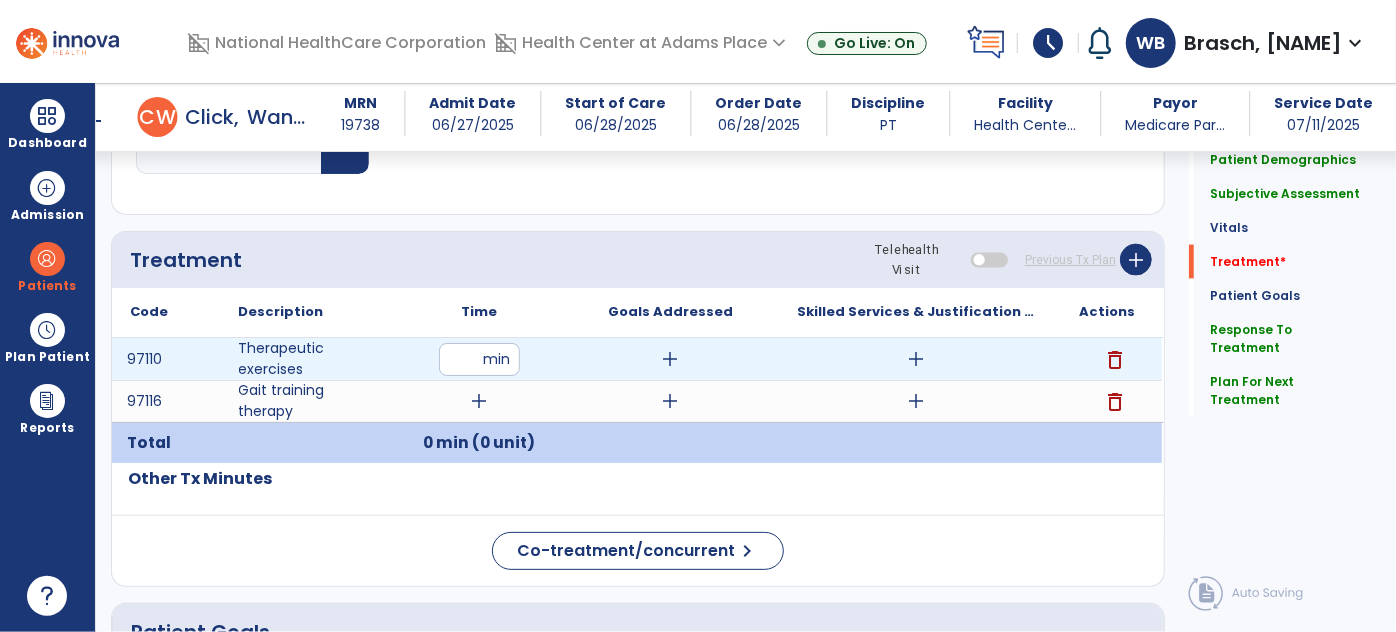 type on "**" 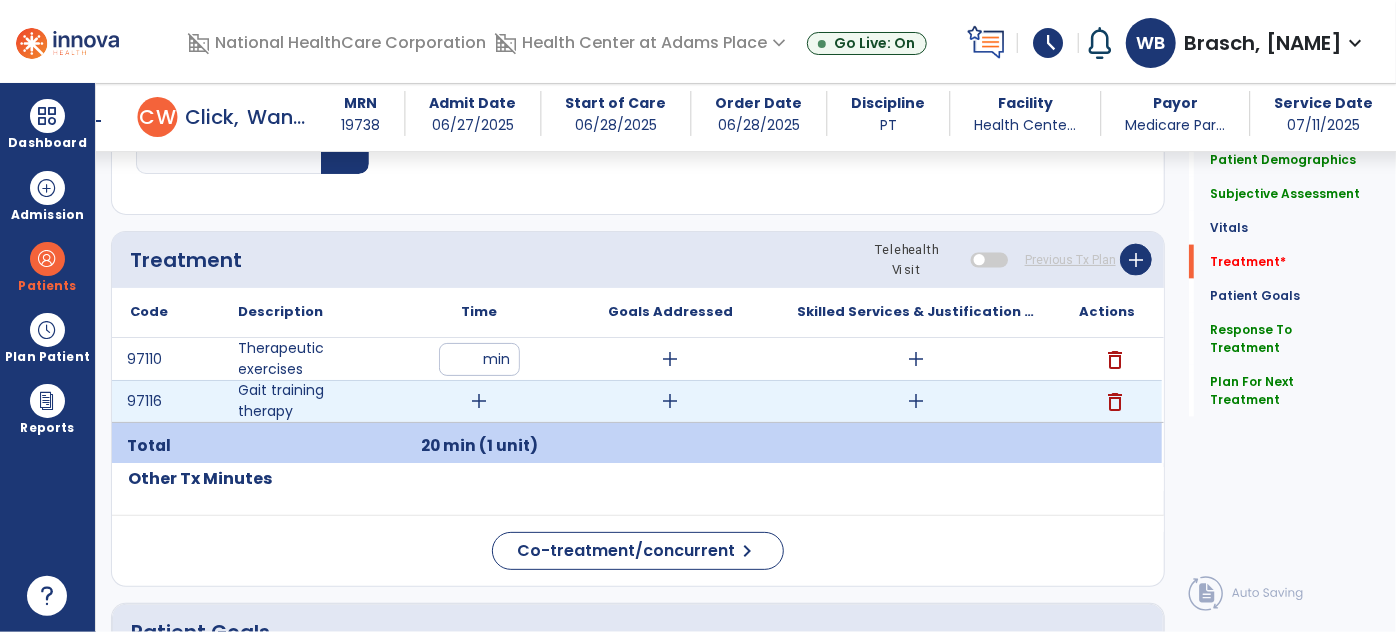 click on "add" at bounding box center (480, 401) 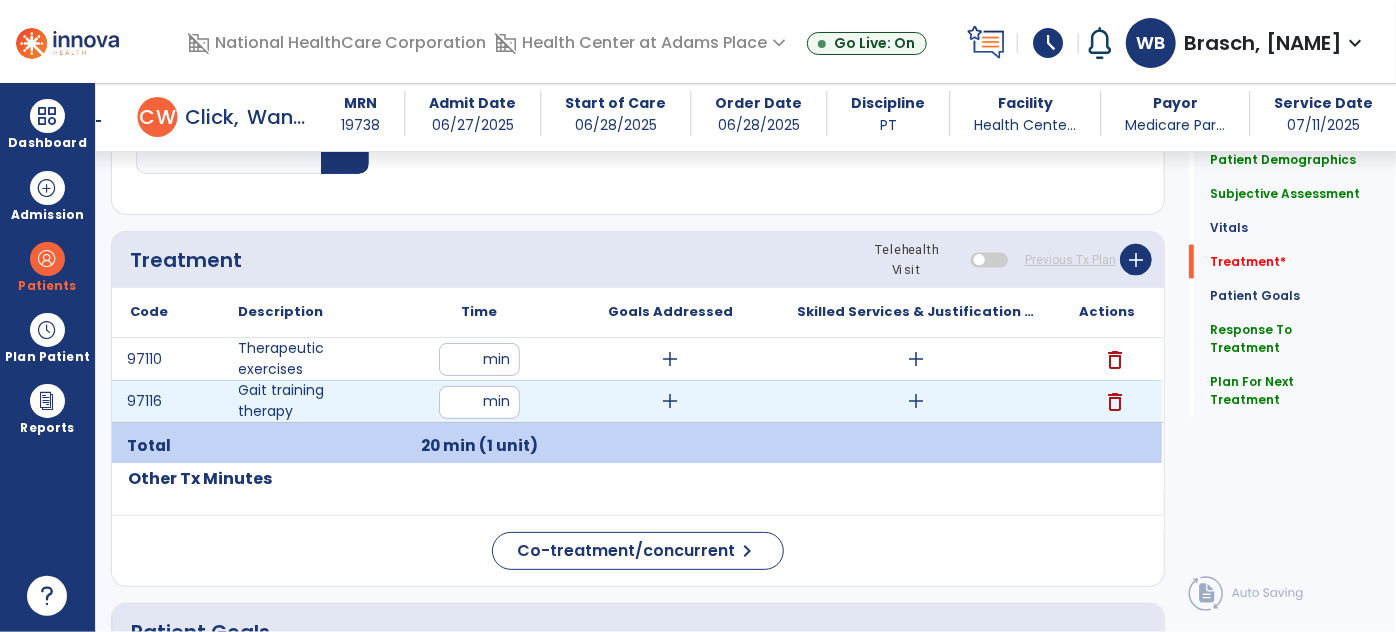type on "**" 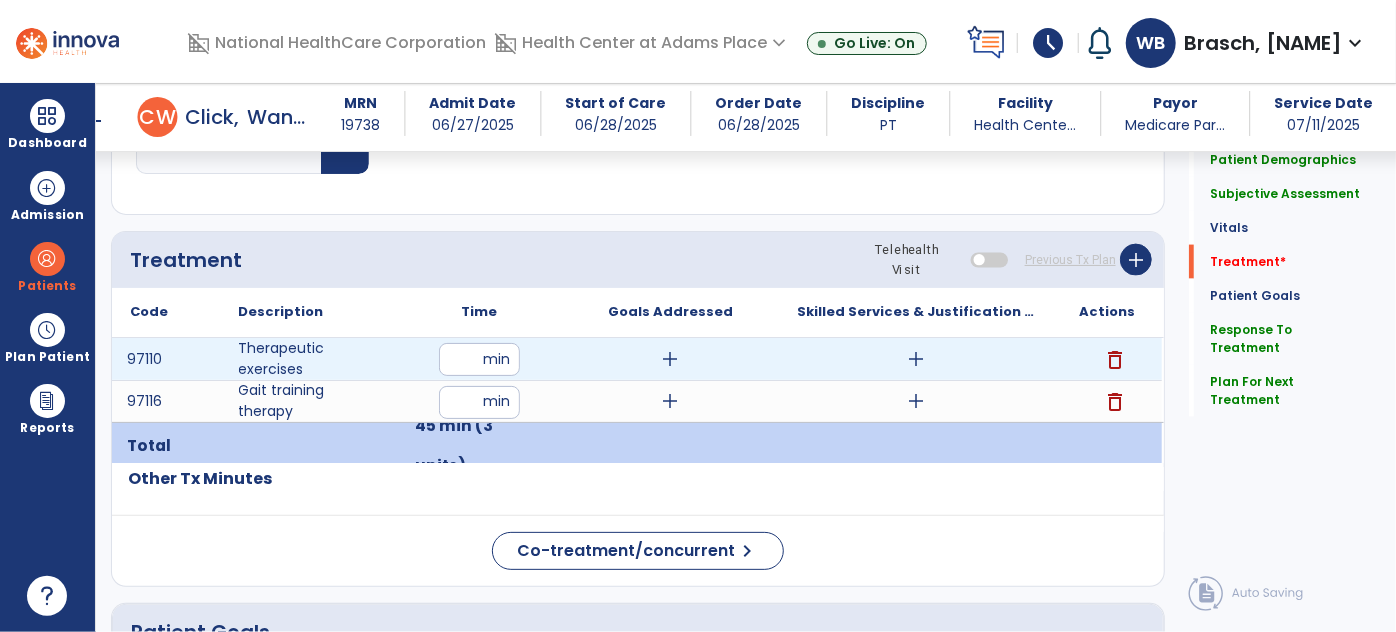 click on "add" at bounding box center (916, 359) 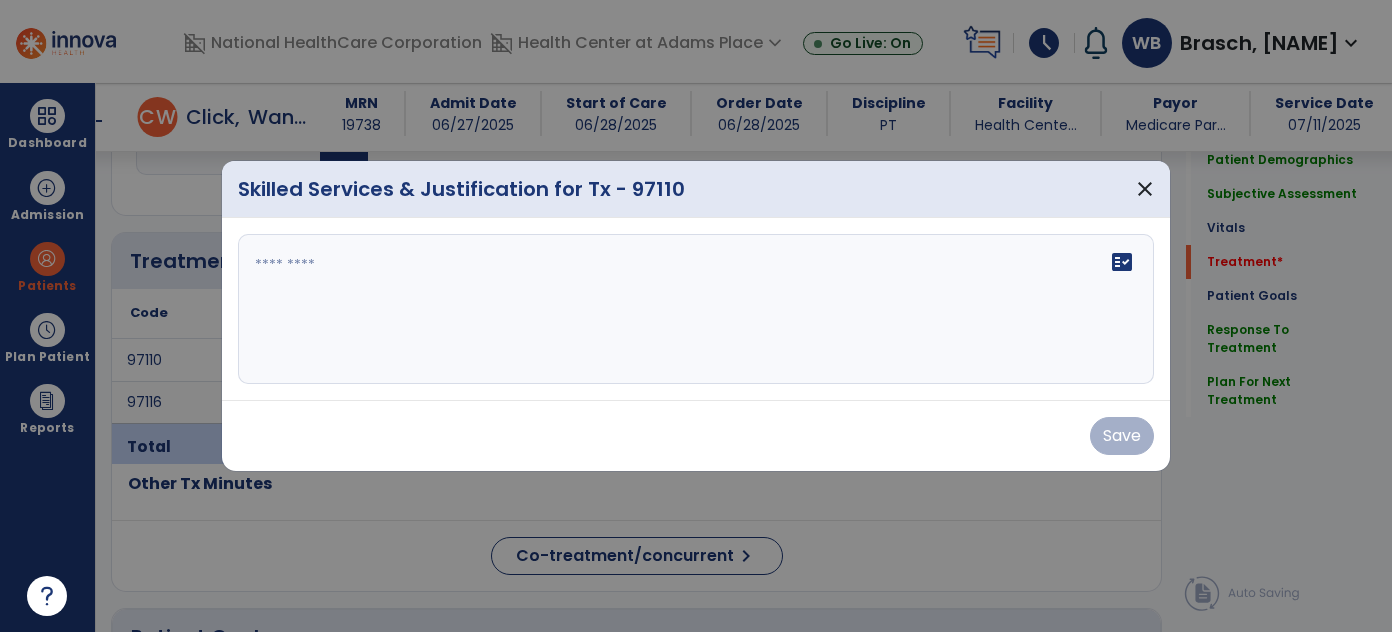 scroll, scrollTop: 1418, scrollLeft: 0, axis: vertical 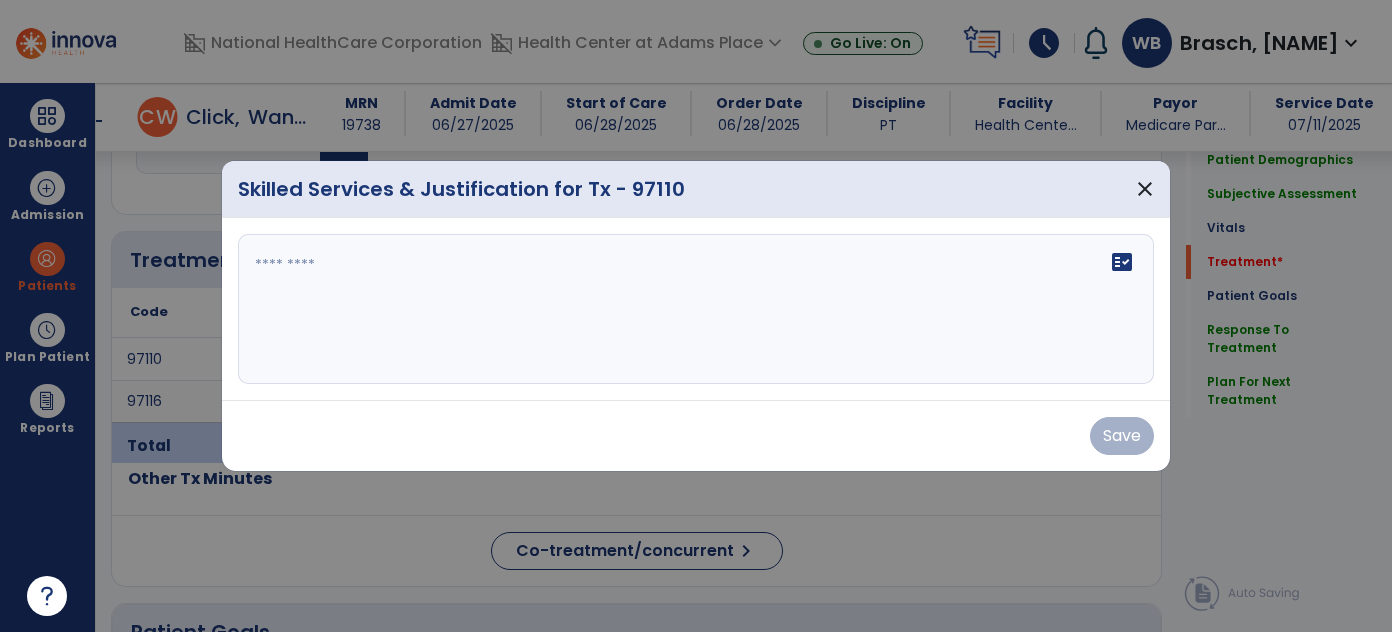click on "fact_check" at bounding box center [696, 309] 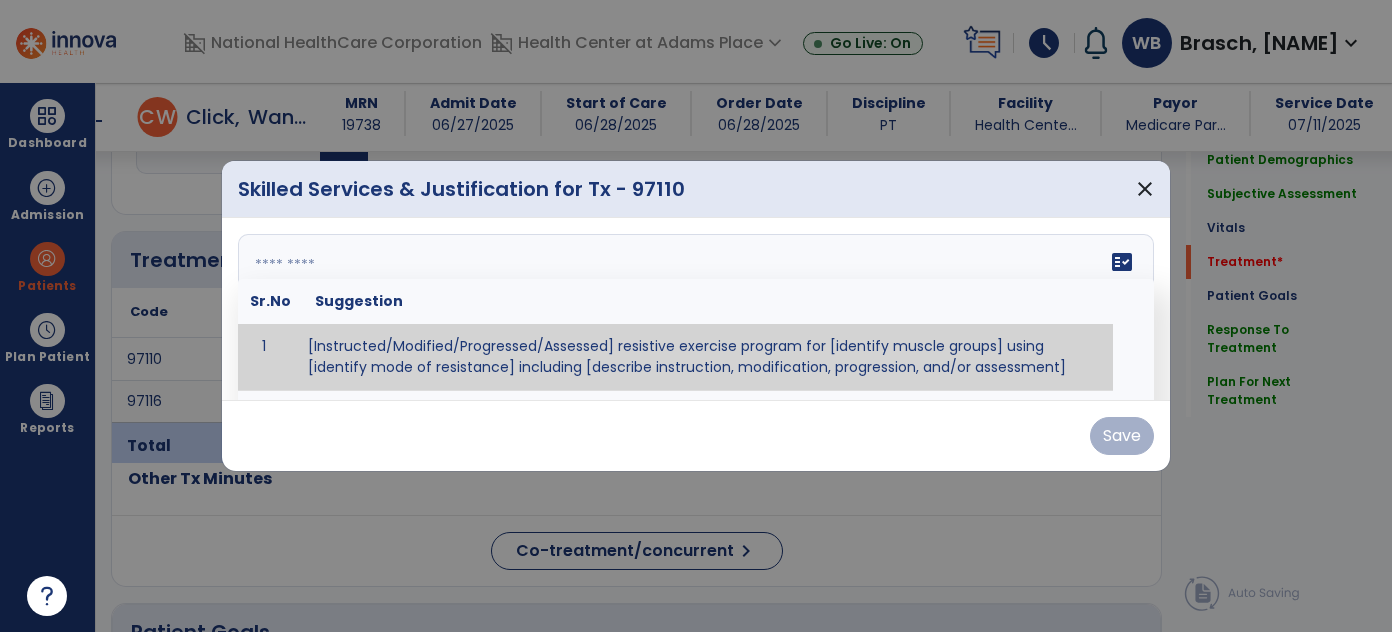 paste on "**********" 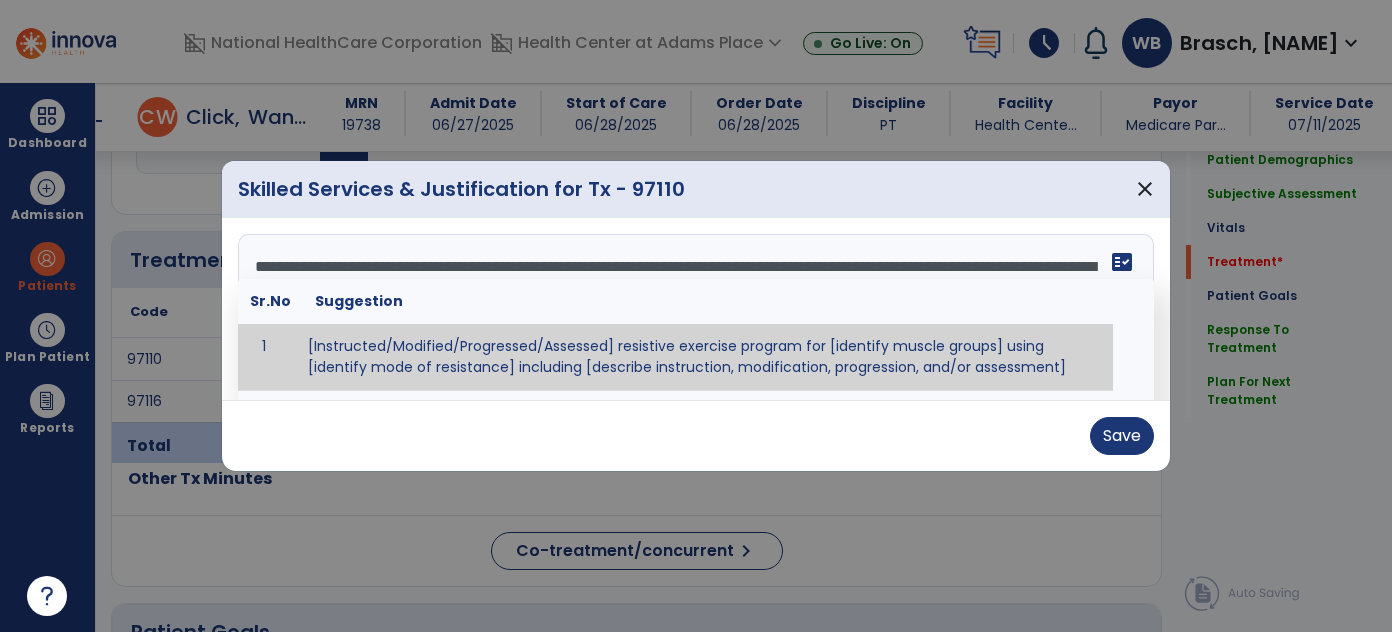 scroll, scrollTop: 88, scrollLeft: 0, axis: vertical 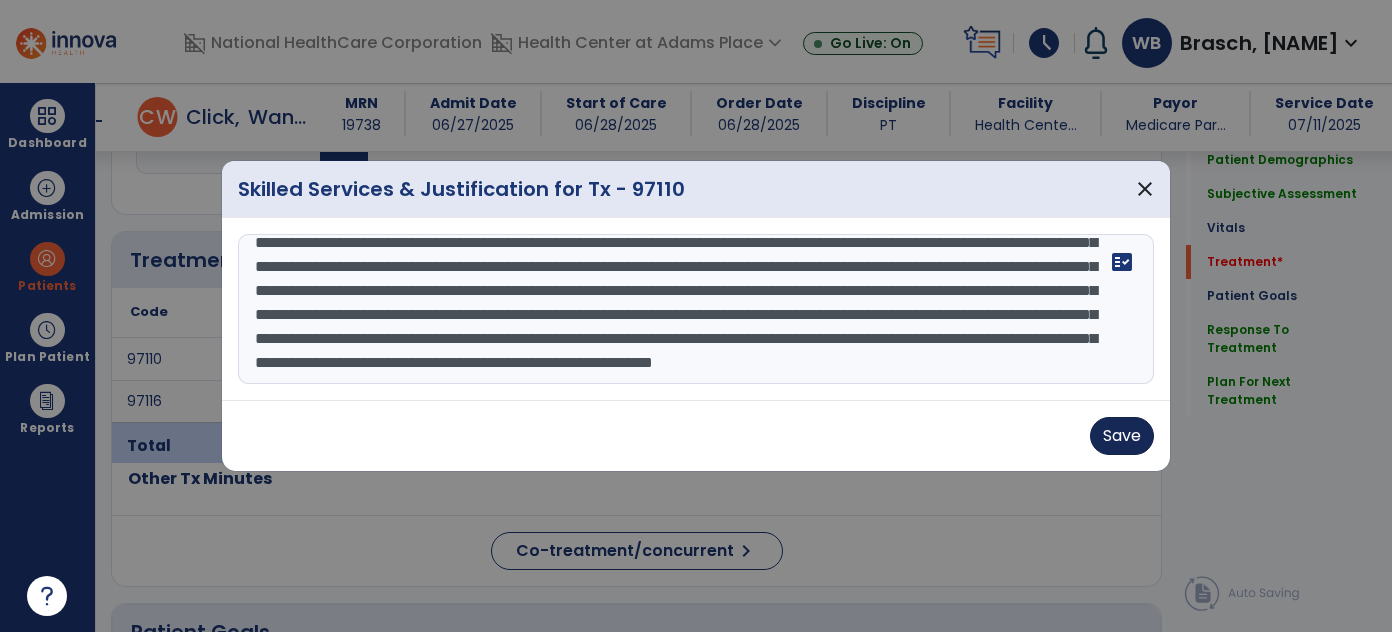 type on "**********" 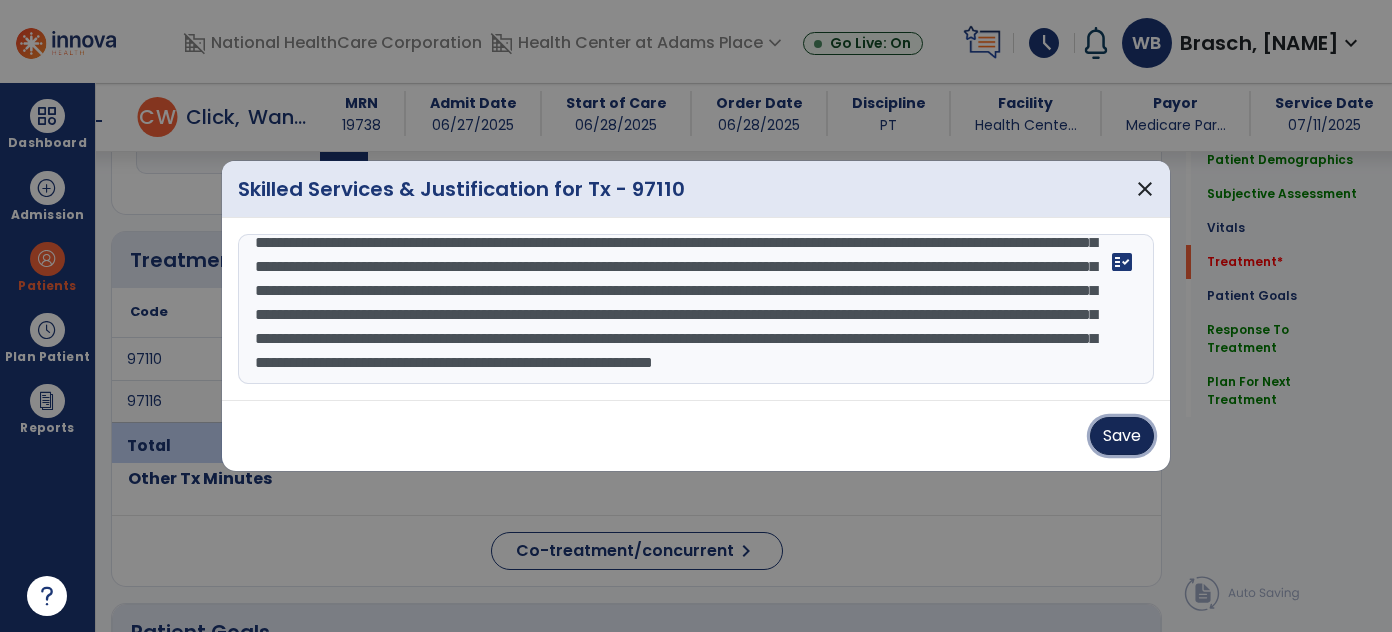 click on "Save" at bounding box center [1122, 436] 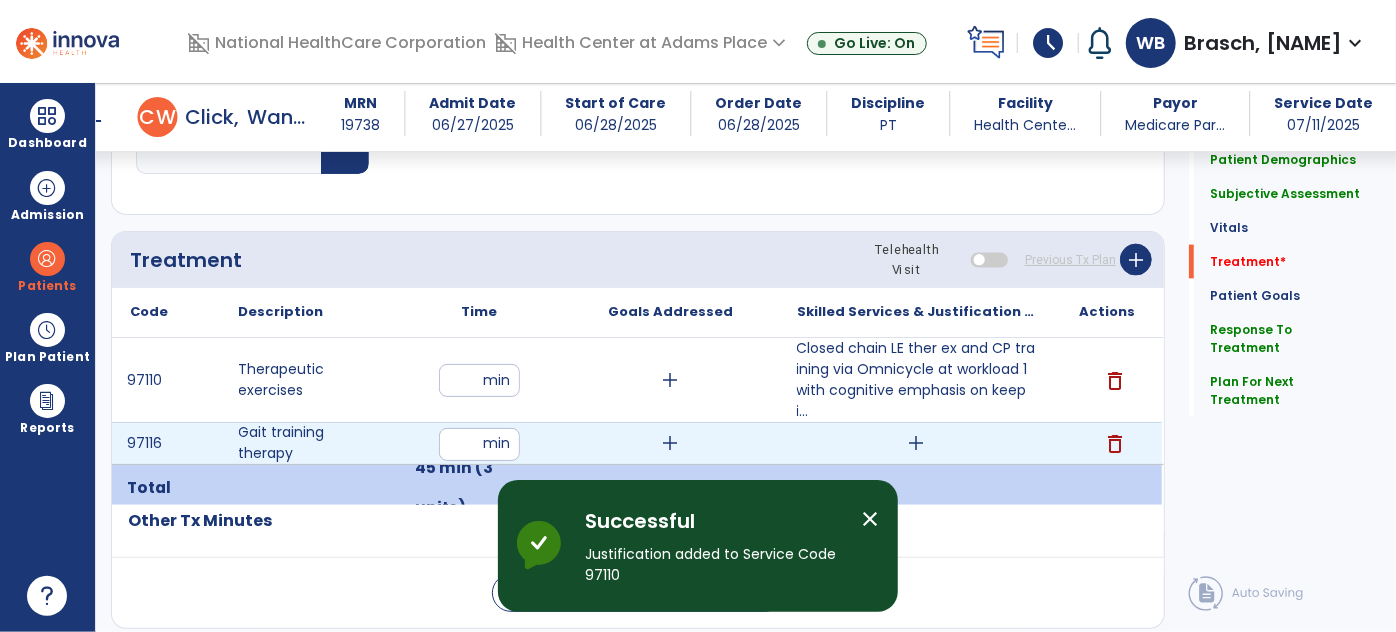 click on "add" at bounding box center [916, 443] 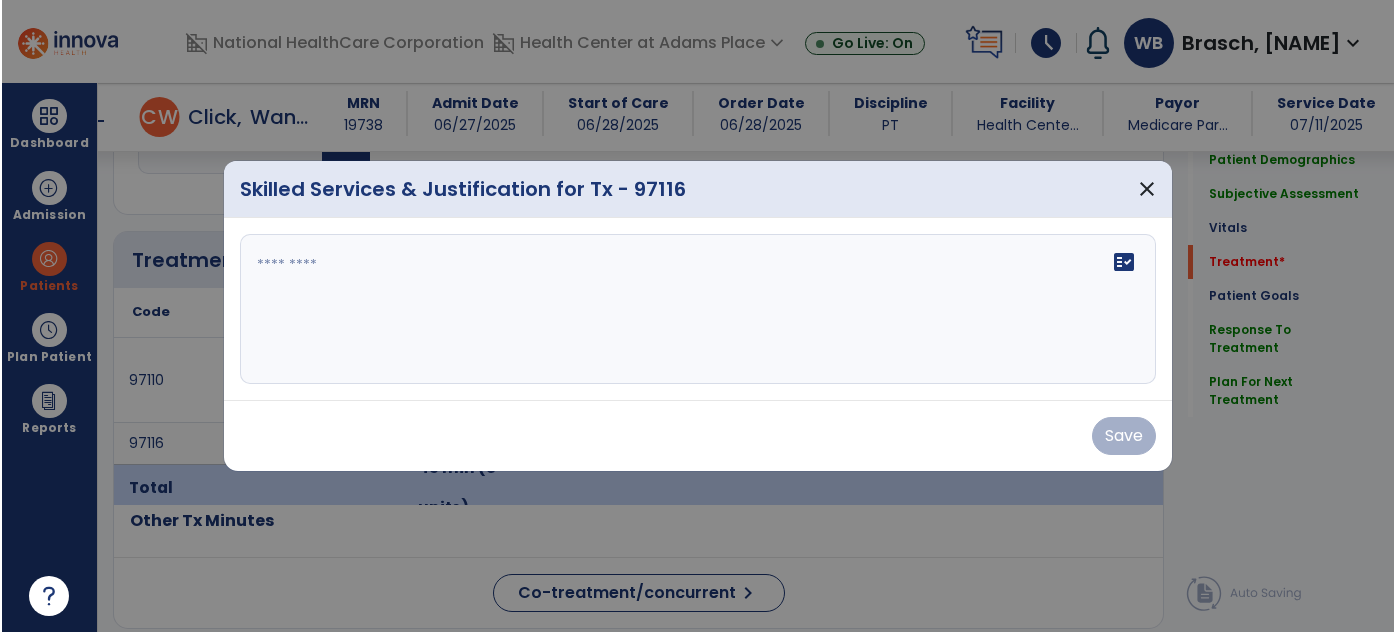 scroll, scrollTop: 1418, scrollLeft: 0, axis: vertical 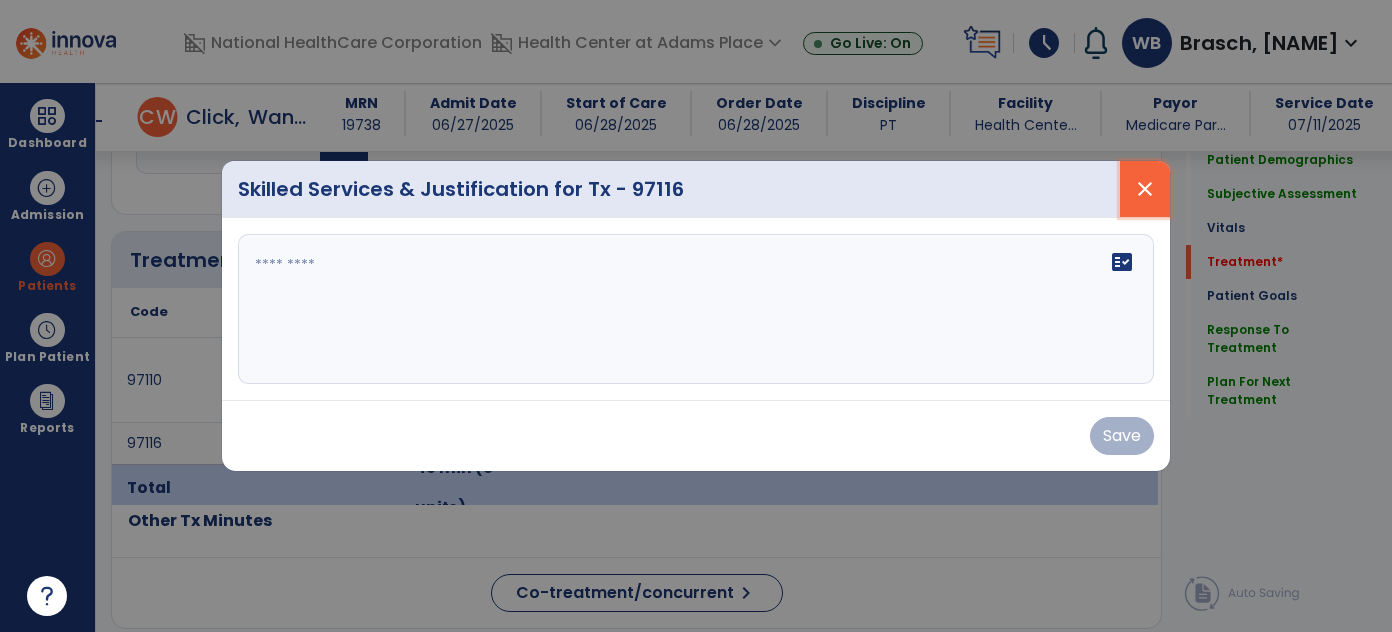 click on "close" at bounding box center [1145, 189] 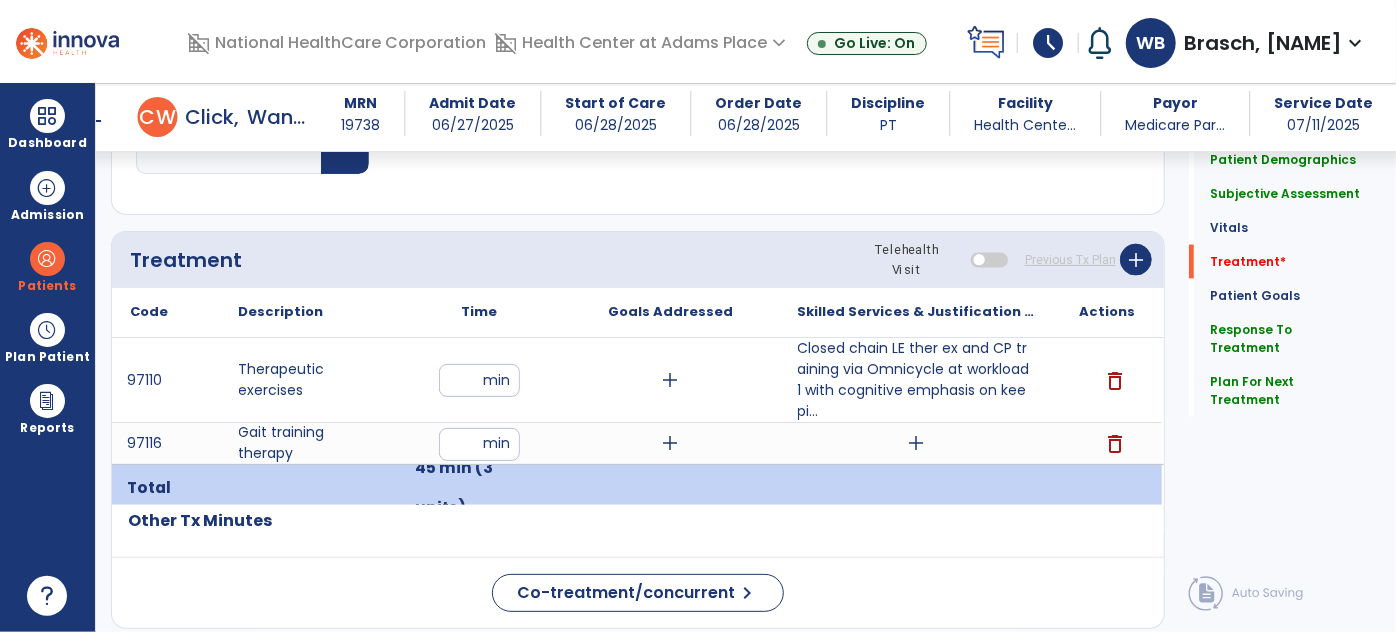 click on "arrow_back" at bounding box center (94, 121) 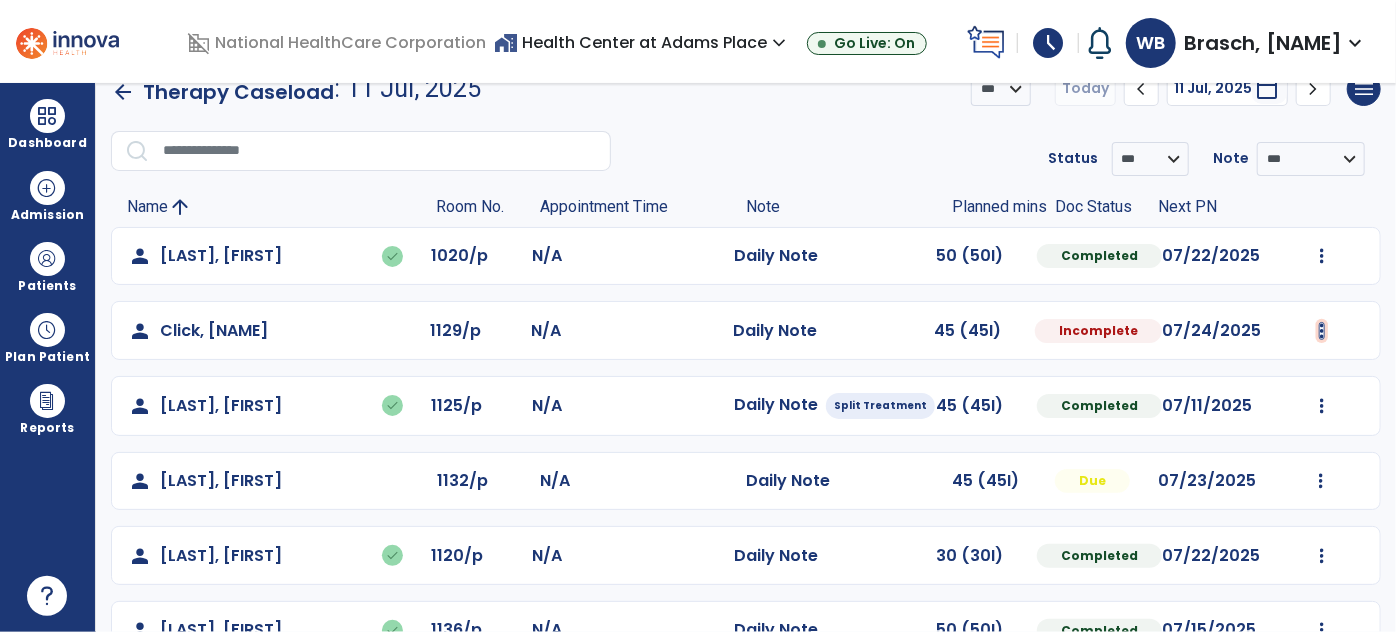 click at bounding box center (1322, 256) 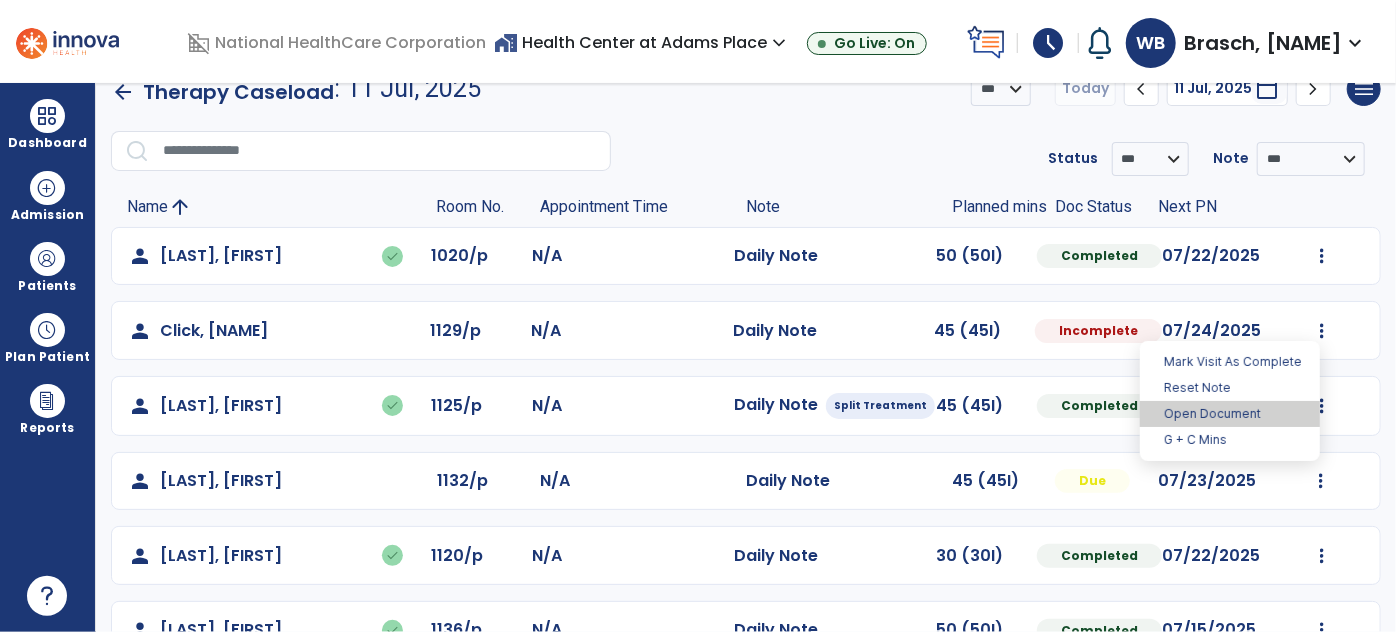 click on "Open Document" at bounding box center (1230, 414) 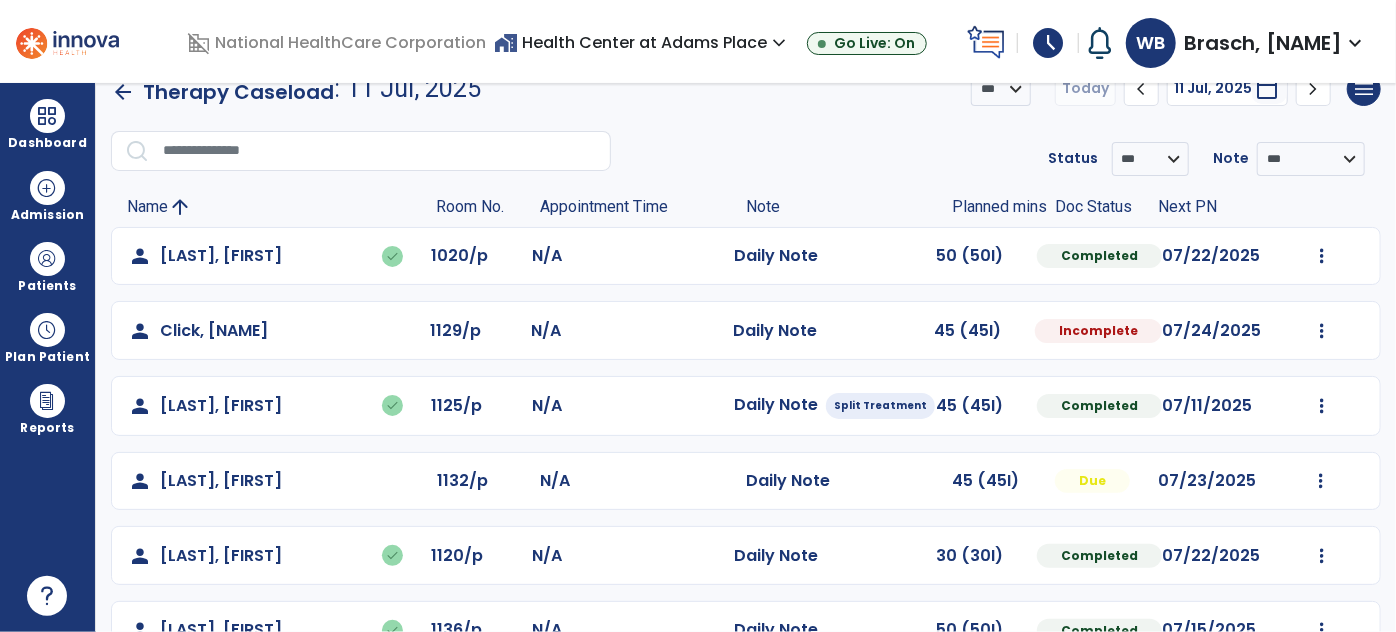 select on "*" 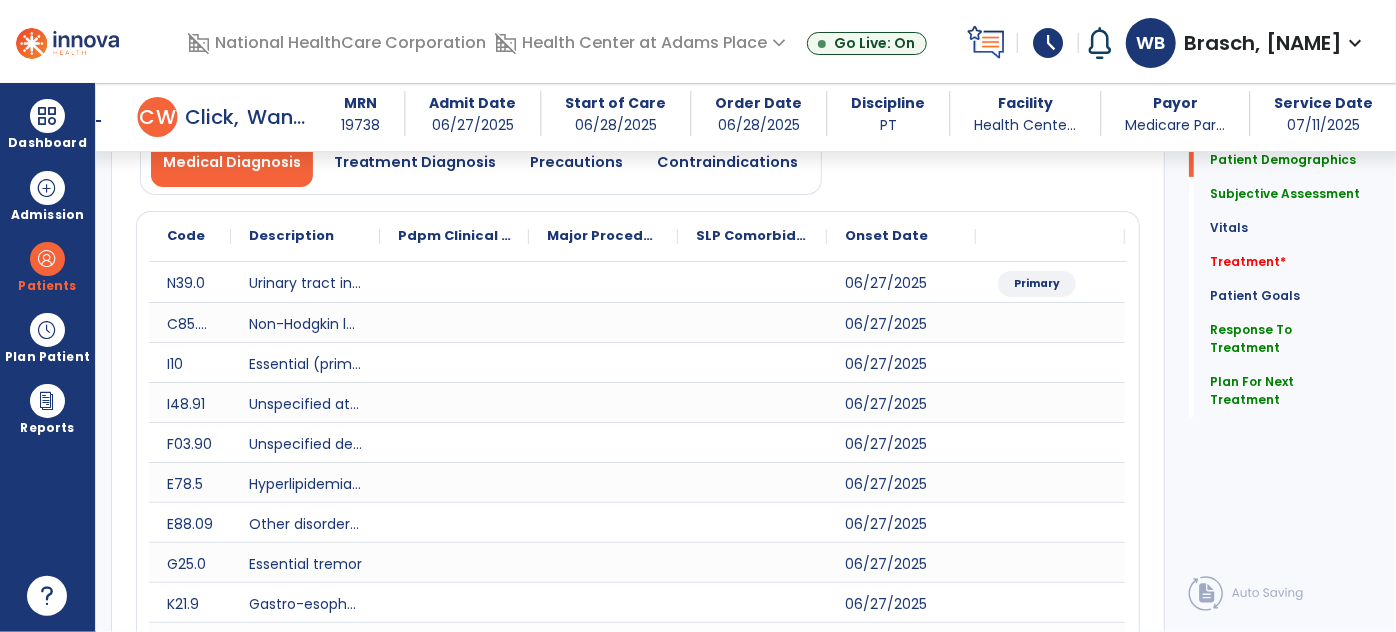 scroll, scrollTop: 549, scrollLeft: 0, axis: vertical 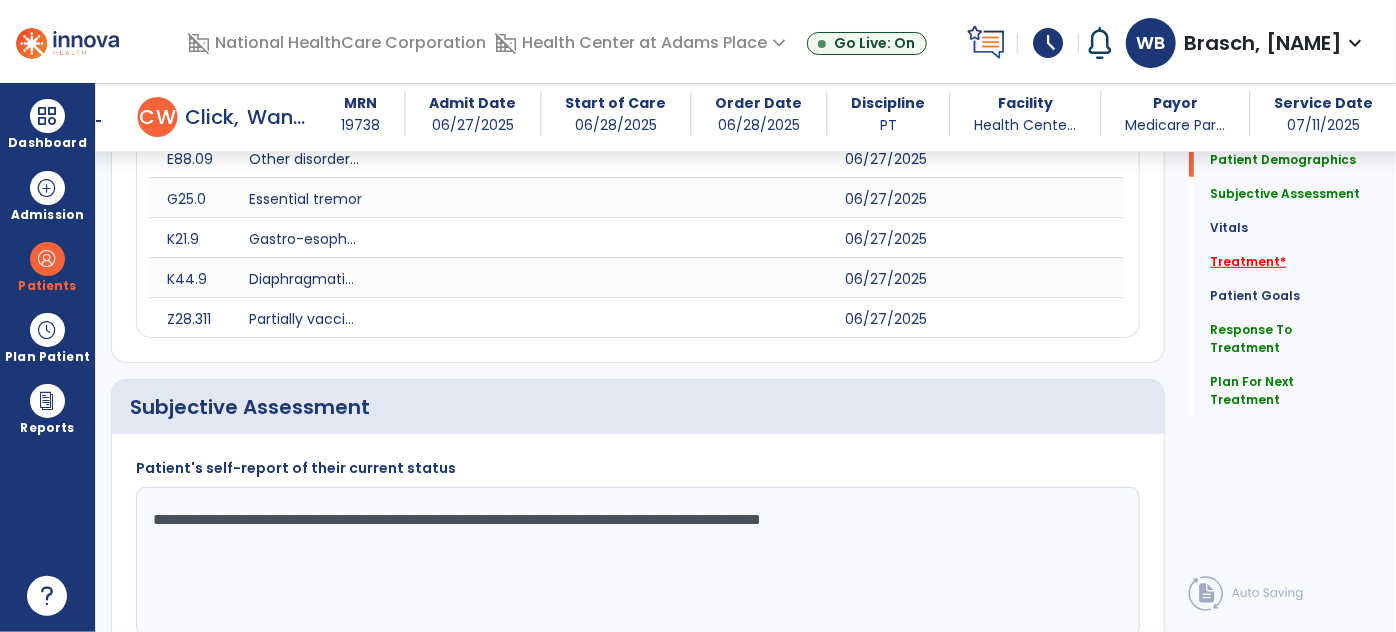 click on "Treatment   *" 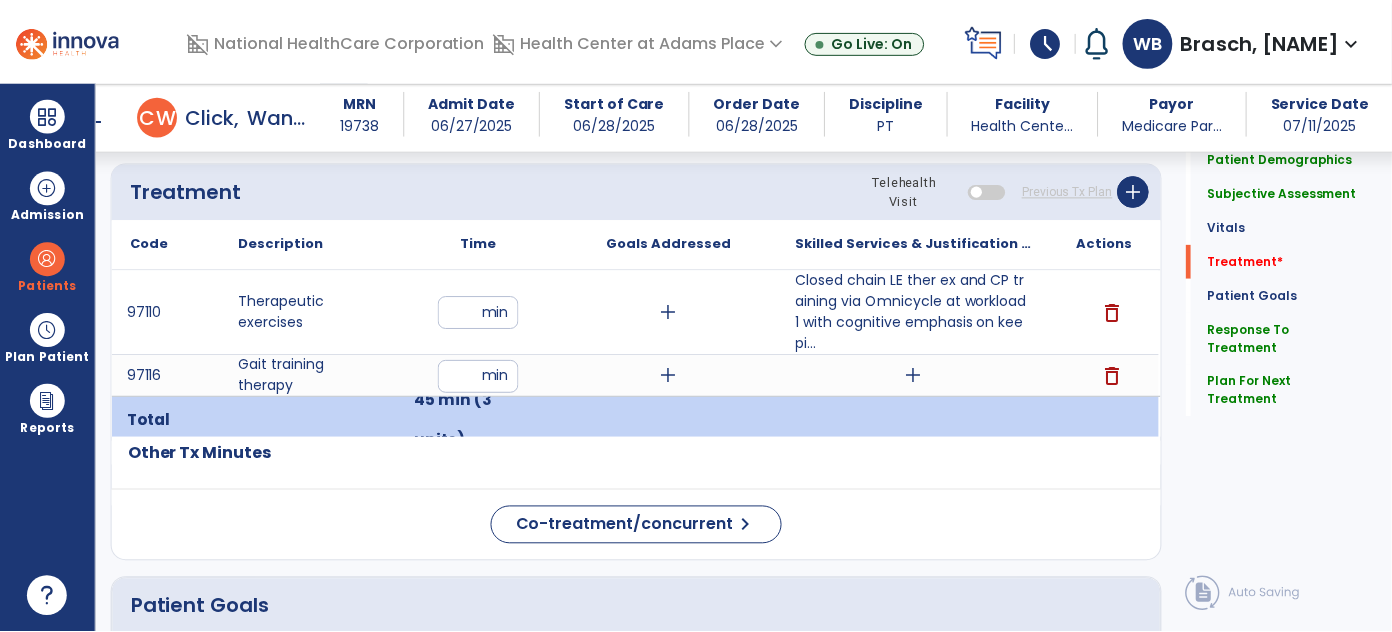 scroll, scrollTop: 1488, scrollLeft: 0, axis: vertical 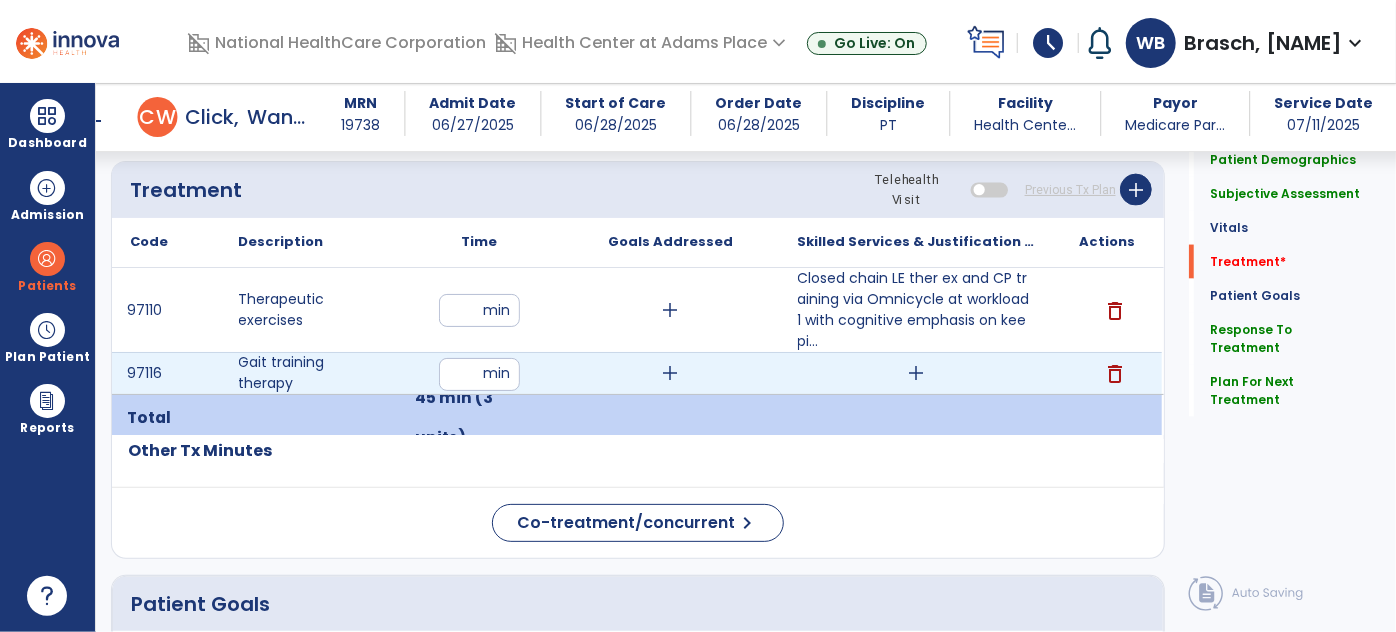 click on "add" at bounding box center (916, 373) 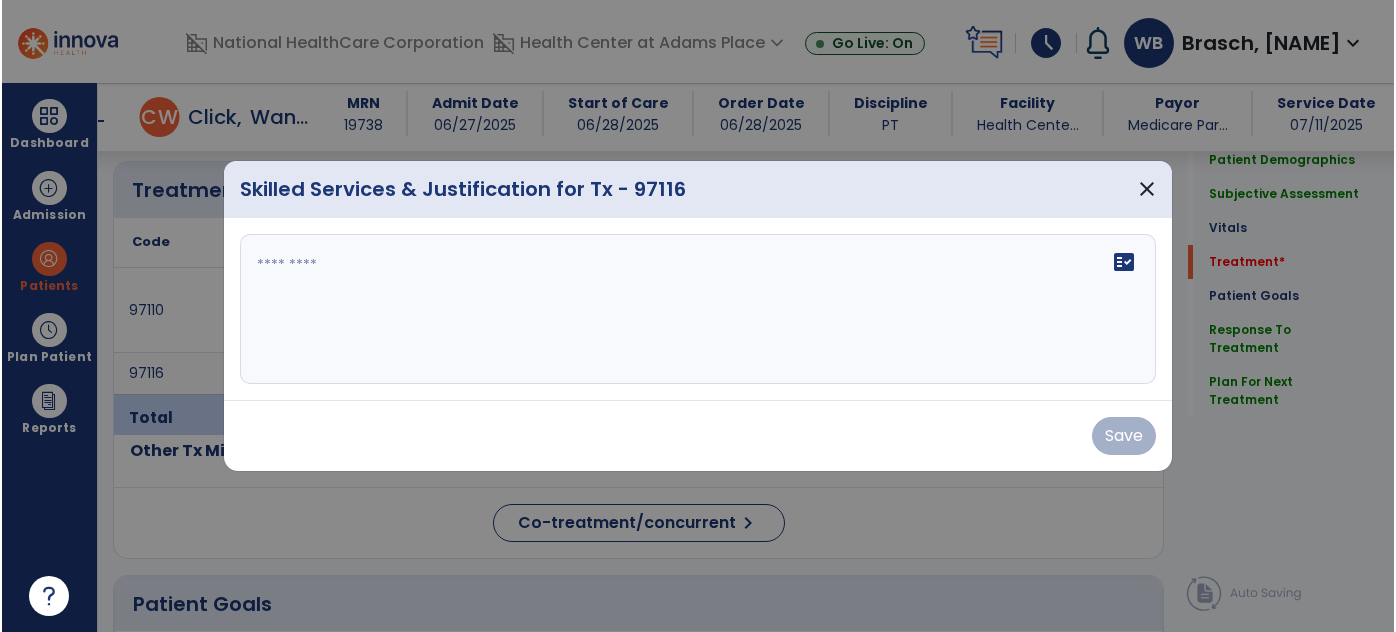 scroll, scrollTop: 1488, scrollLeft: 0, axis: vertical 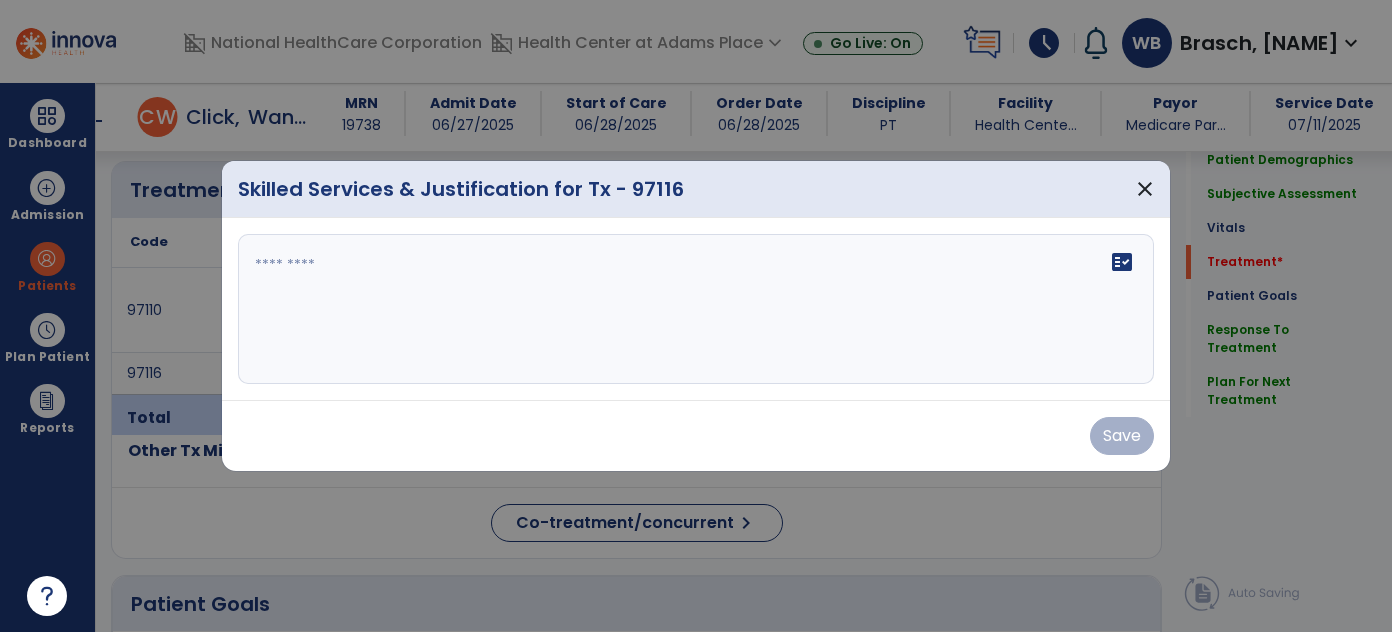 click on "fact_check" at bounding box center [696, 309] 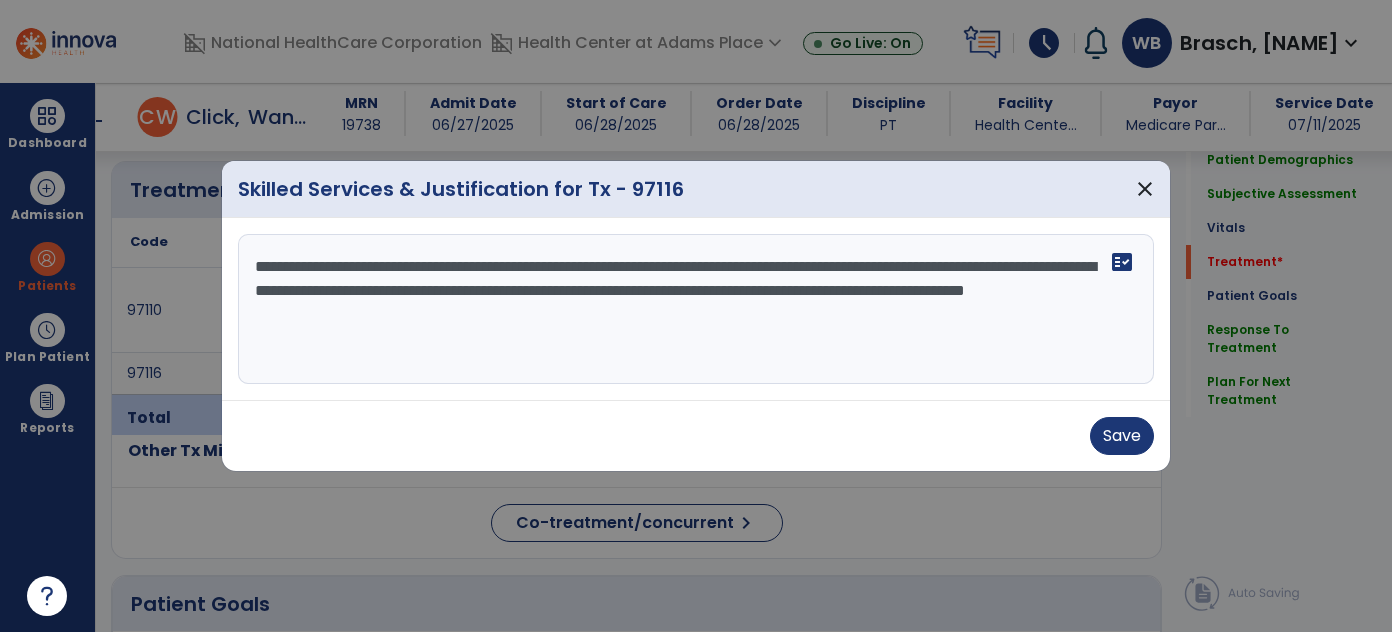 click on "**********" at bounding box center [696, 309] 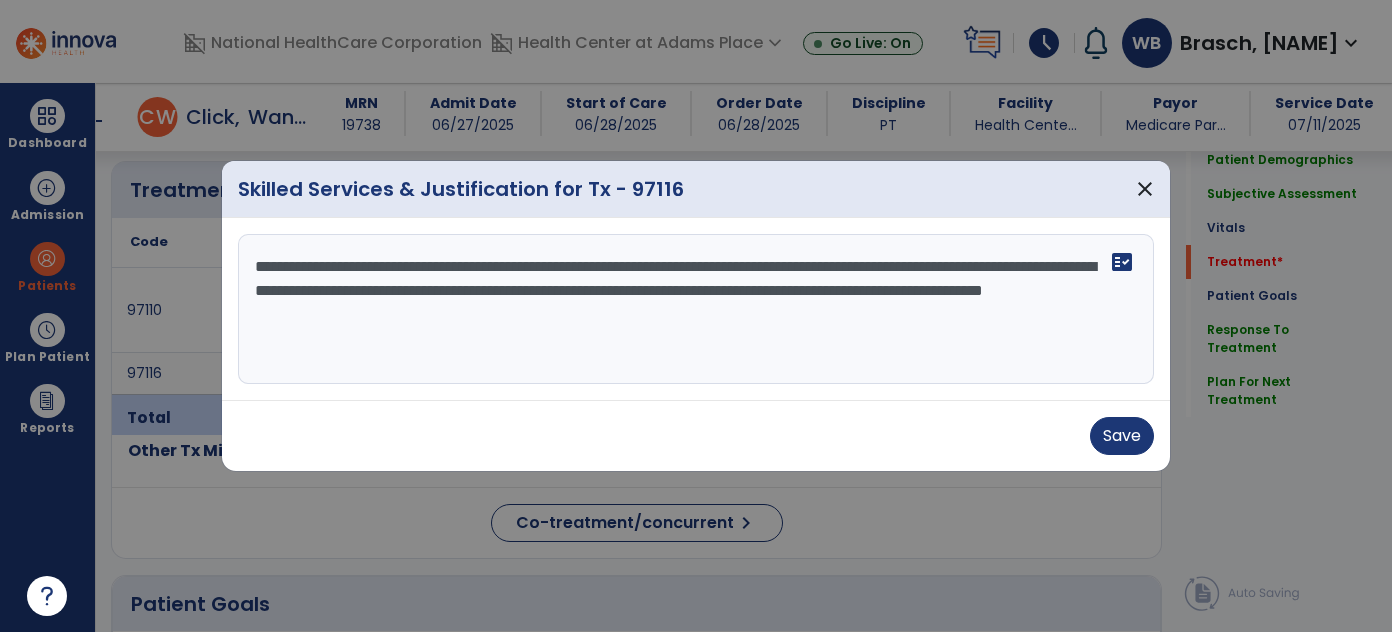 click on "**********" at bounding box center (696, 309) 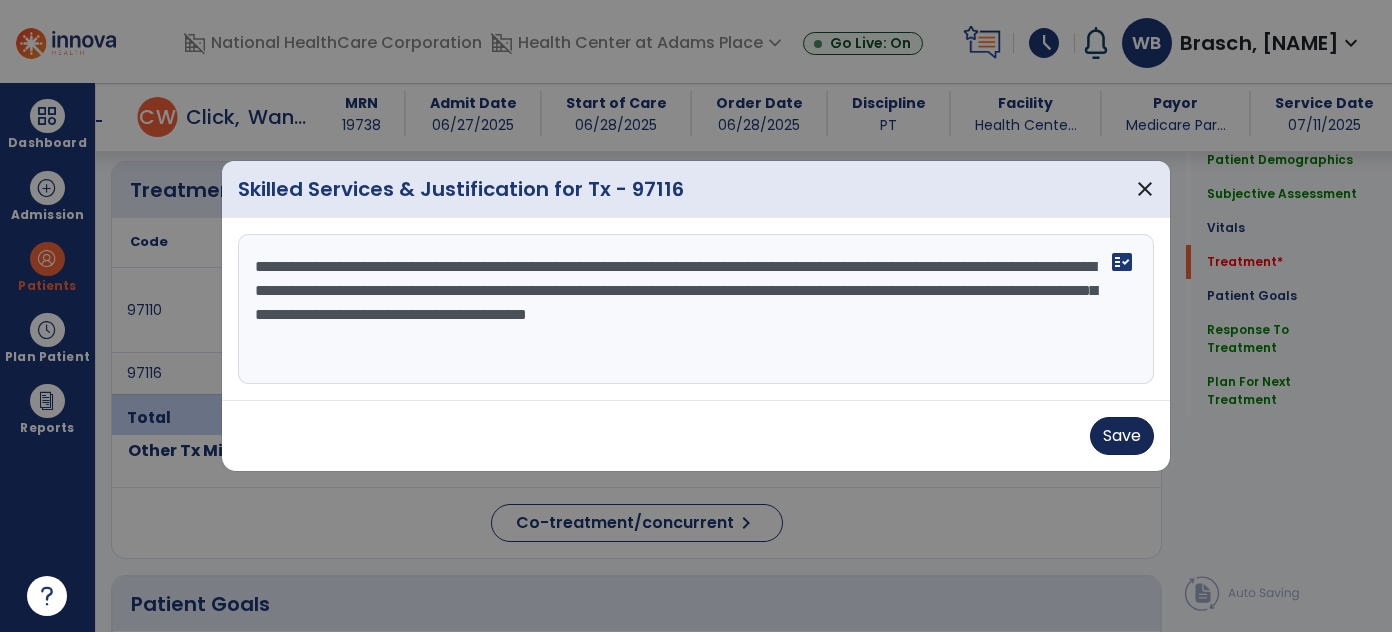 type on "**********" 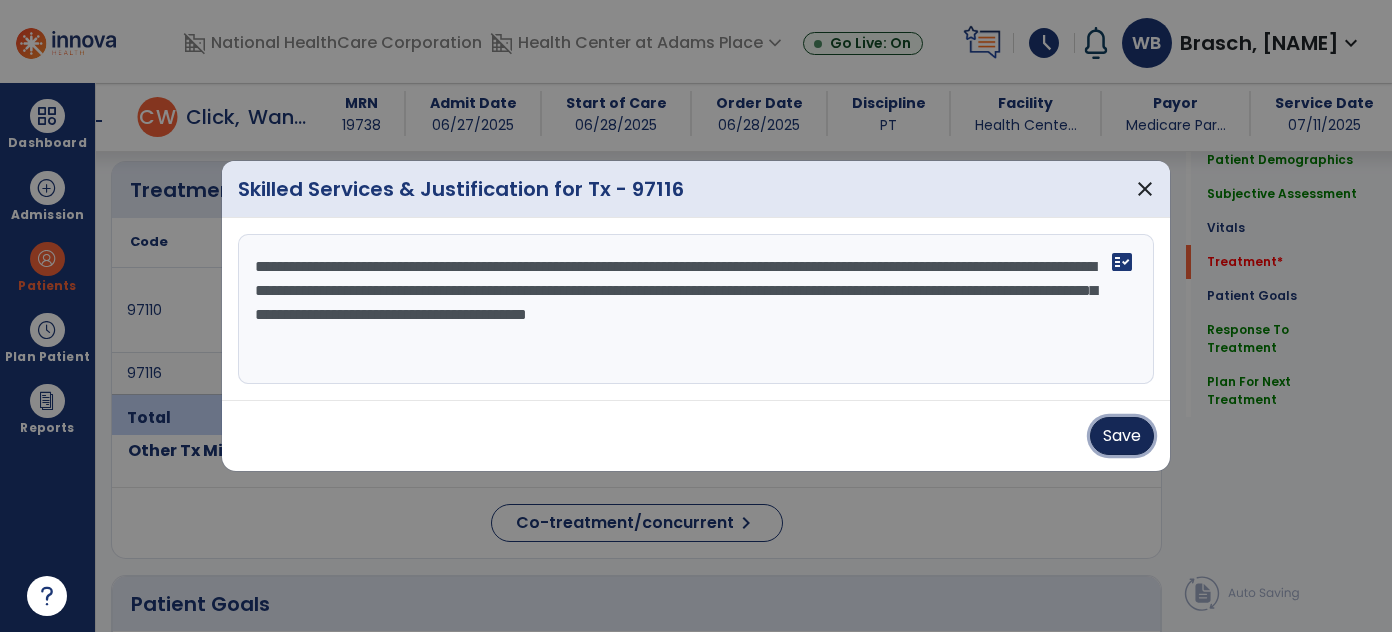 click on "Save" at bounding box center [1122, 436] 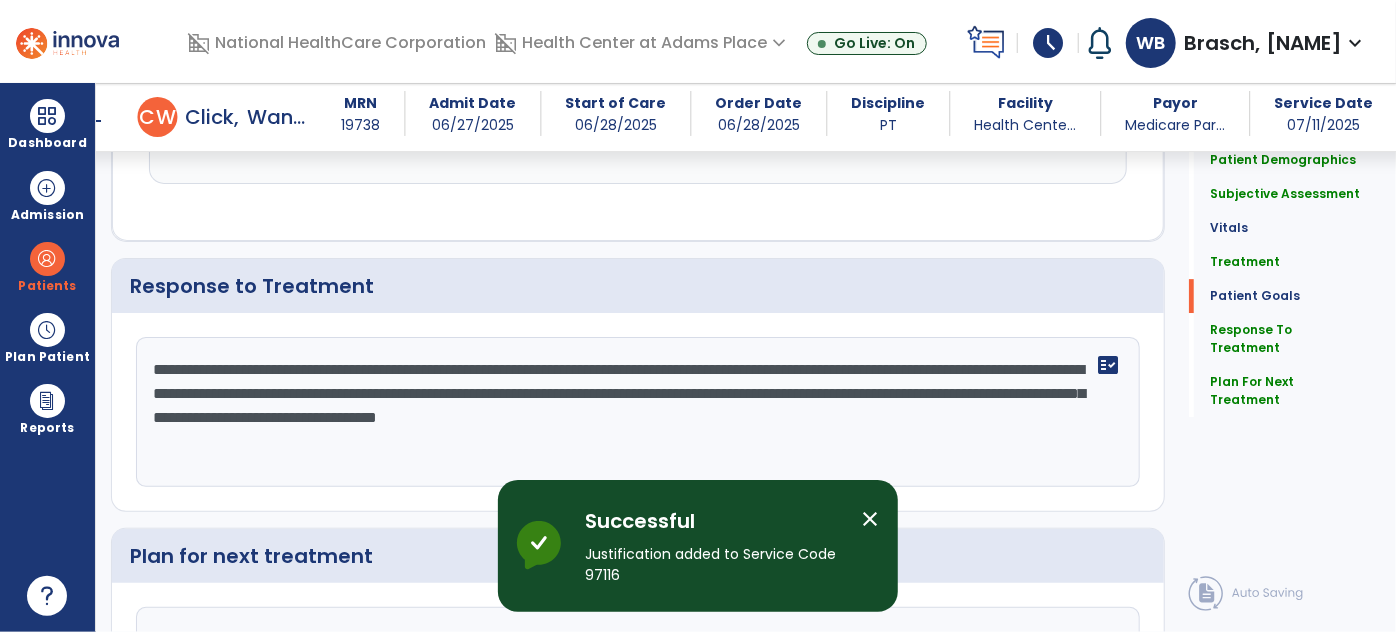 scroll, scrollTop: 3340, scrollLeft: 0, axis: vertical 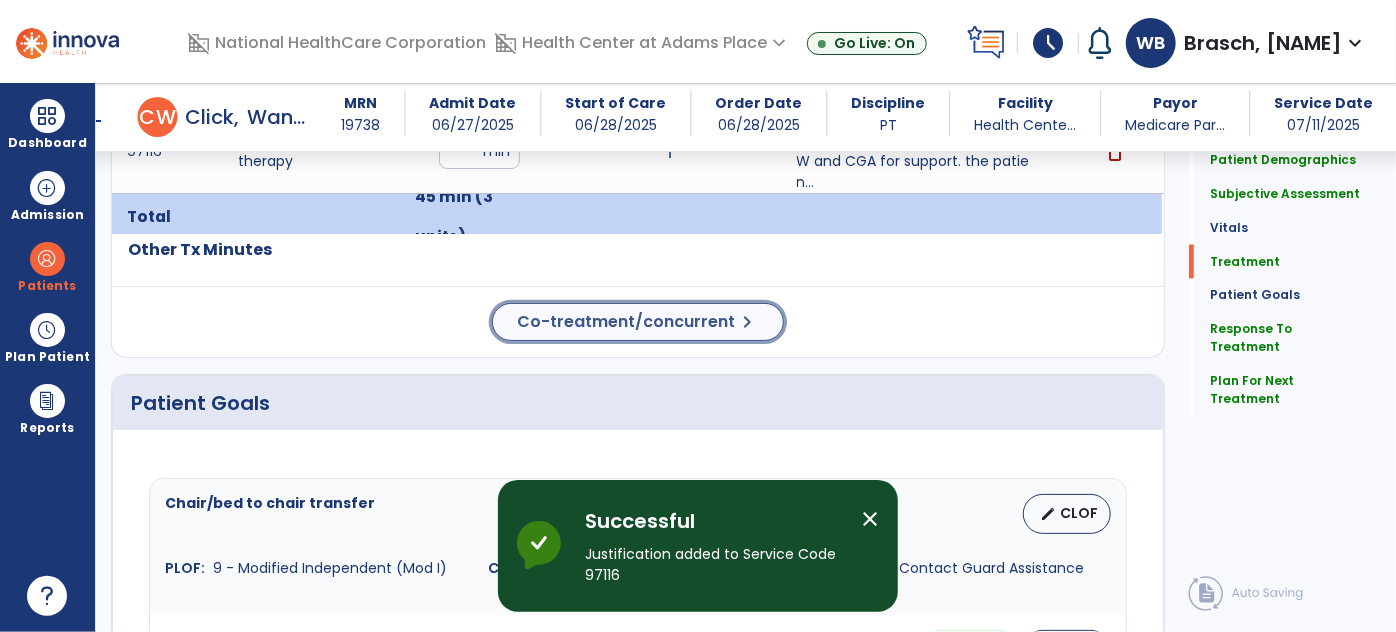 click on "Co-treatment/concurrent" 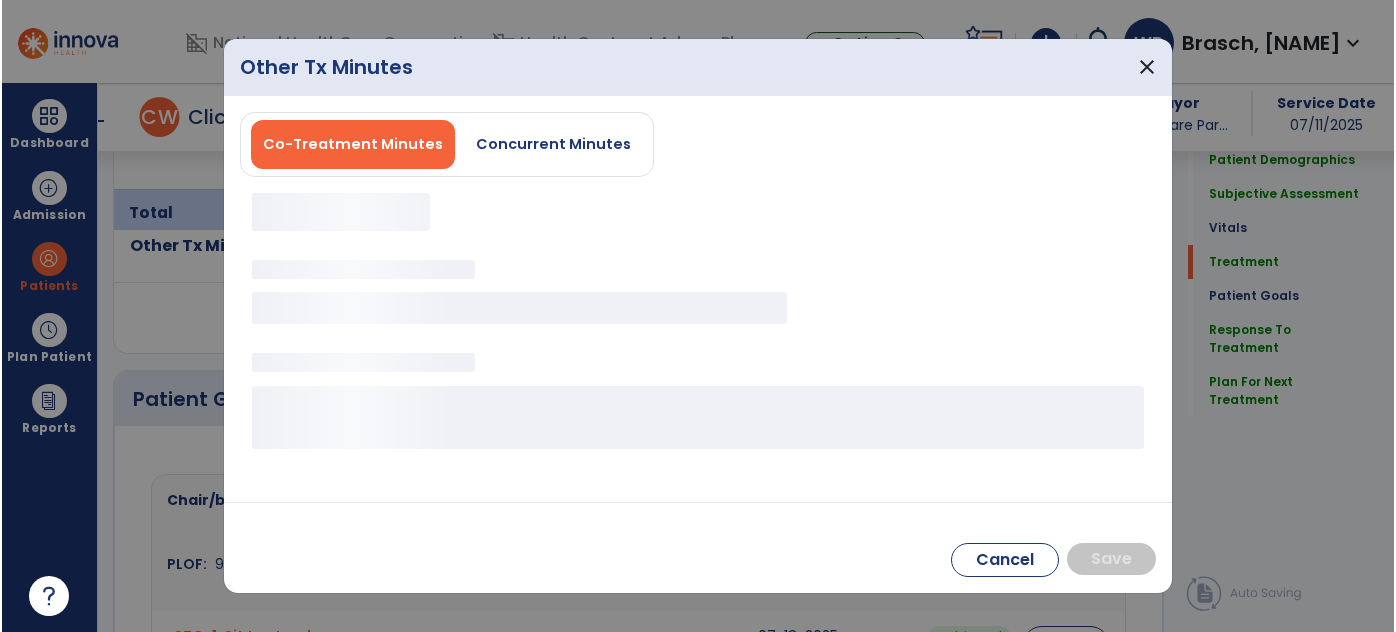 scroll, scrollTop: 1731, scrollLeft: 0, axis: vertical 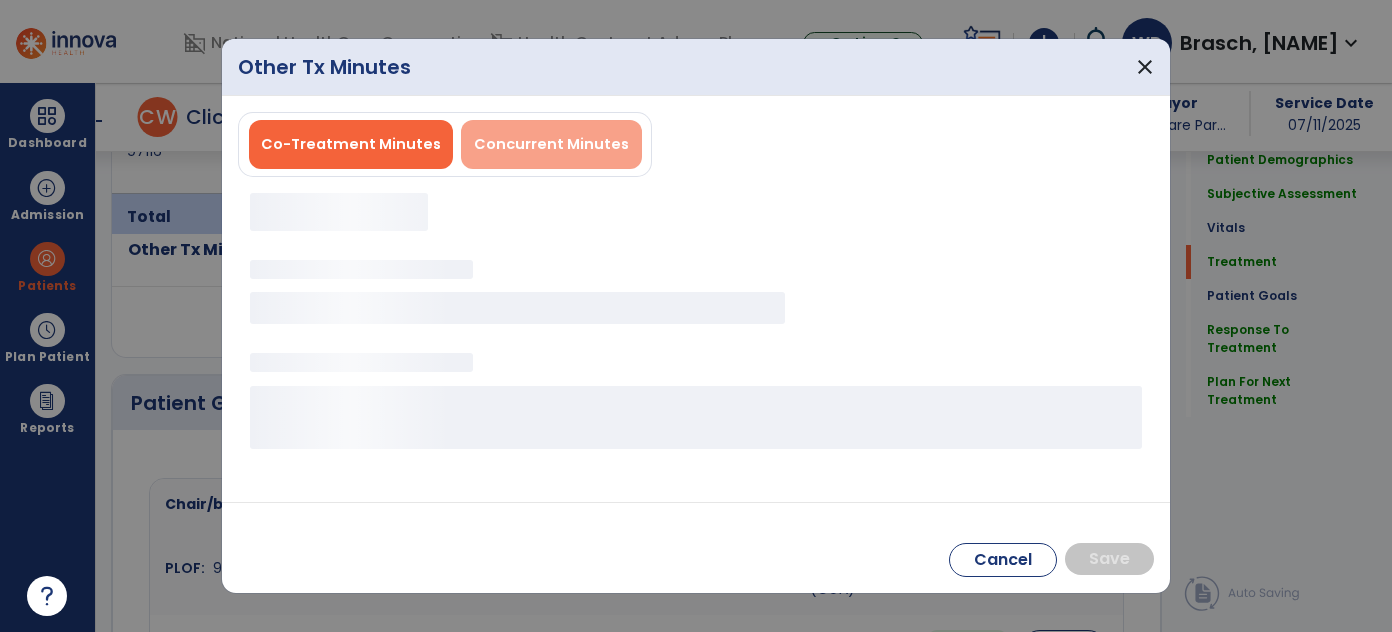 click on "Concurrent Minutes" at bounding box center [551, 144] 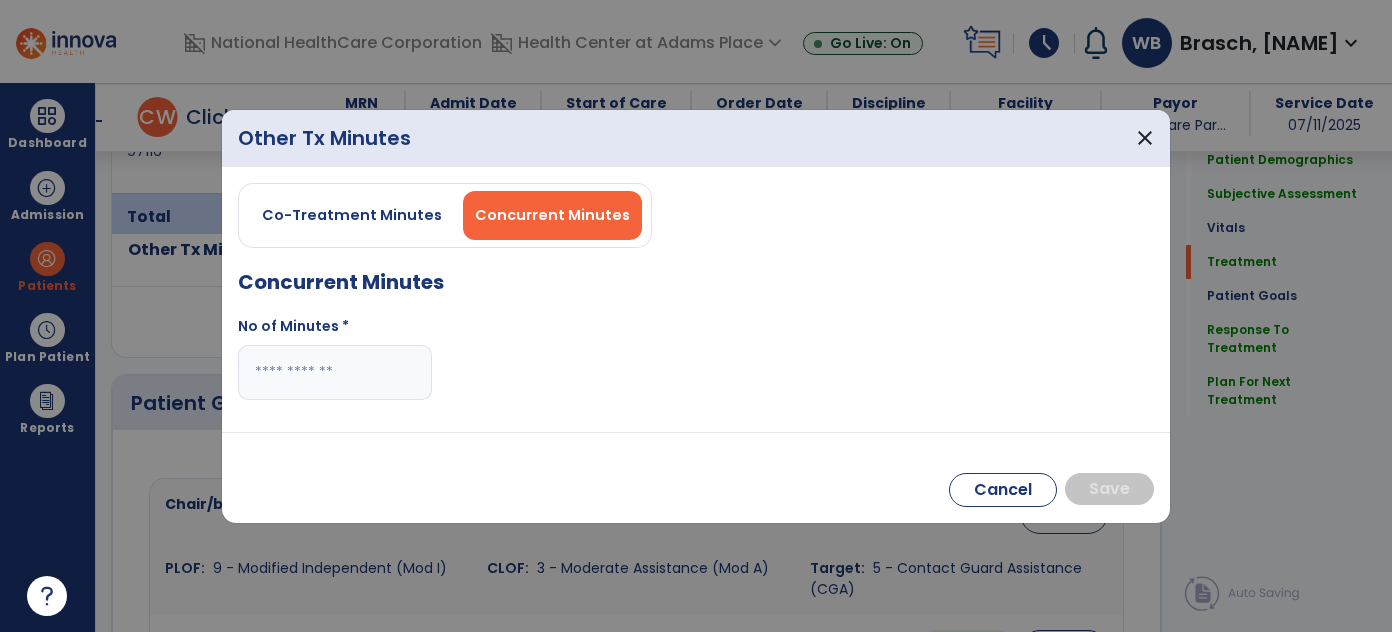 click at bounding box center (335, 372) 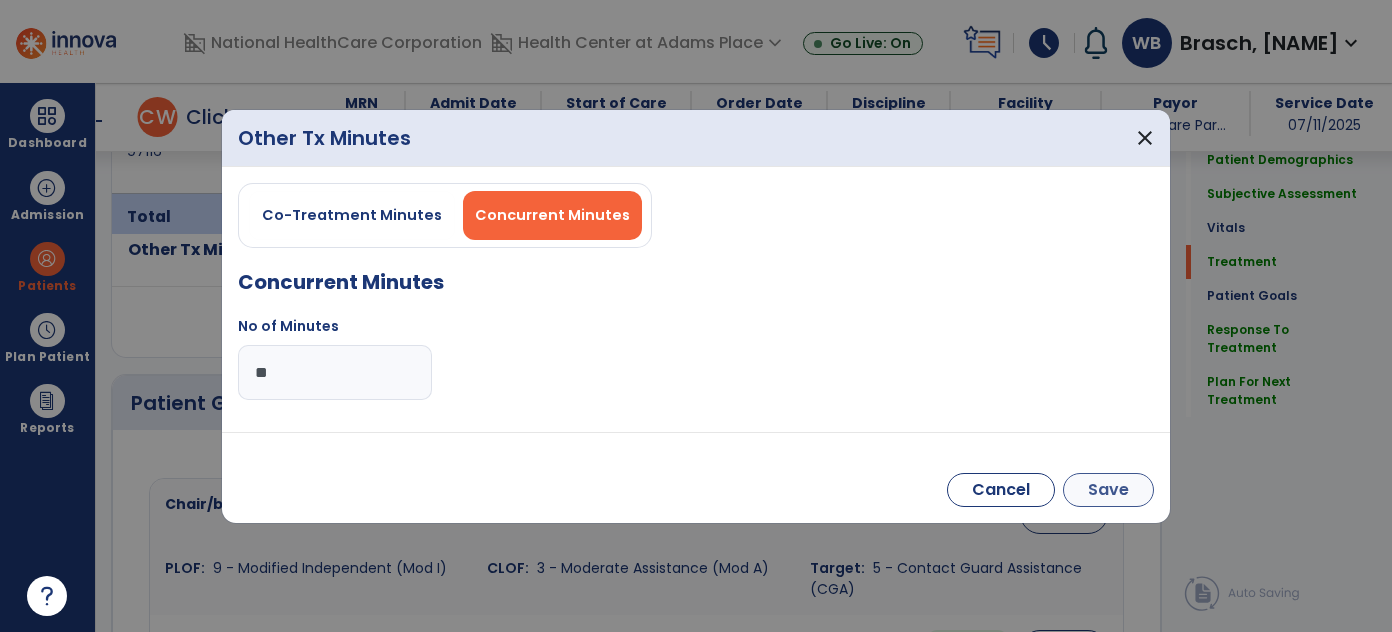 type on "**" 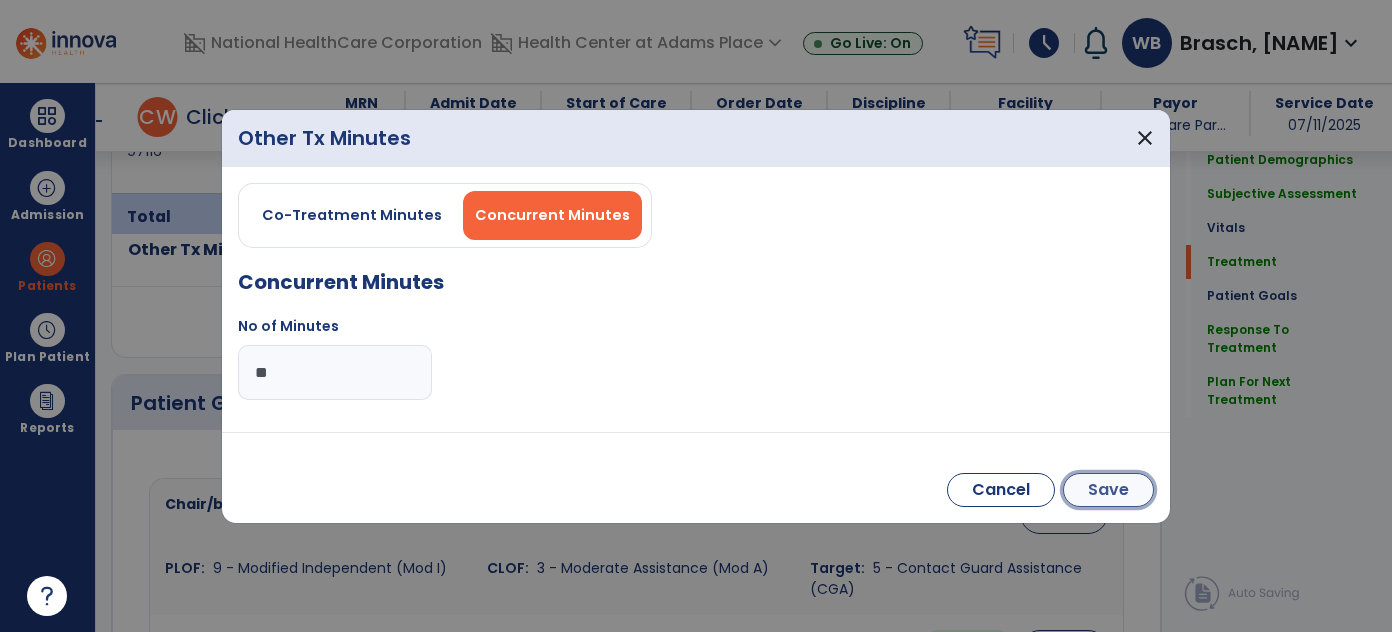 click on "Save" at bounding box center (1108, 490) 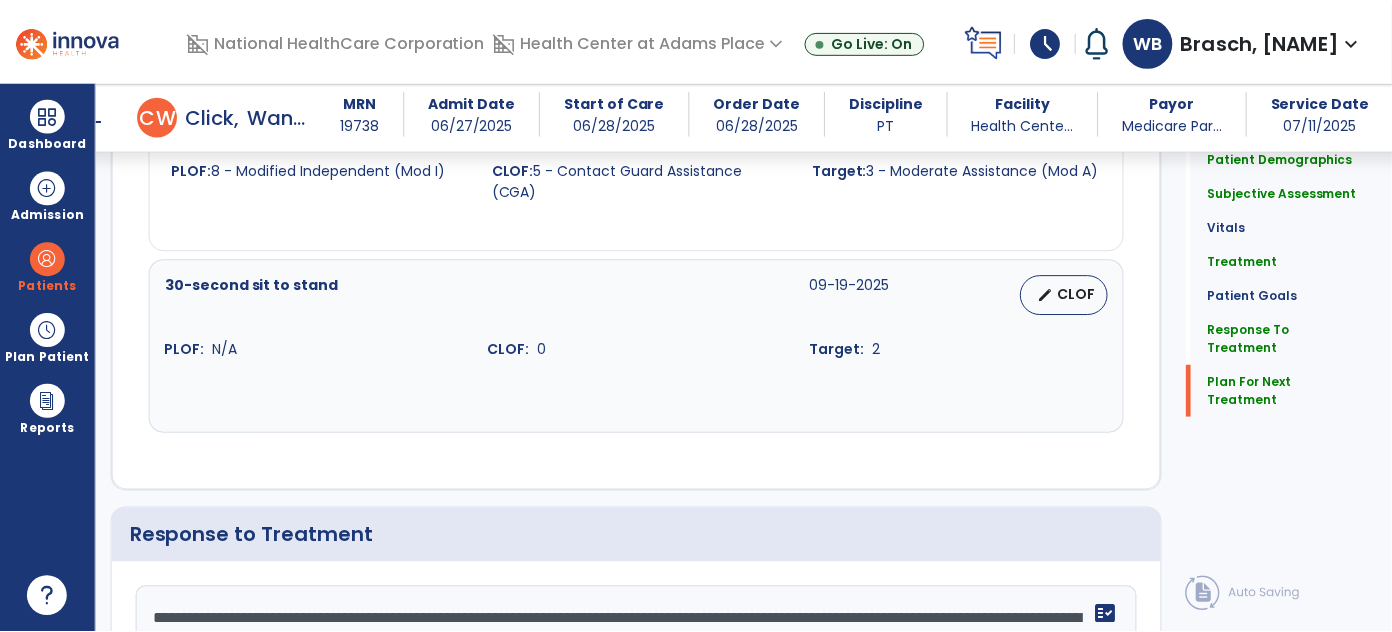 scroll, scrollTop: 3456, scrollLeft: 0, axis: vertical 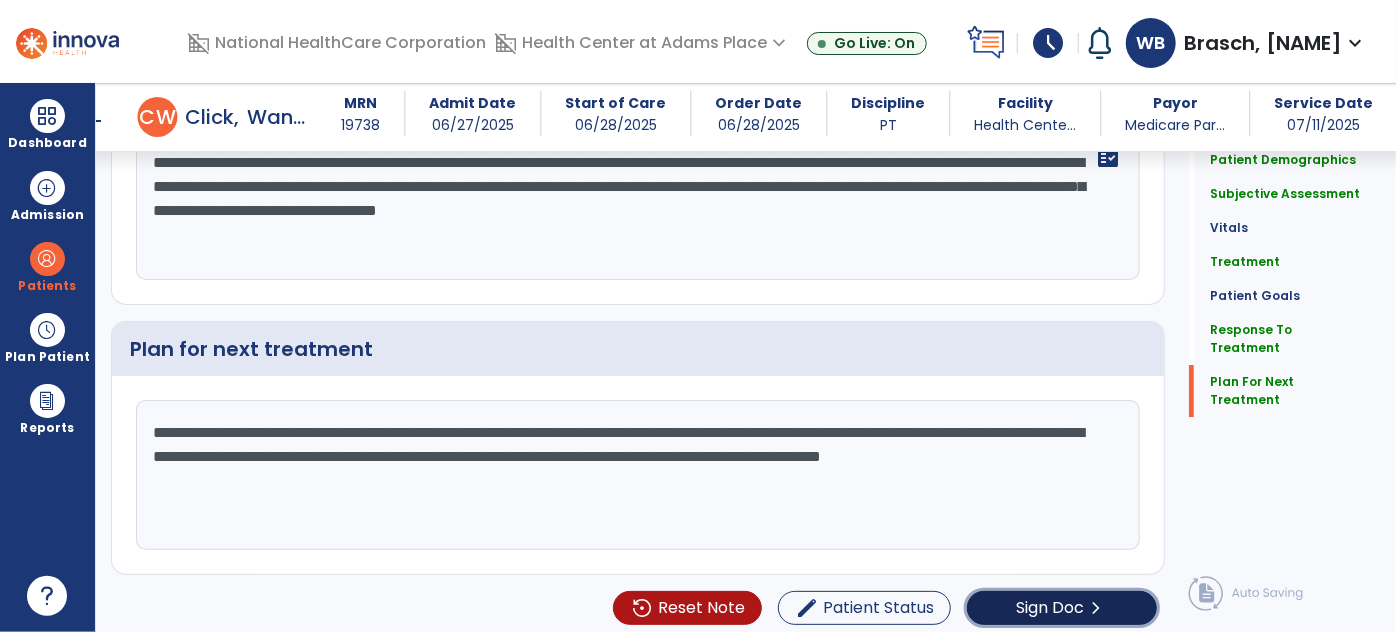 click on "Sign Doc" 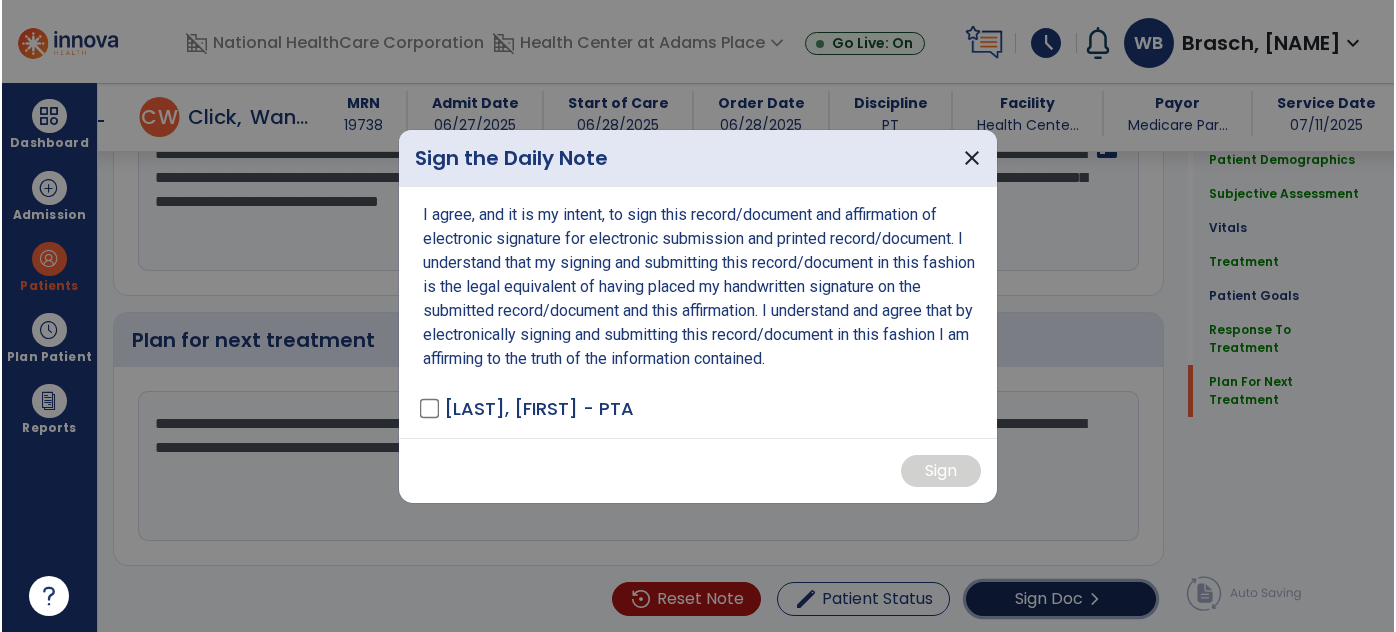 scroll, scrollTop: 3456, scrollLeft: 0, axis: vertical 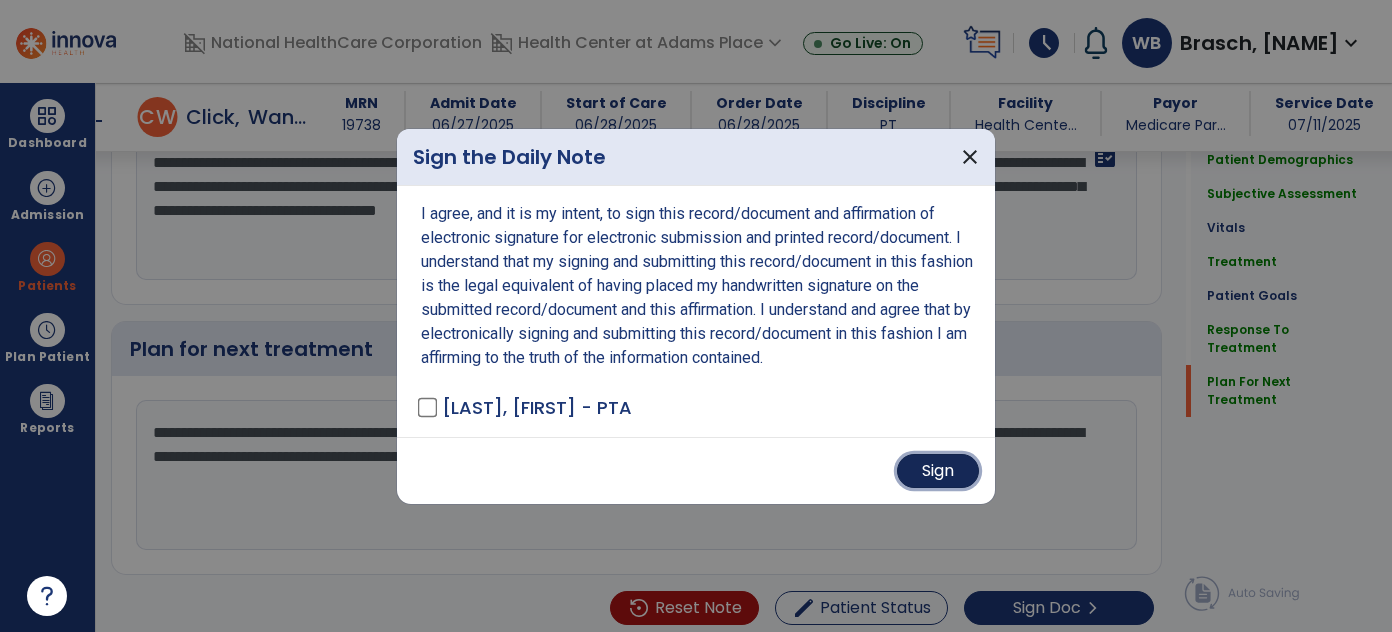 click on "Sign" at bounding box center (938, 471) 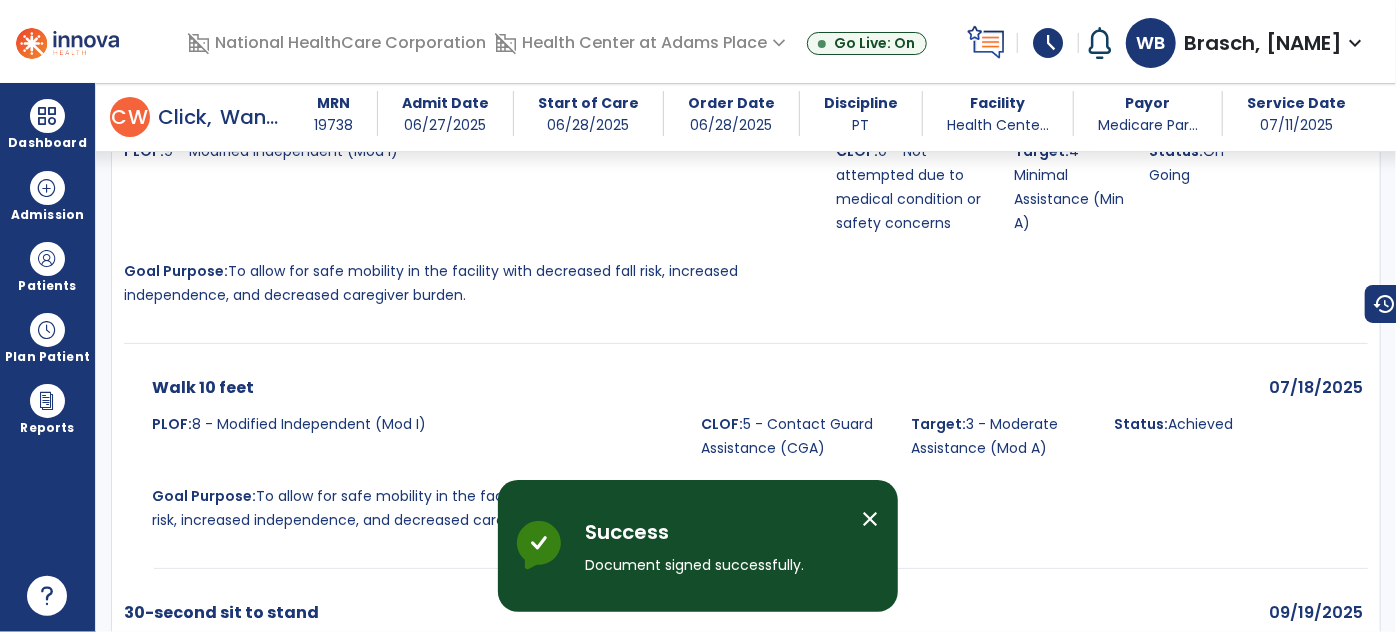 scroll, scrollTop: 5390, scrollLeft: 0, axis: vertical 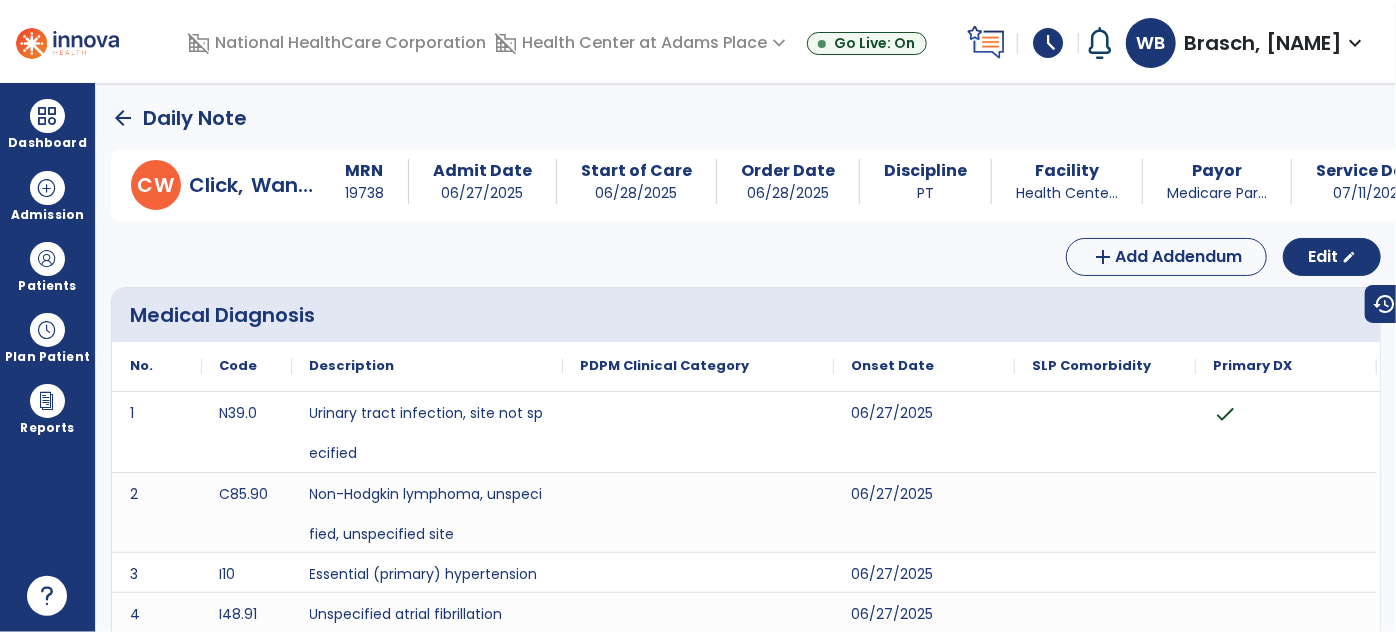 click on "arrow_back" 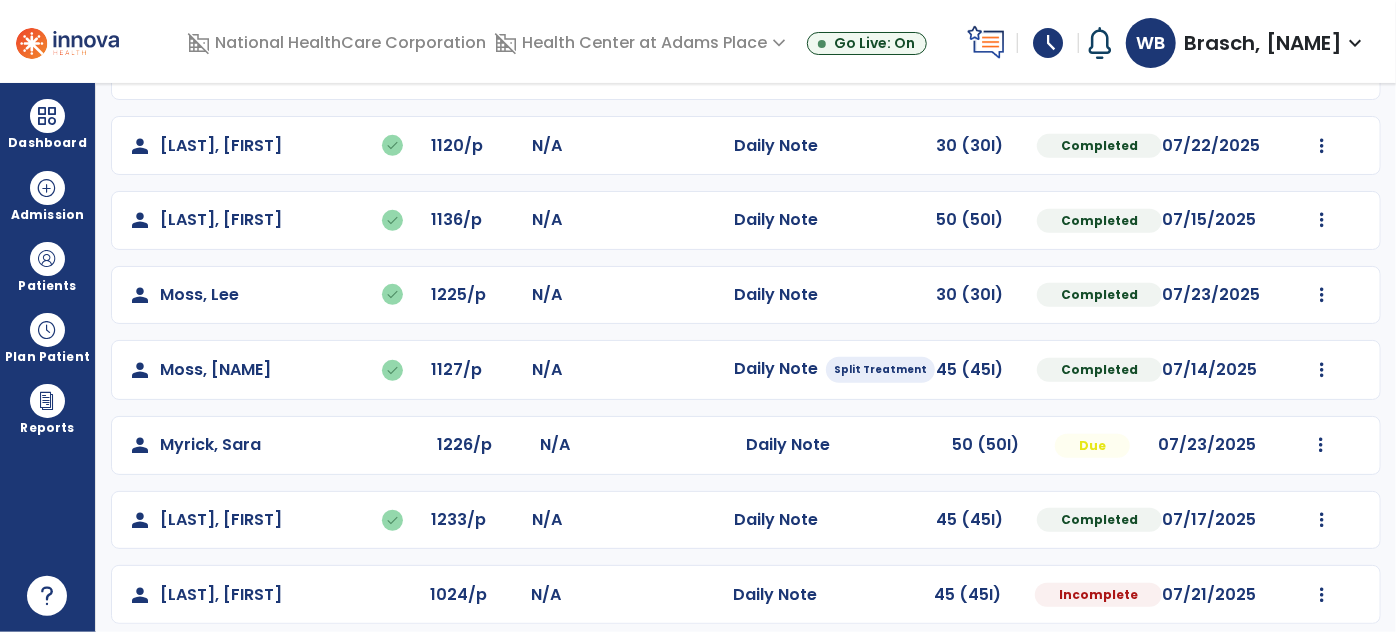 scroll, scrollTop: 449, scrollLeft: 0, axis: vertical 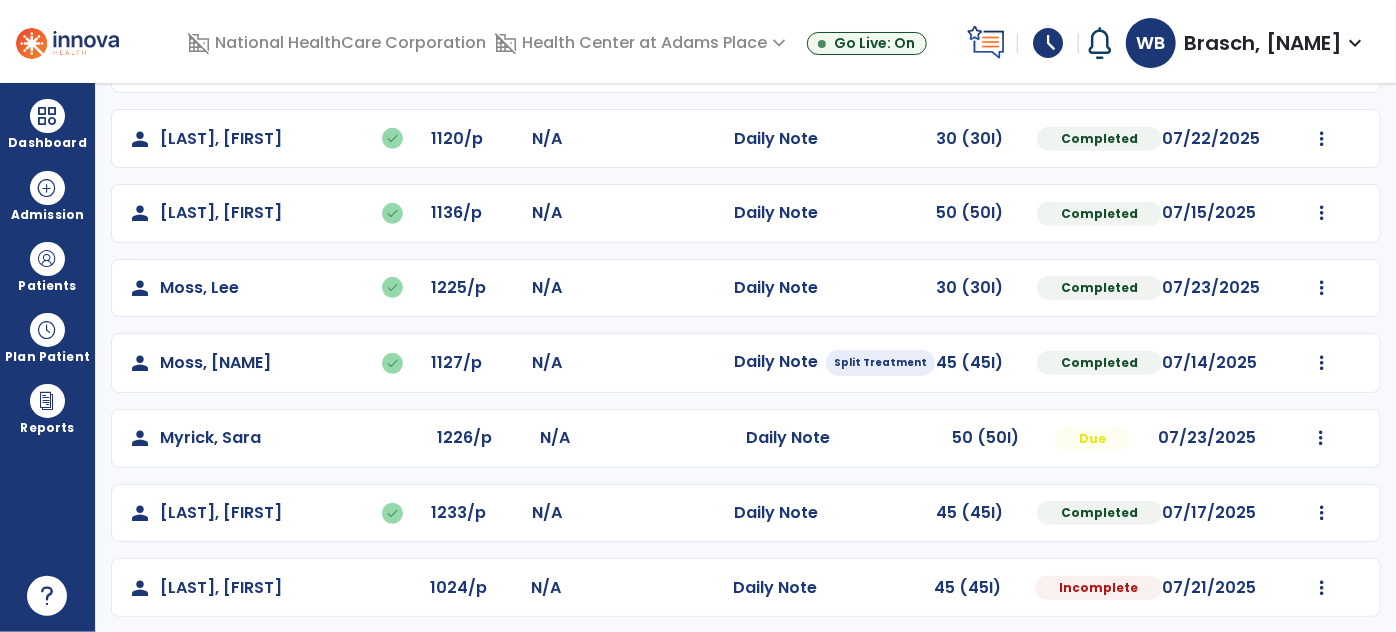 click on "Mark Visit As Complete   Reset Note   Open Document   G + C Mins" 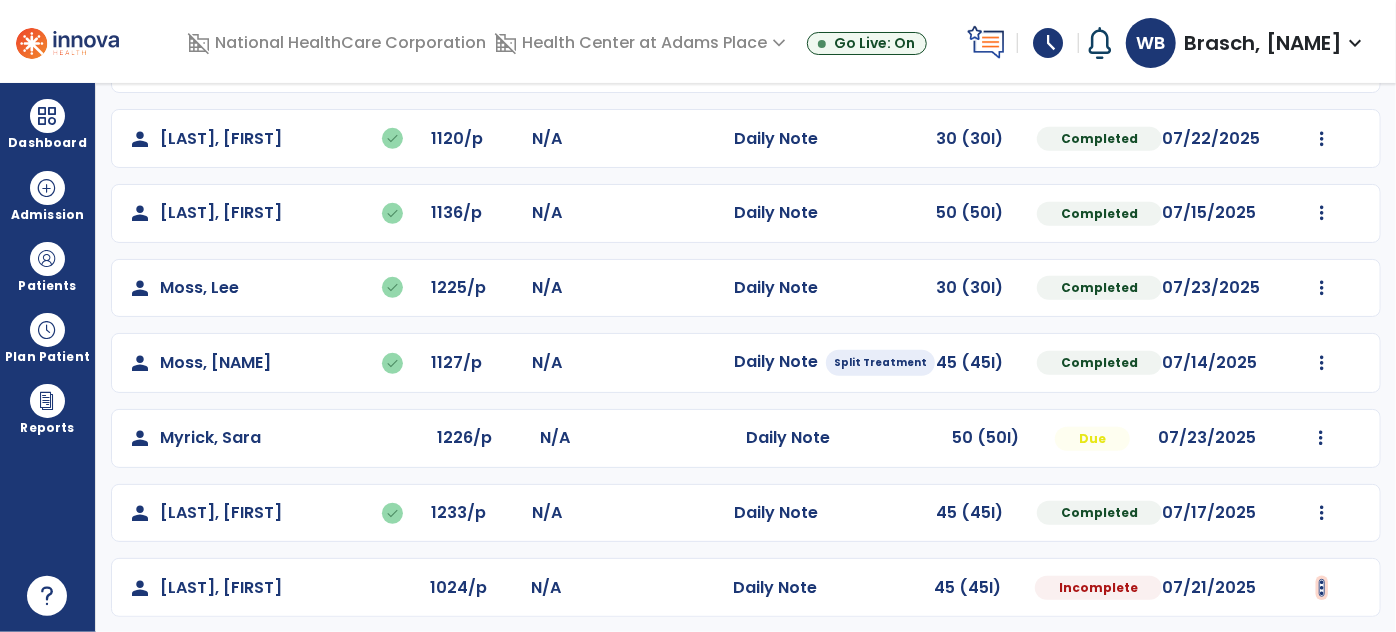 click at bounding box center [1322, -161] 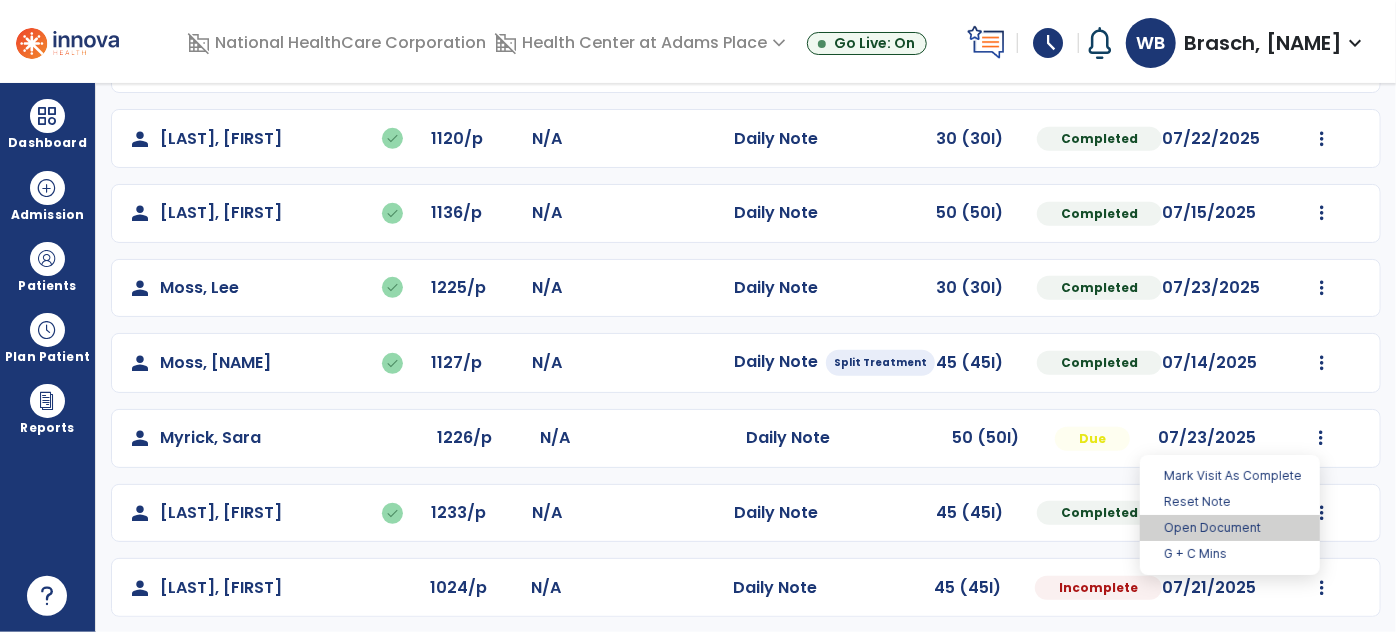 click on "Open Document" at bounding box center (1230, 528) 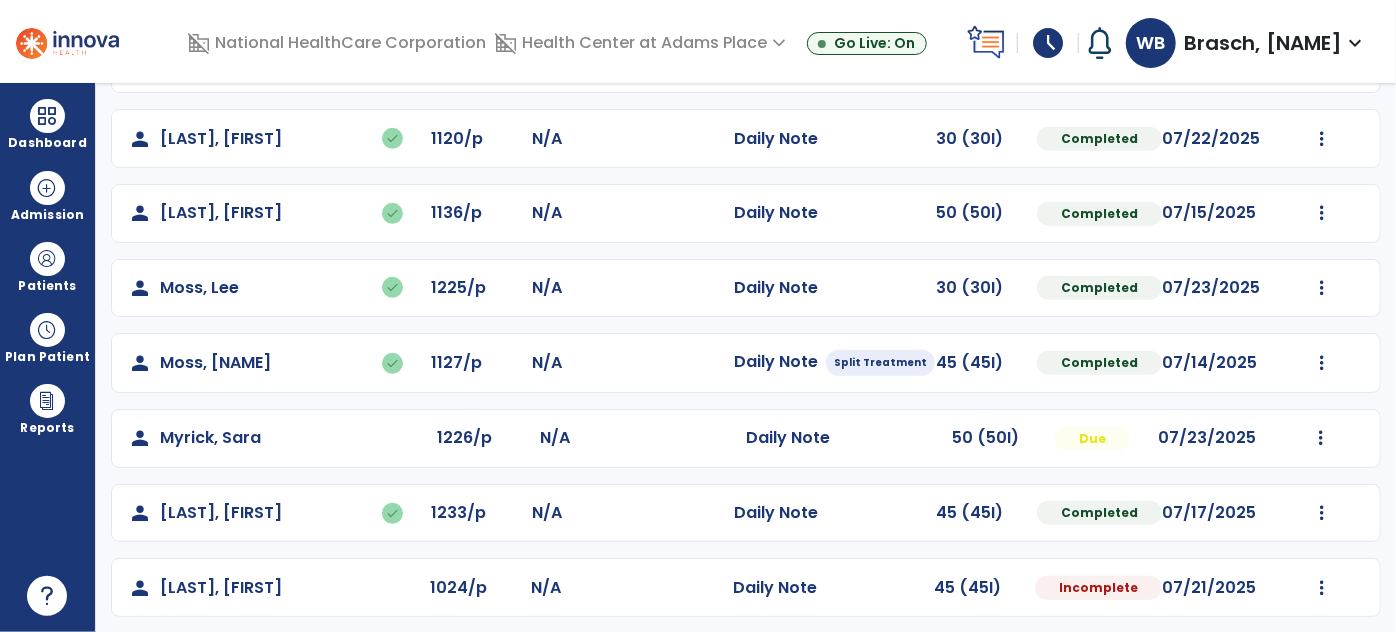 select on "*" 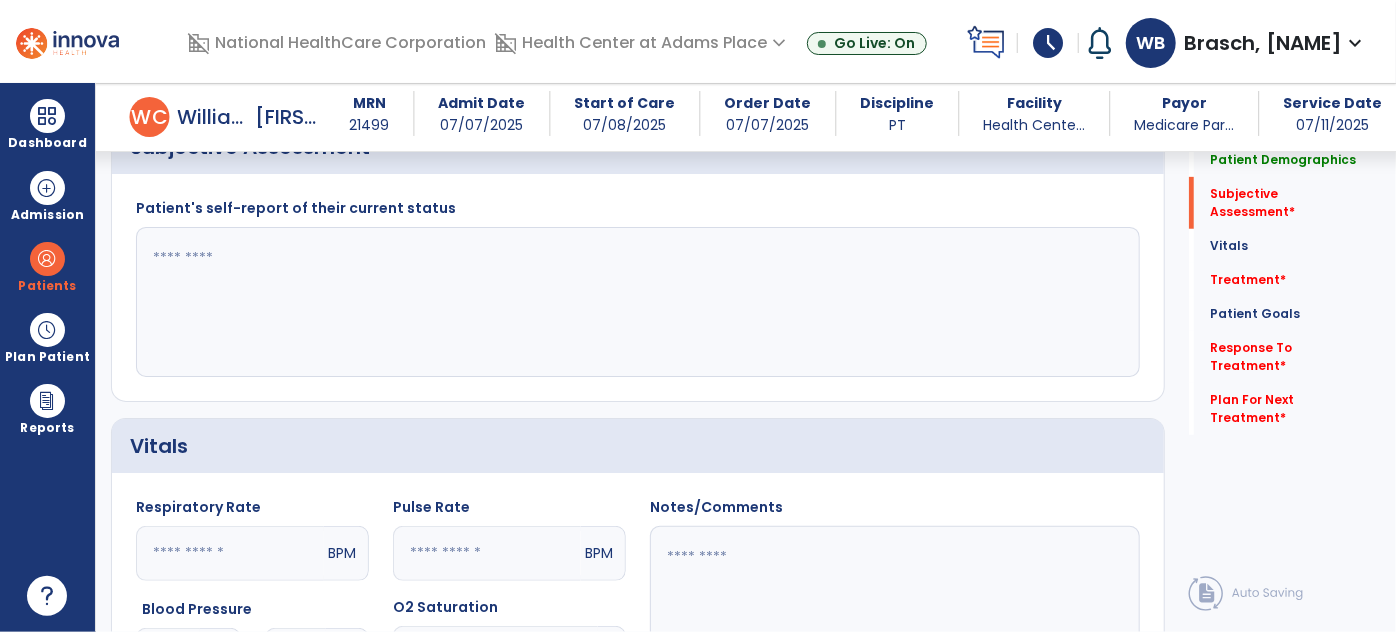 scroll, scrollTop: 549, scrollLeft: 0, axis: vertical 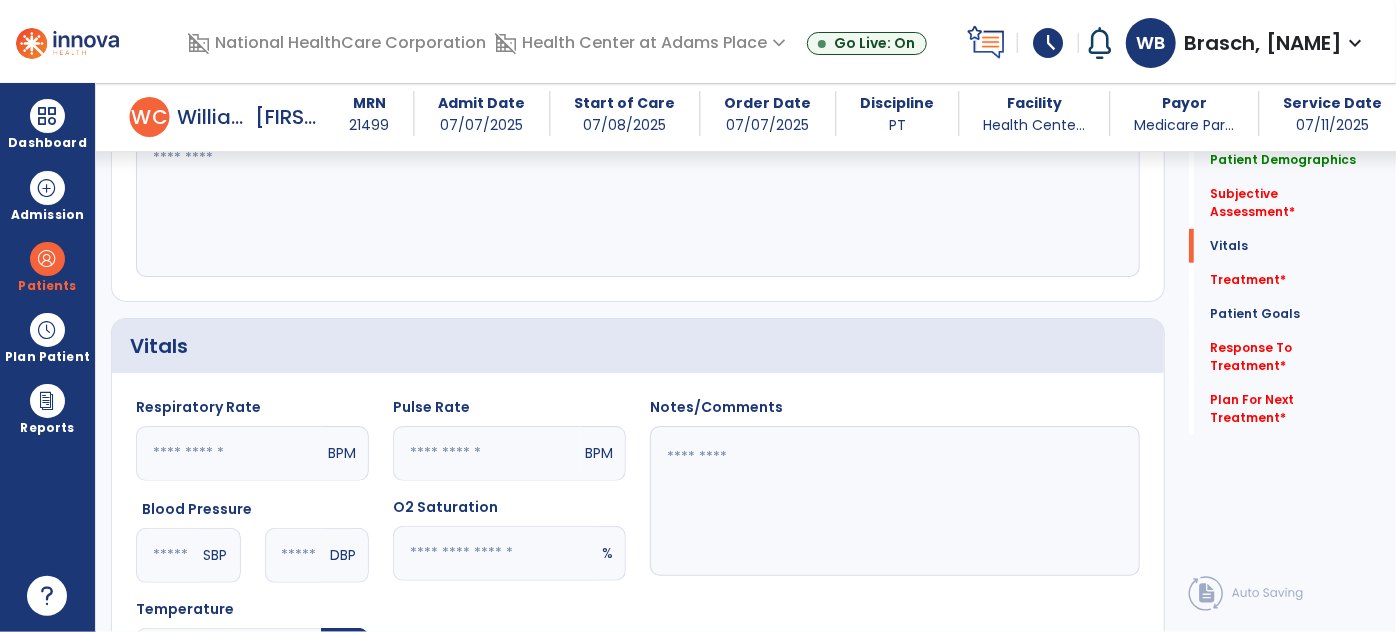 click 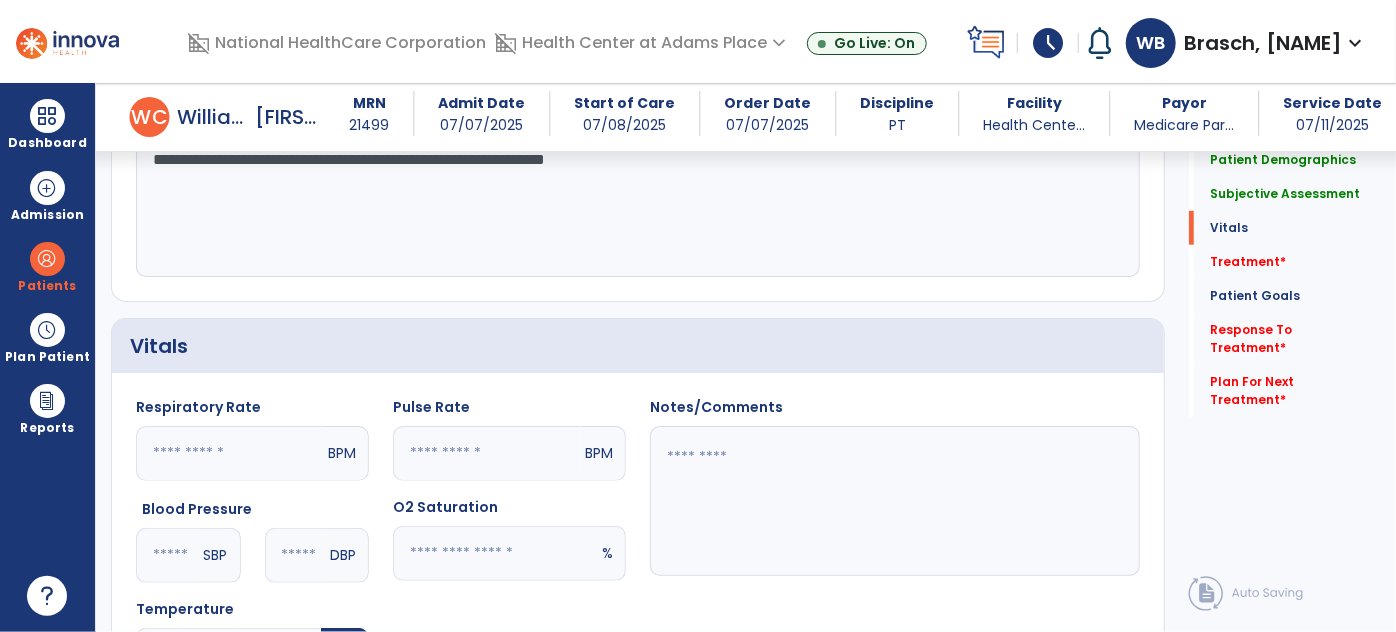 type on "**********" 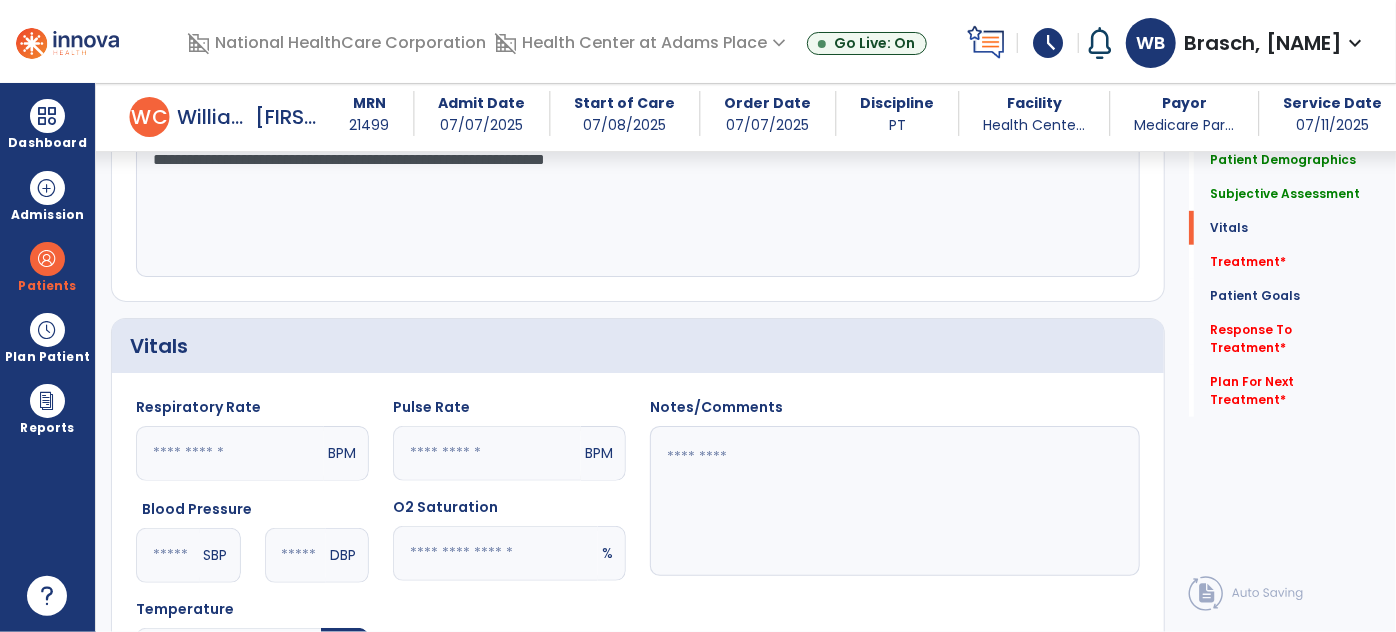 click 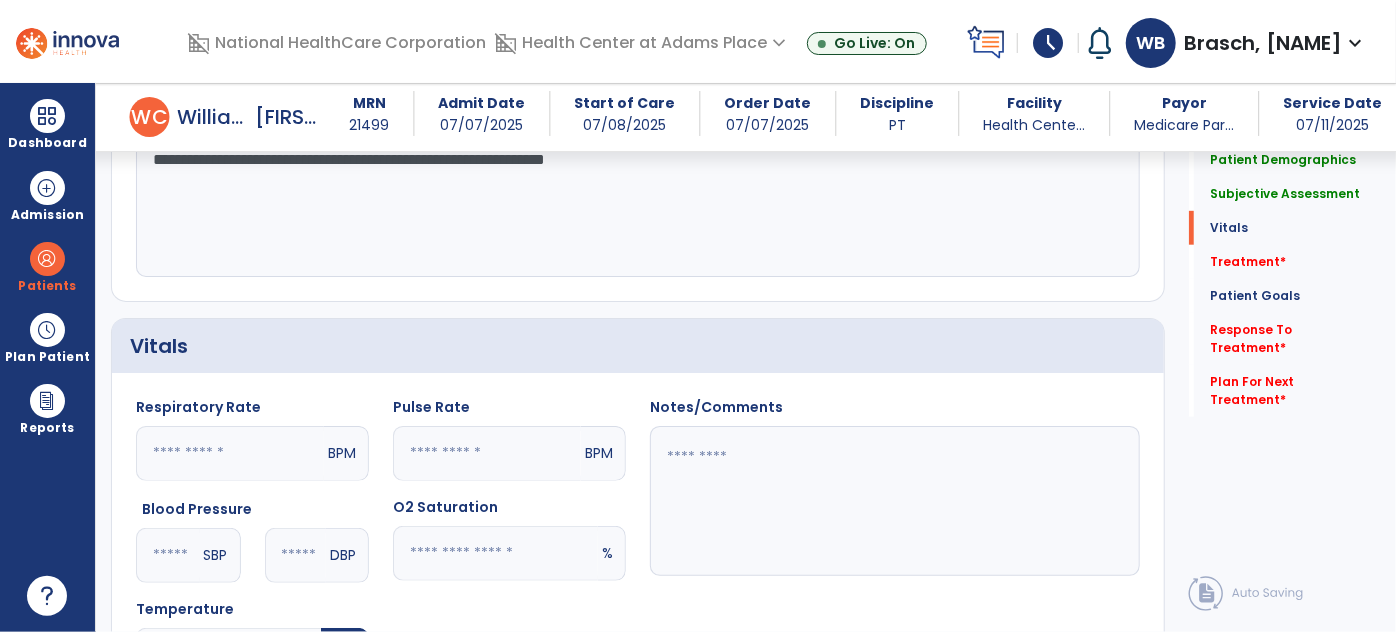 click 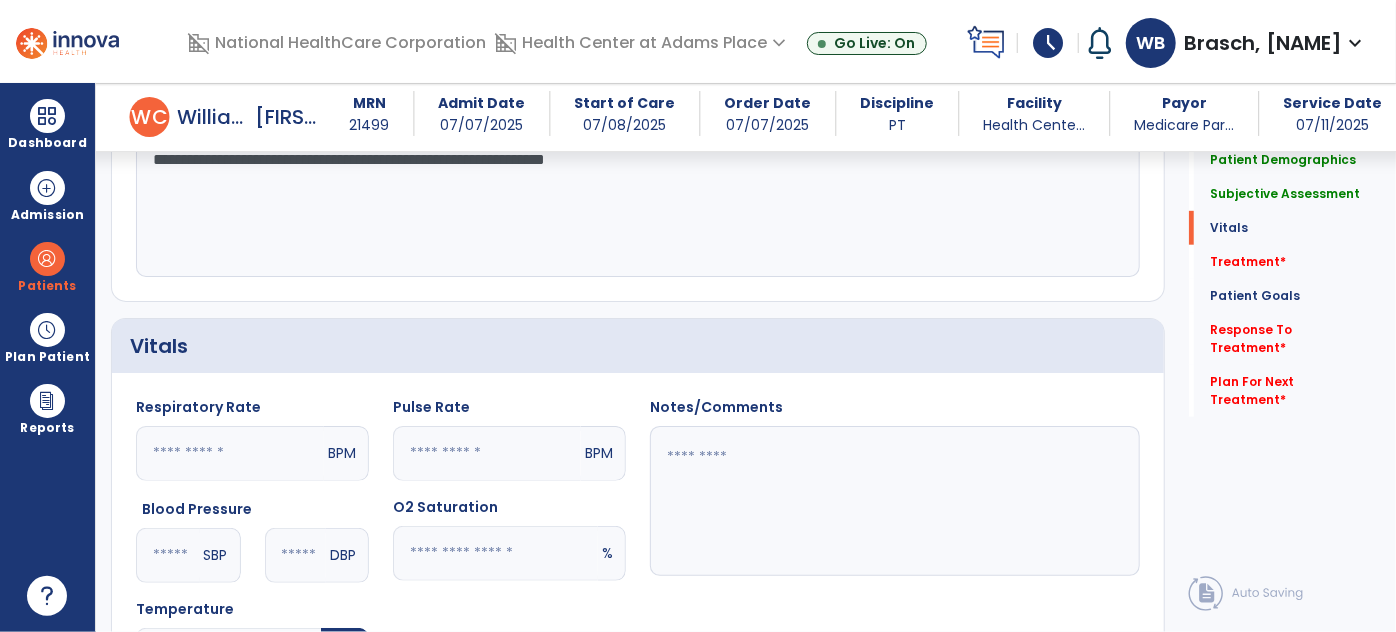type on "**" 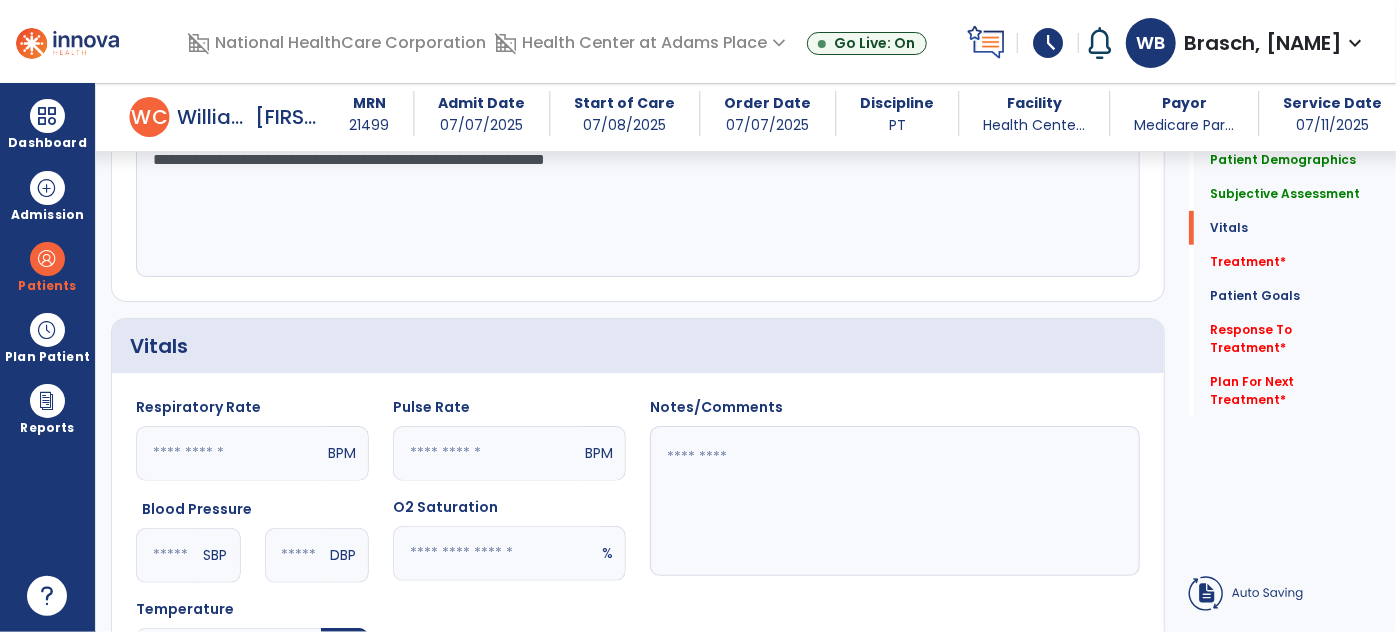 click on "**********" 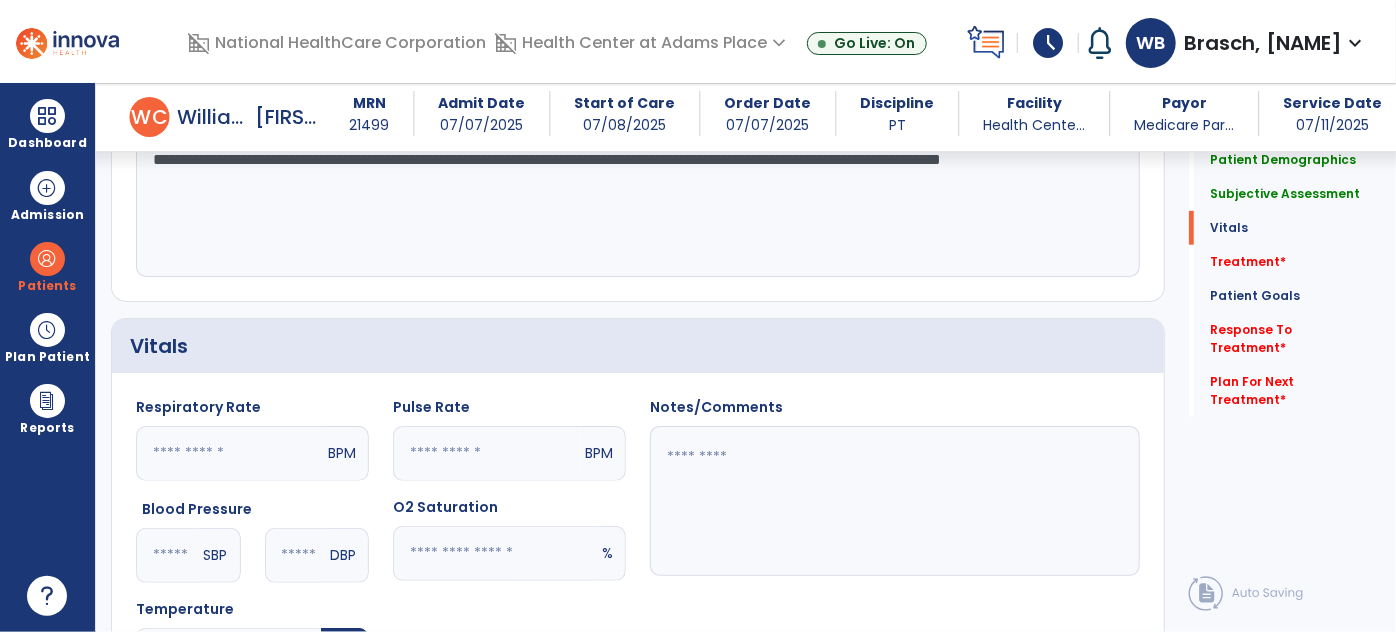 type on "**********" 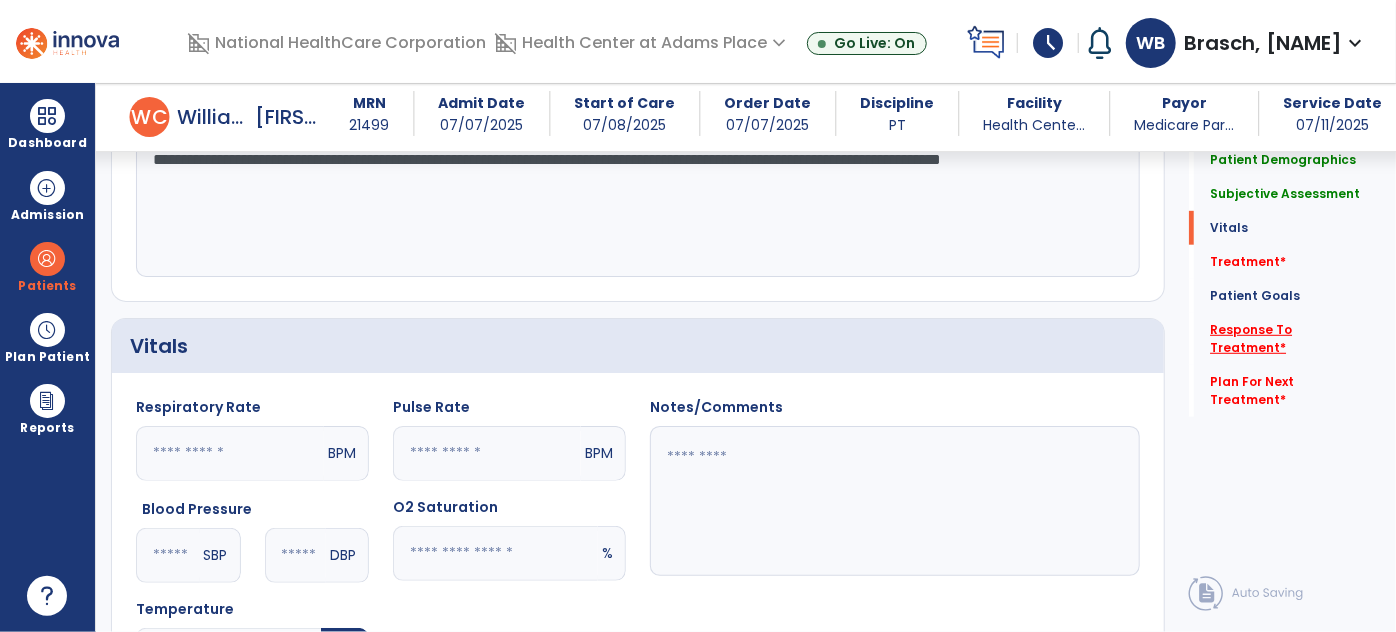 click on "Response To Treatment   *" 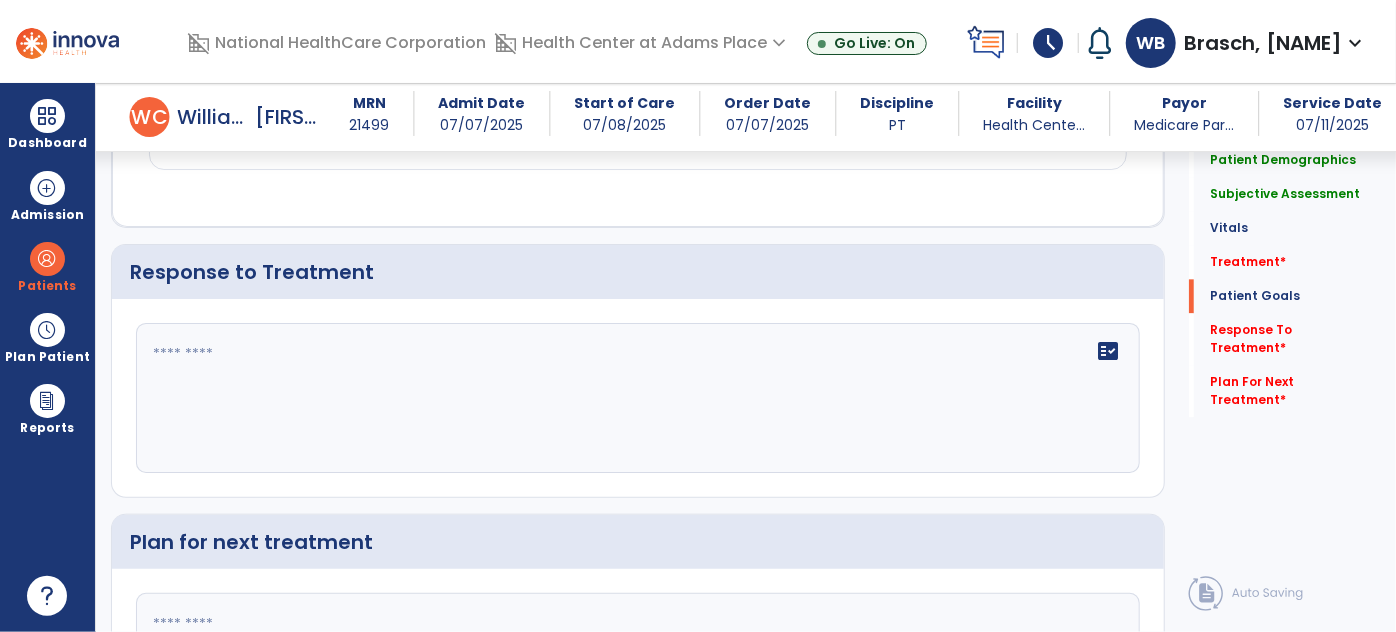scroll, scrollTop: 2331, scrollLeft: 0, axis: vertical 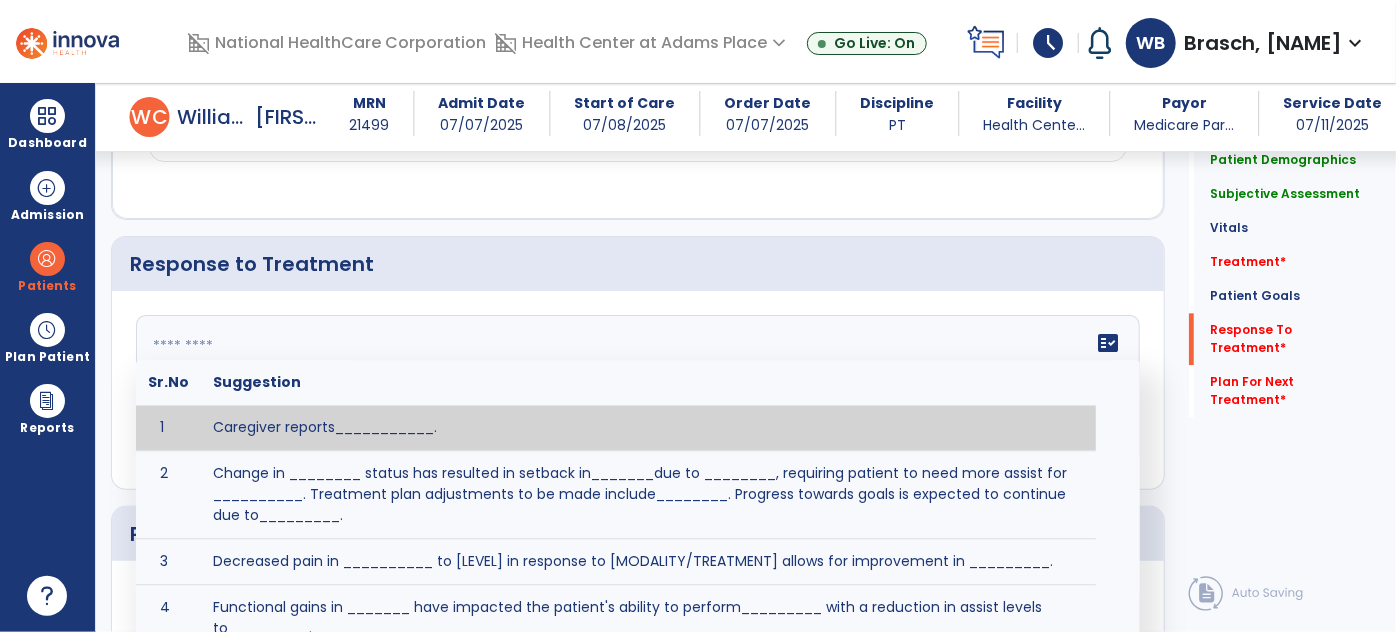 click on "fact_check  Sr.No Suggestion 1 Caregiver reports___________. 2 Change in ________ status has resulted in setback in_______due to ________, requiring patient to need more assist for __________.   Treatment plan adjustments to be made include________.  Progress towards goals is expected to continue due to_________. 3 Decreased pain in __________ to [LEVEL] in response to [MODALITY/TREATMENT] allows for improvement in _________. 4 Functional gains in _______ have impacted the patient's ability to perform_________ with a reduction in assist levels to_________. 5 Functional progress this week has been significant due to__________. 6 Gains in ________ have improved the patient's ability to perform ______with decreased levels of assist to___________. 7 Improvement in ________allows patient to tolerate higher levels of challenges in_________. 8 Pain in [AREA] has decreased to [LEVEL] in response to [TREATMENT/MODALITY], allowing fore ease in completing__________. 9 10 11 12 13 14 15 16 17 18 19 20 21" 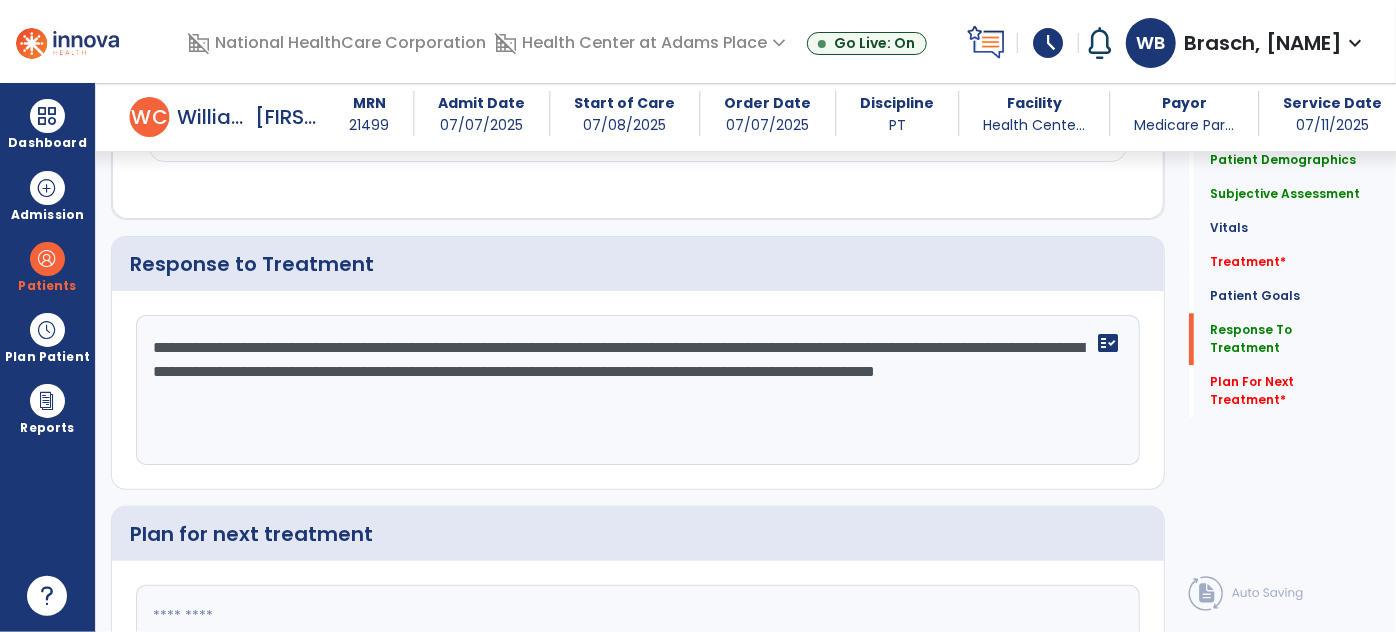 type on "**********" 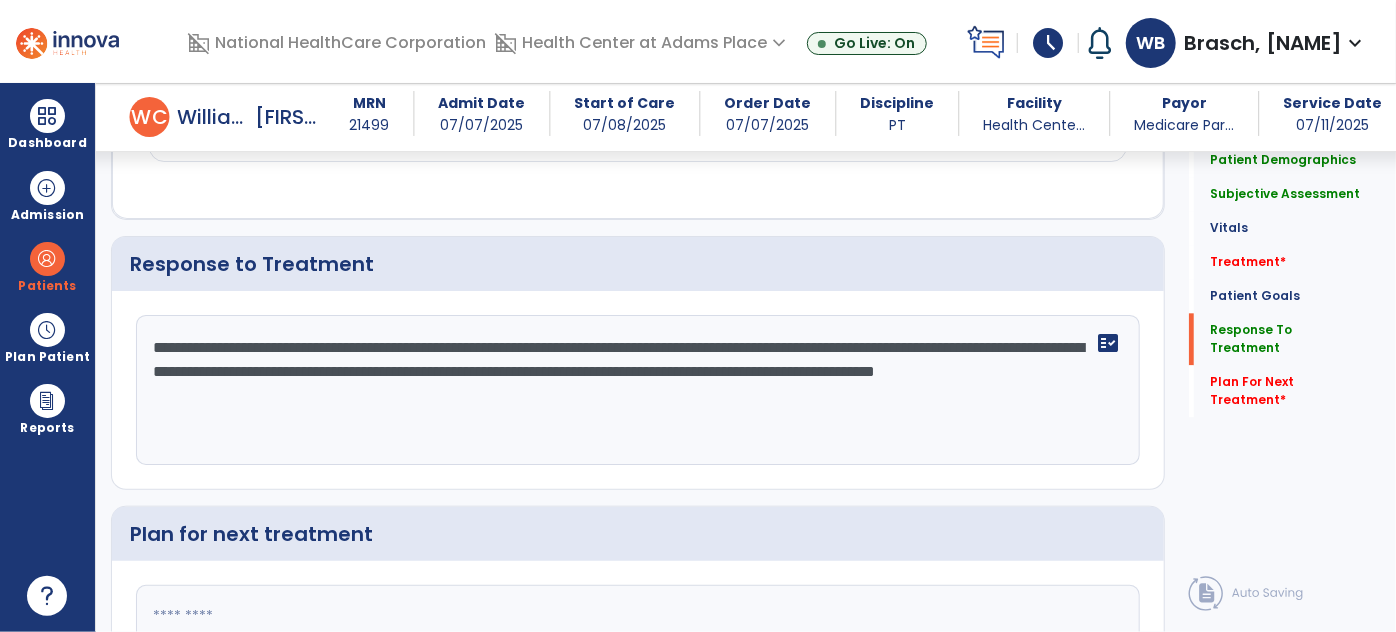 click 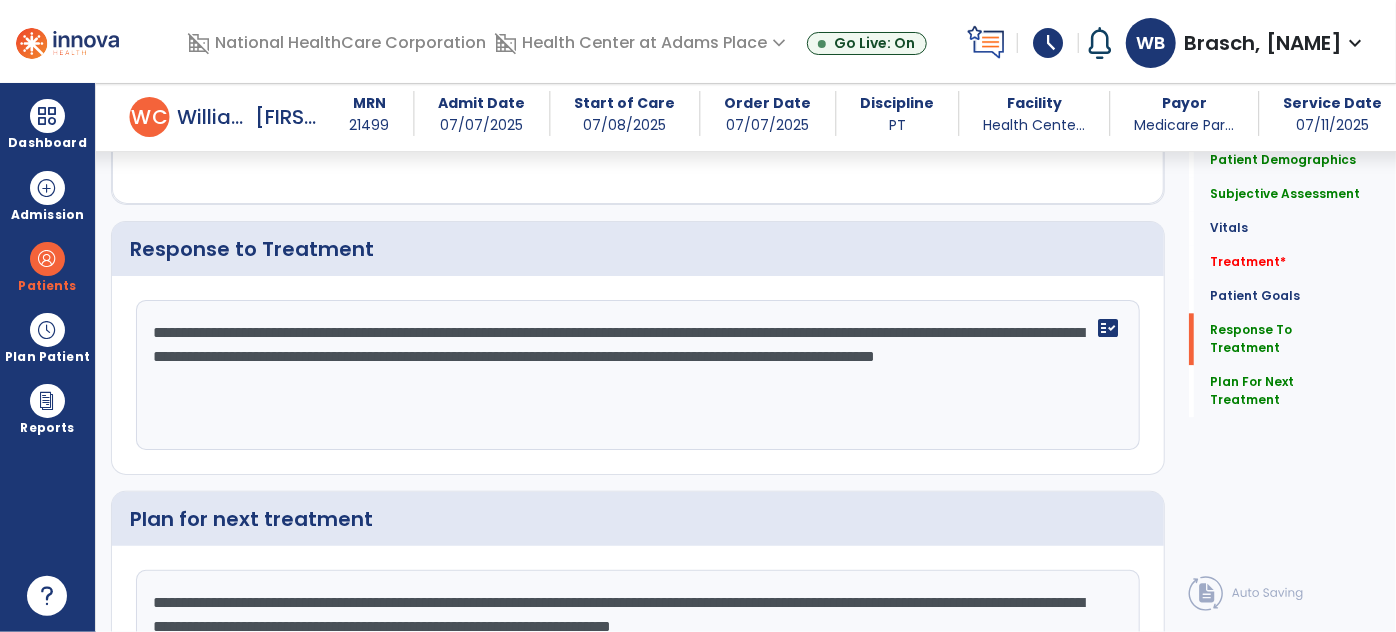 scroll, scrollTop: 2370, scrollLeft: 0, axis: vertical 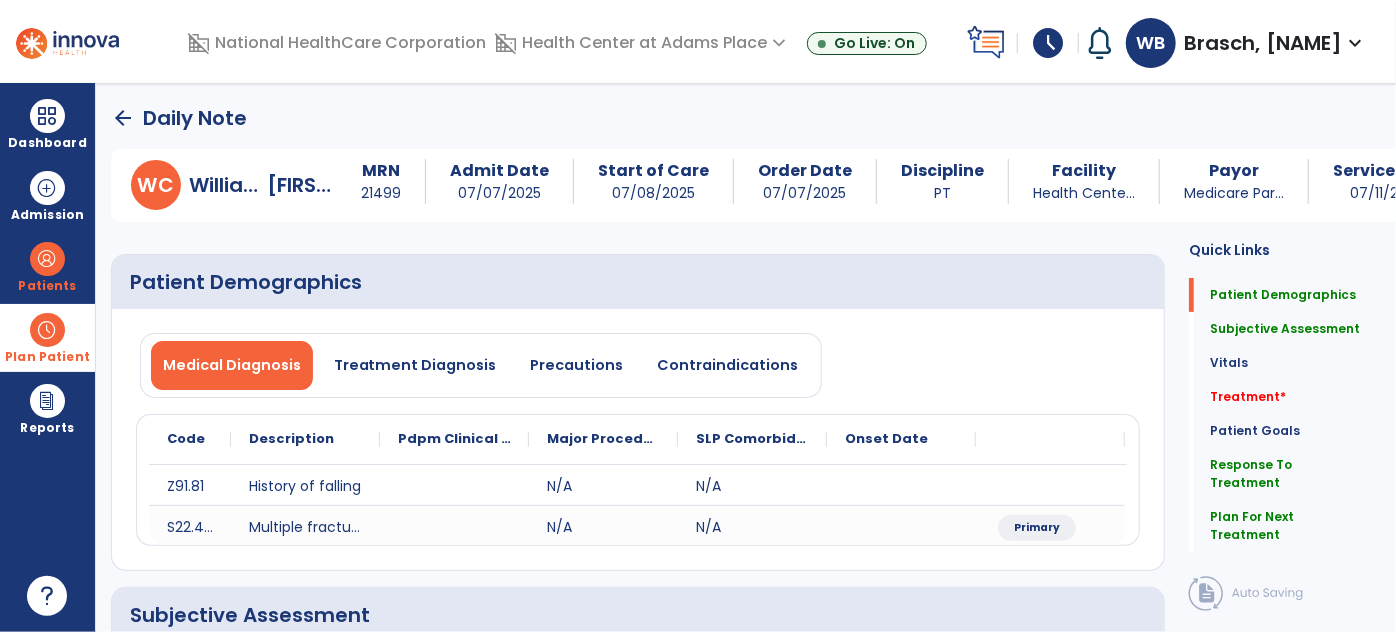 type on "**********" 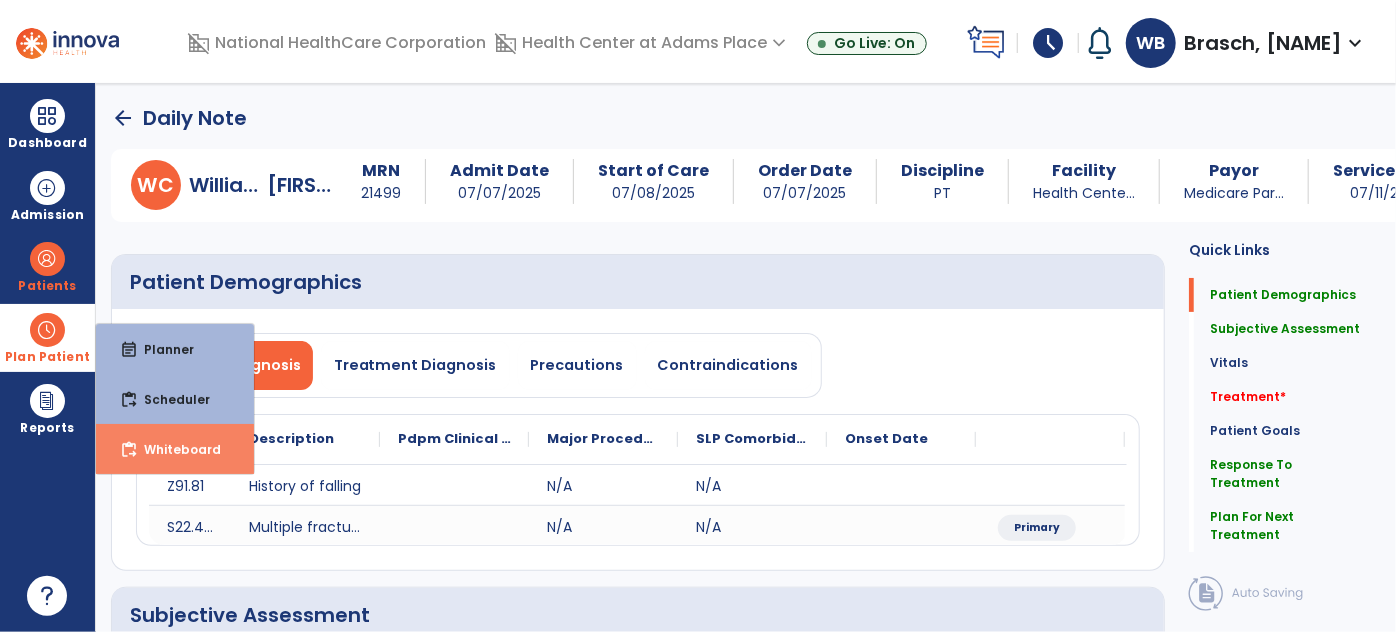 click on "Whiteboard" at bounding box center [174, 449] 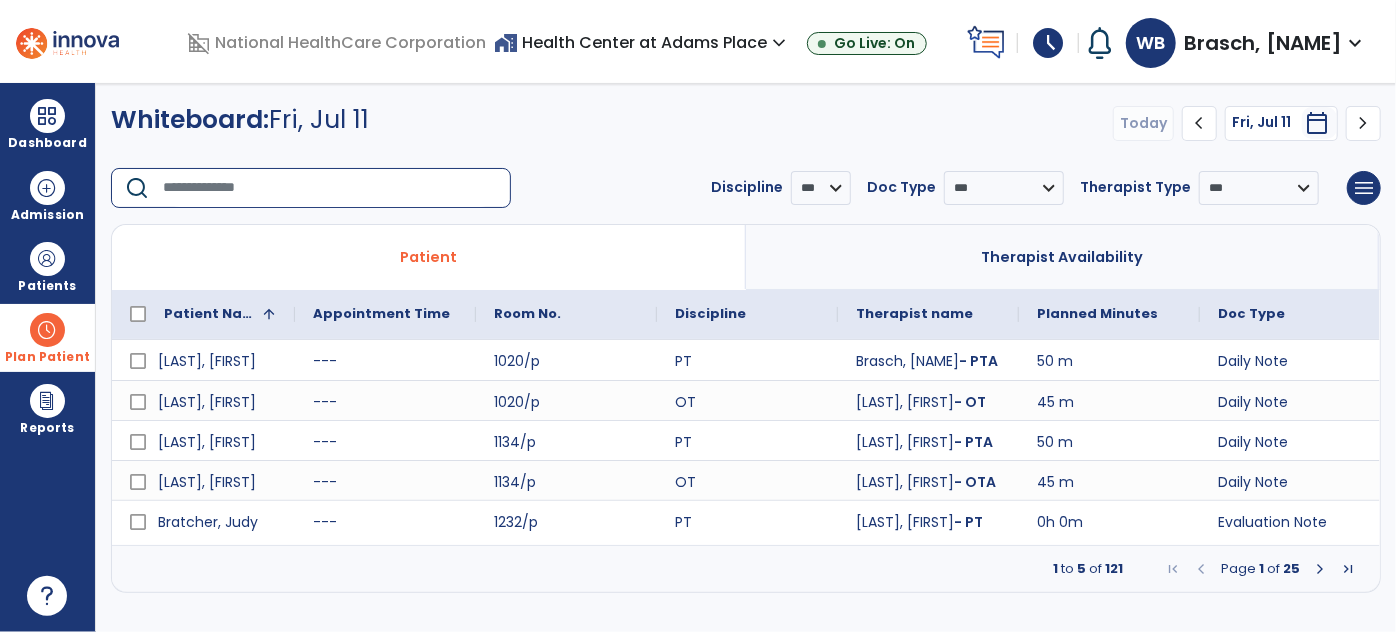 click 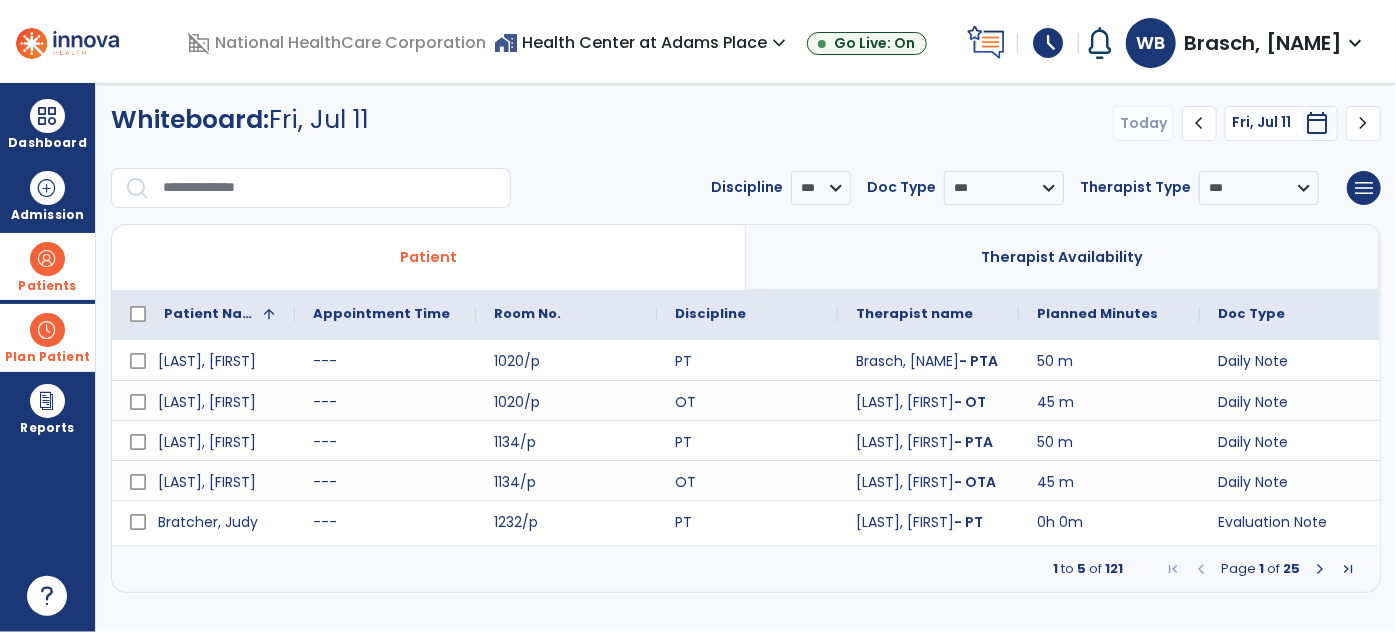 click at bounding box center (47, 259) 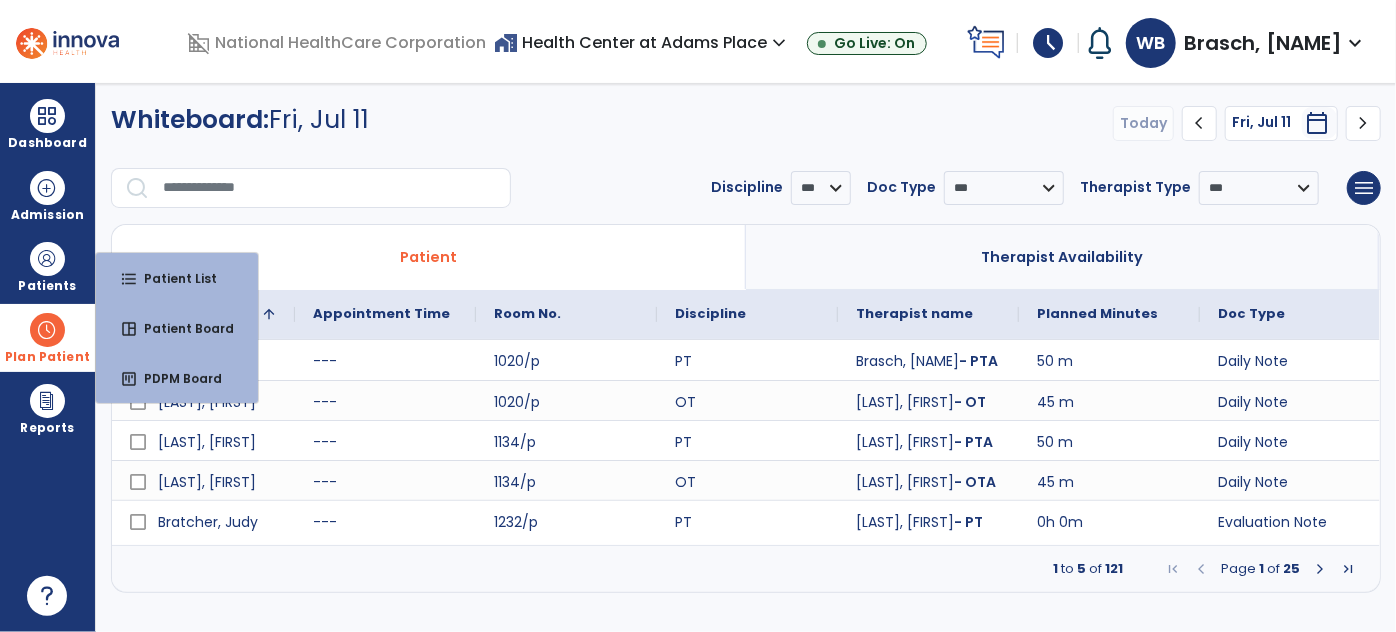 click on "Plan Patient" at bounding box center [47, 357] 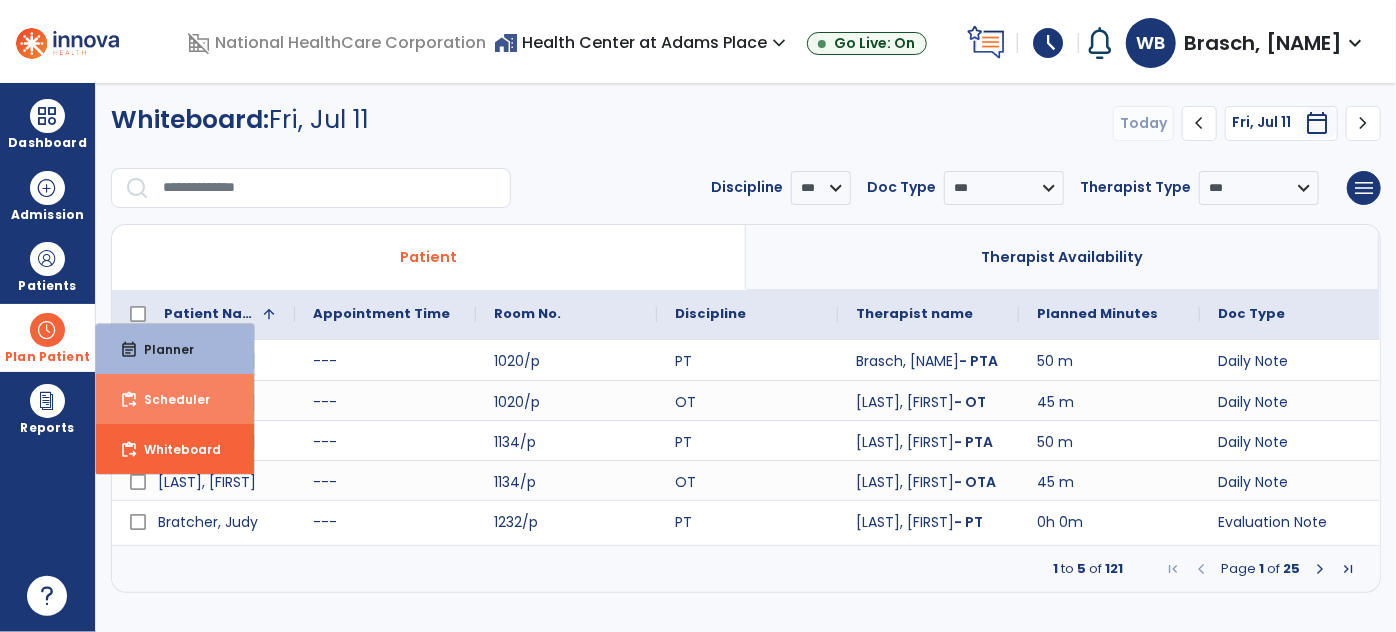 click on "Scheduler" at bounding box center (169, 399) 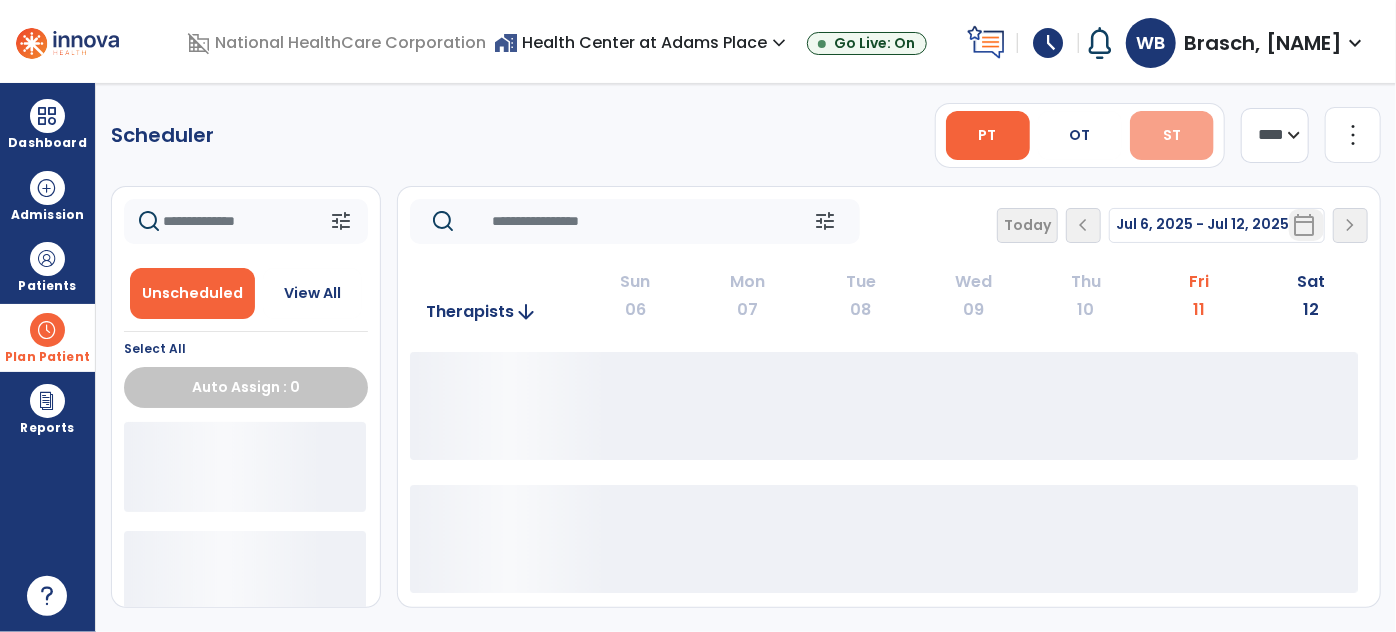 click on "ST" at bounding box center (1172, 135) 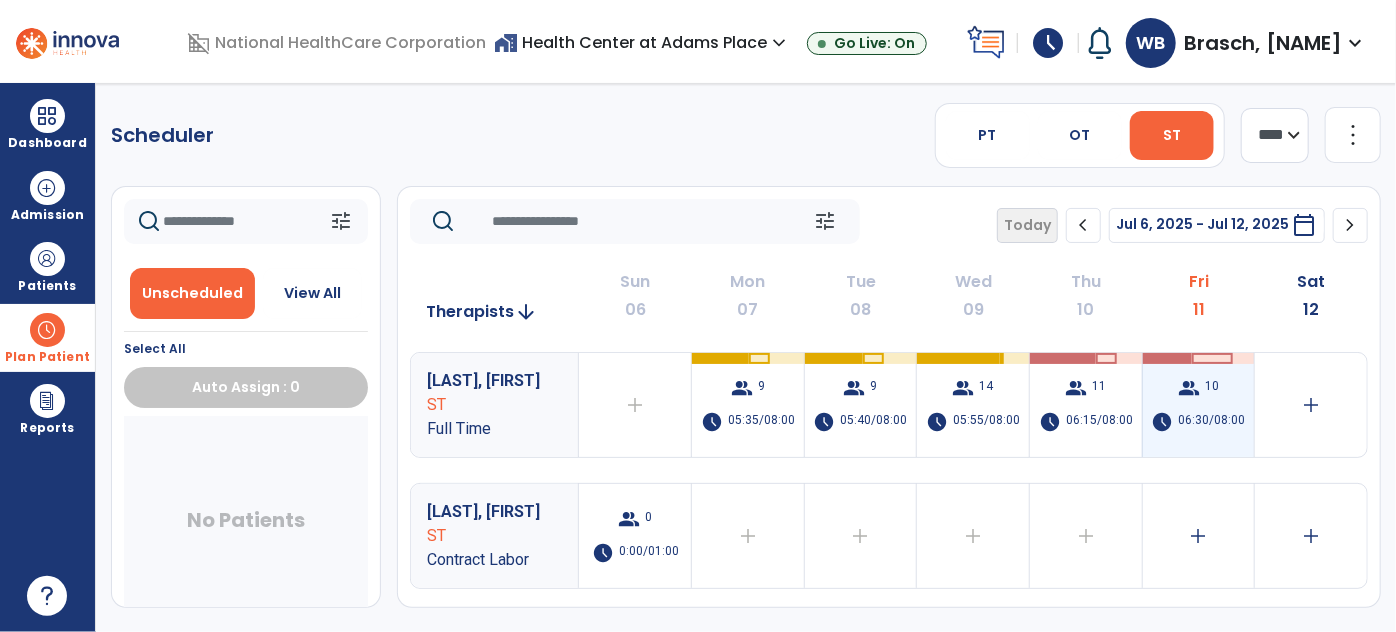 click on "06:30/08:00" at bounding box center [1211, 422] 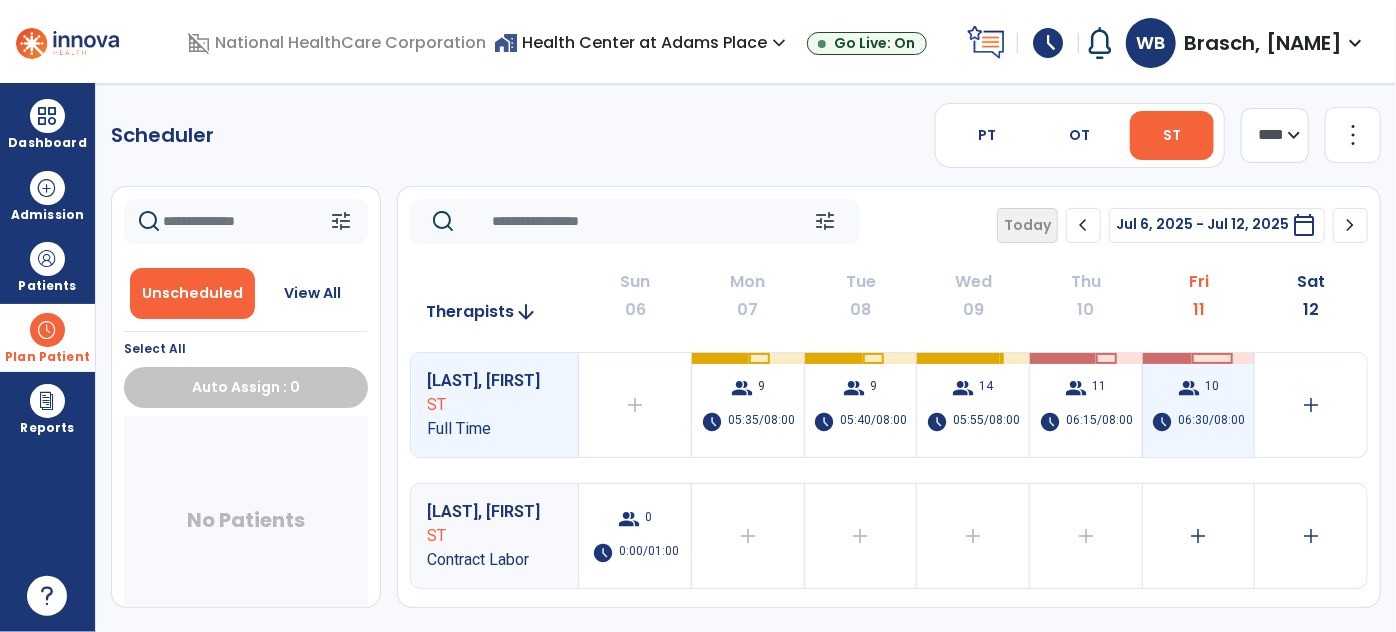 click on "group" at bounding box center (1189, 388) 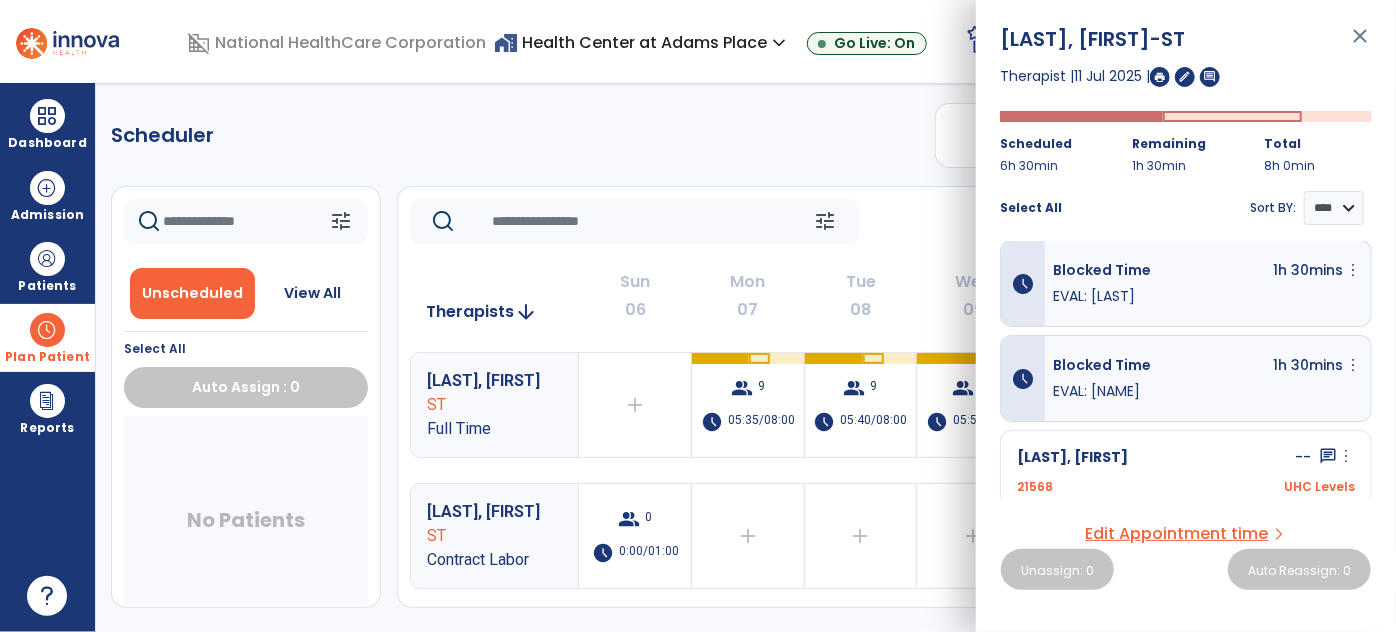 scroll, scrollTop: 0, scrollLeft: 0, axis: both 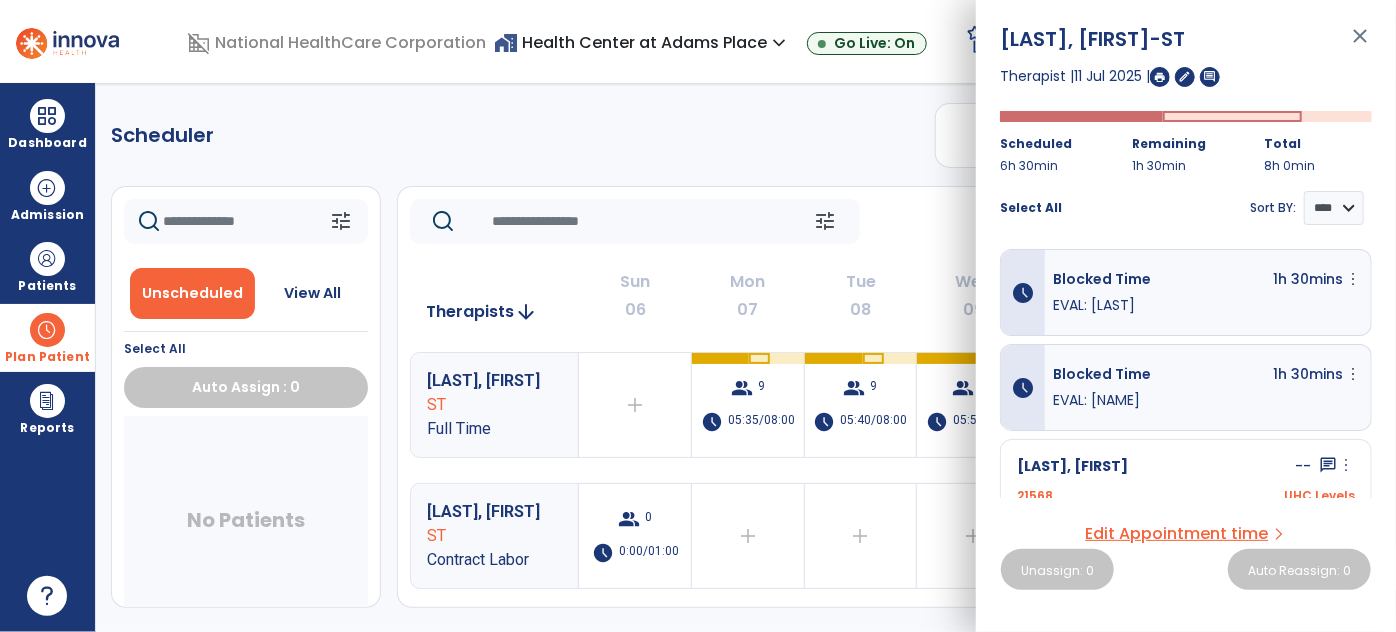 click on "tune" 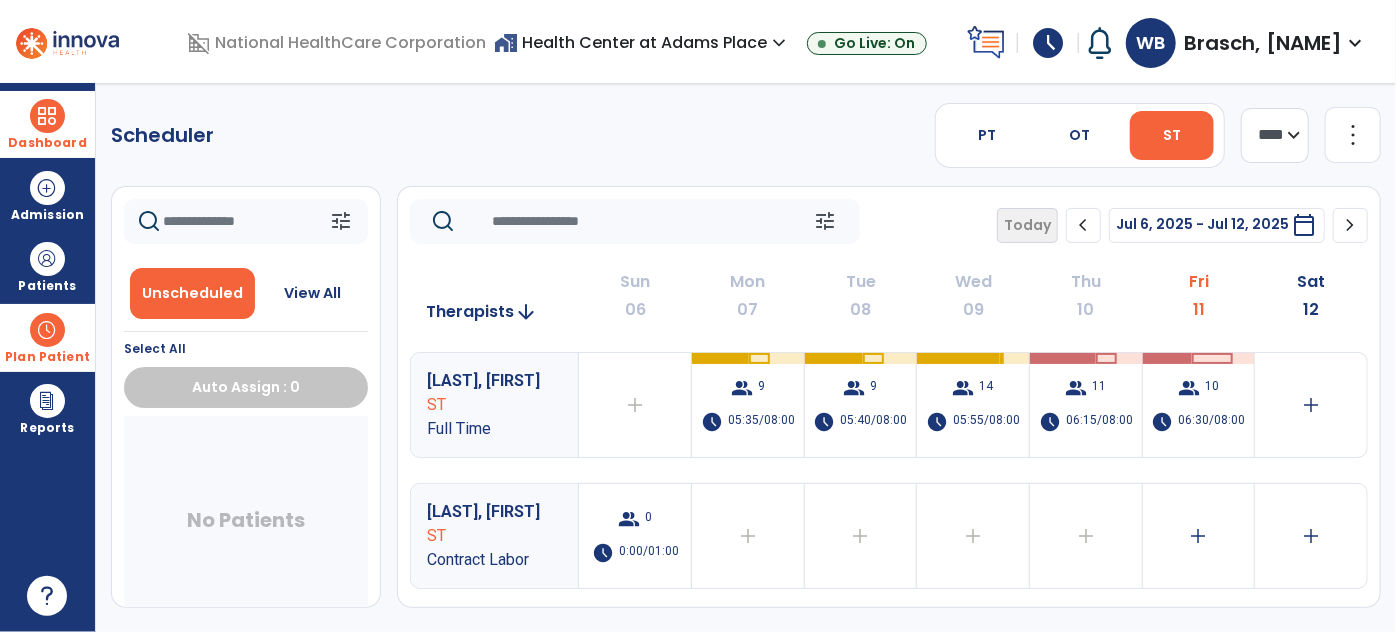 click on "Dashboard" at bounding box center (47, 124) 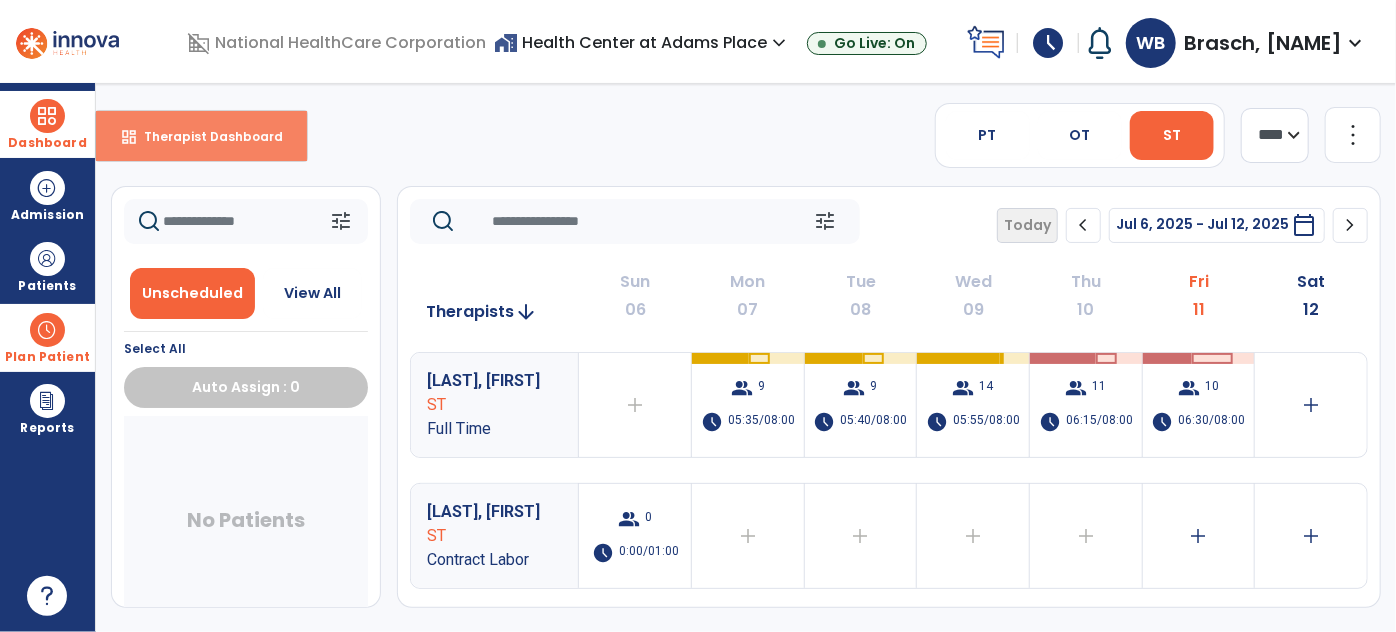 click on "dashboard  Therapist Dashboard" at bounding box center (201, 136) 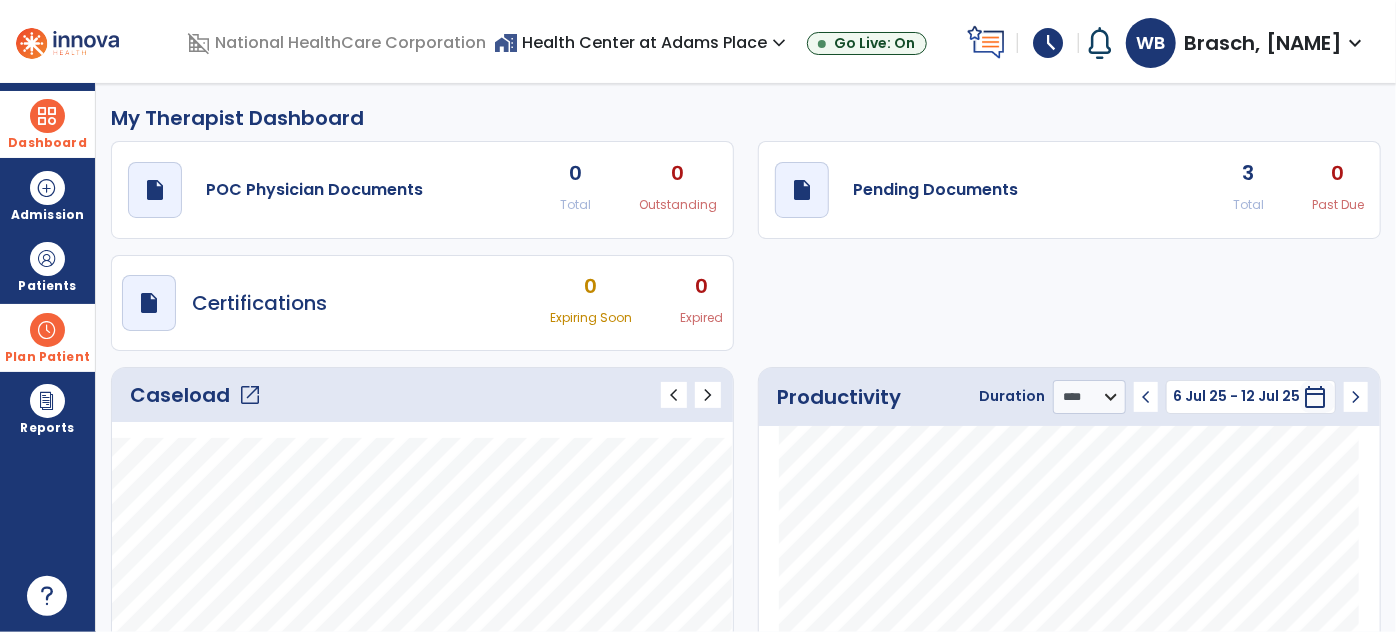 click on "open_in_new" 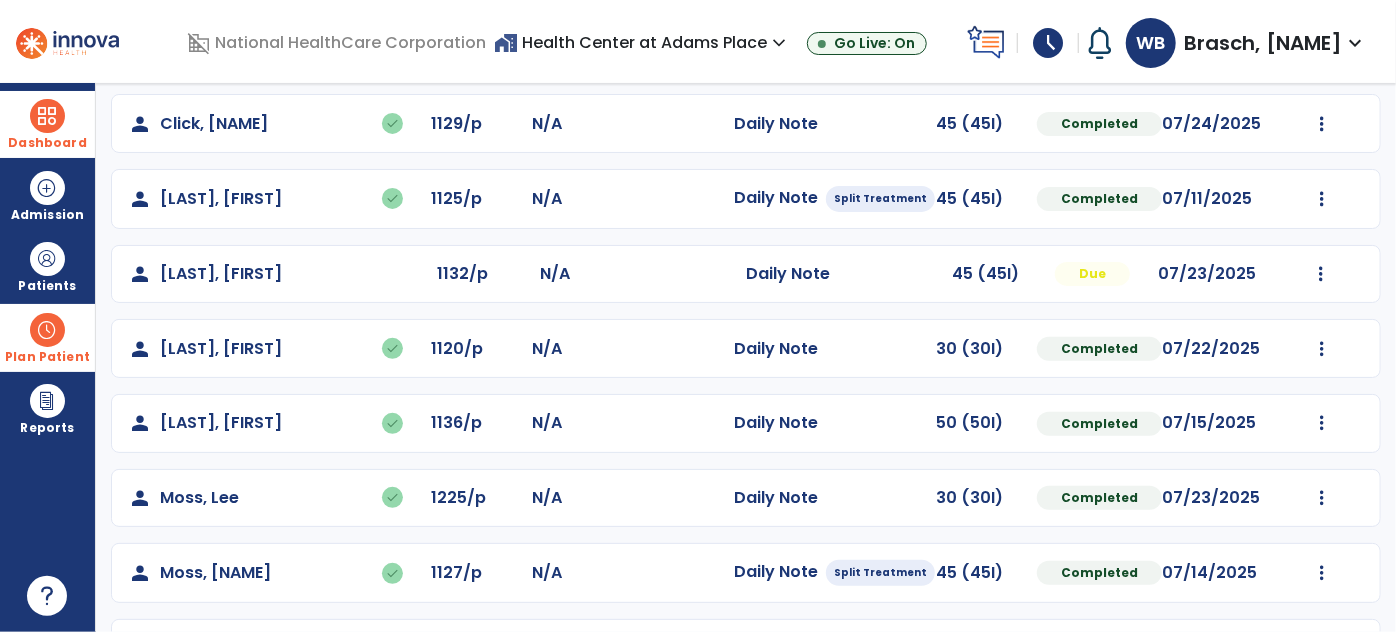 scroll, scrollTop: 456, scrollLeft: 0, axis: vertical 